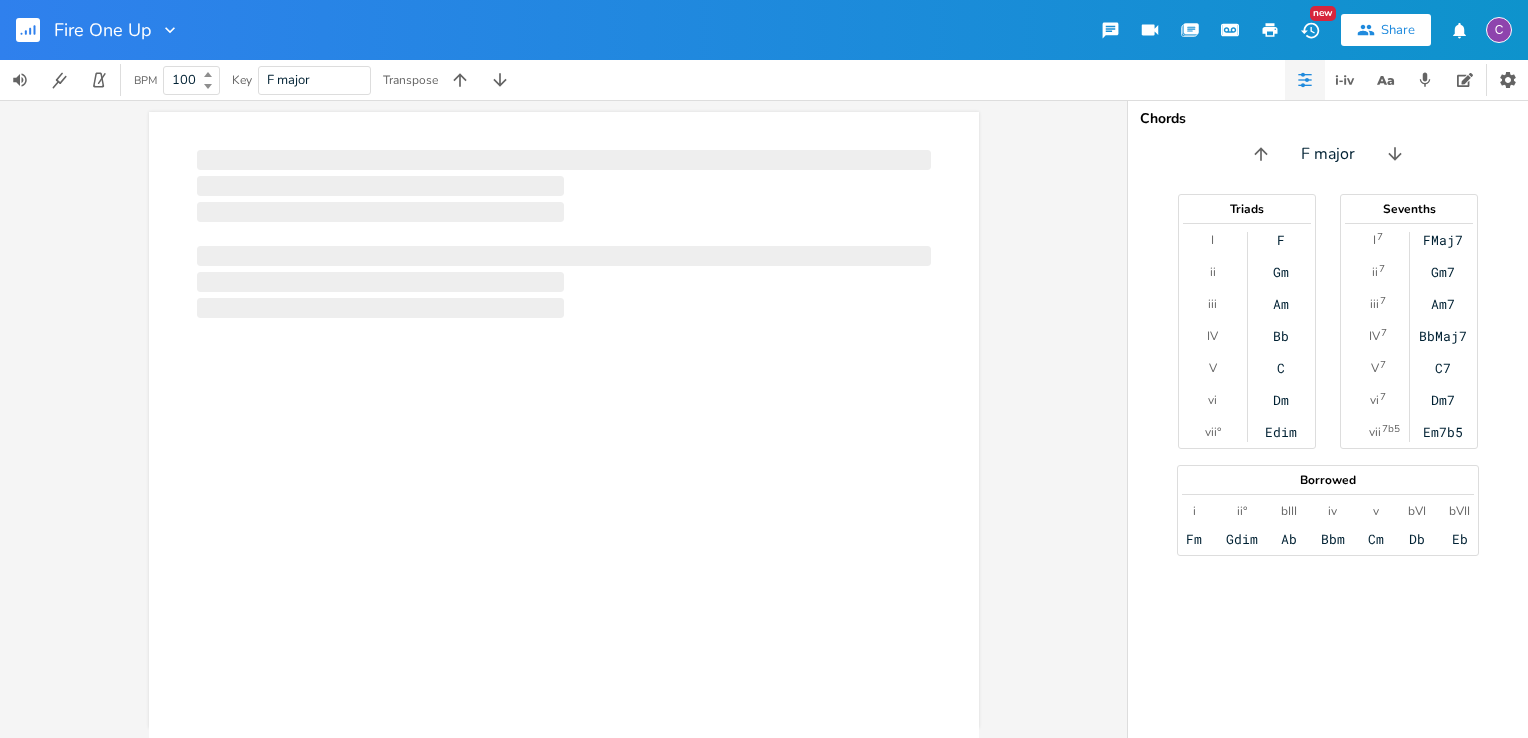 scroll, scrollTop: 0, scrollLeft: 0, axis: both 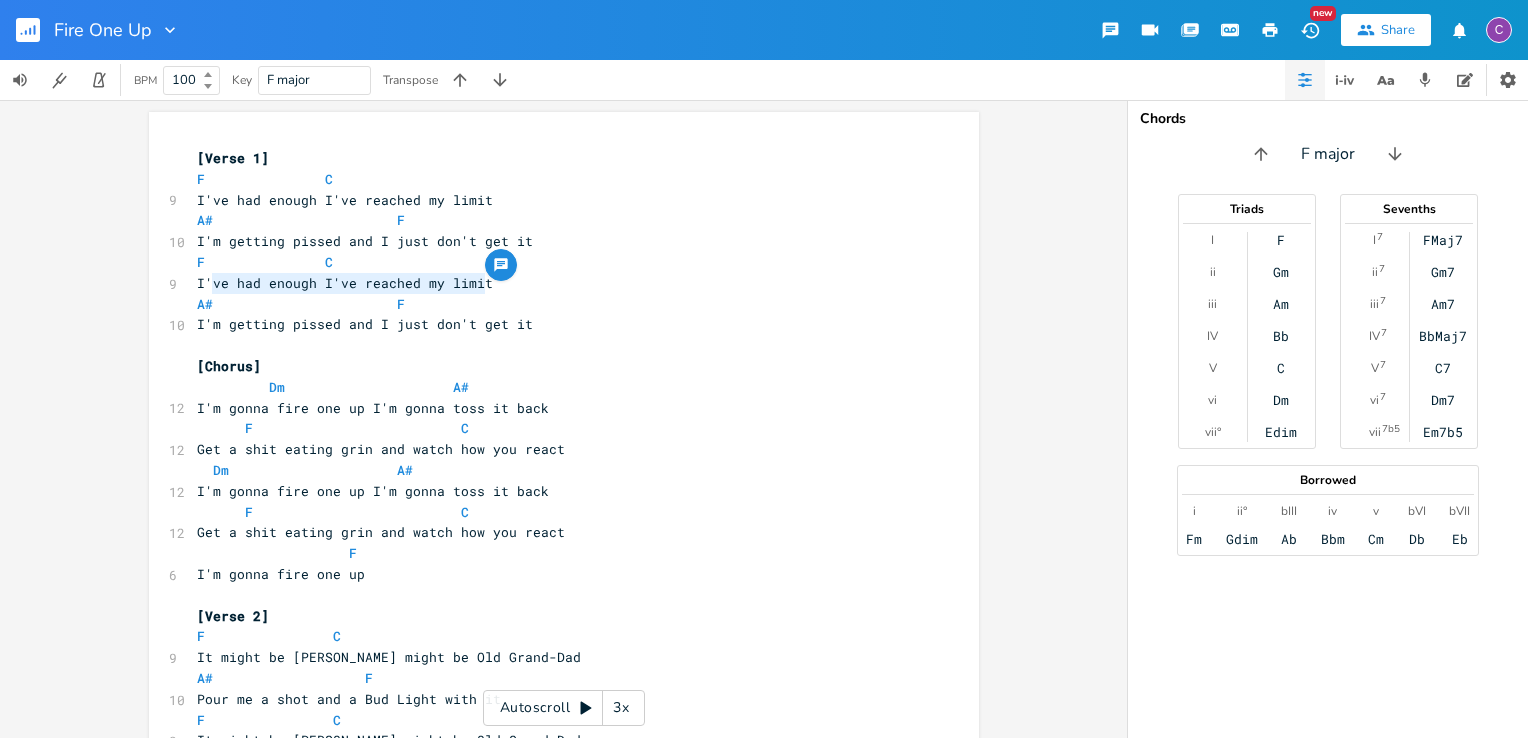 drag, startPoint x: 206, startPoint y: 286, endPoint x: 497, endPoint y: 261, distance: 292.0719 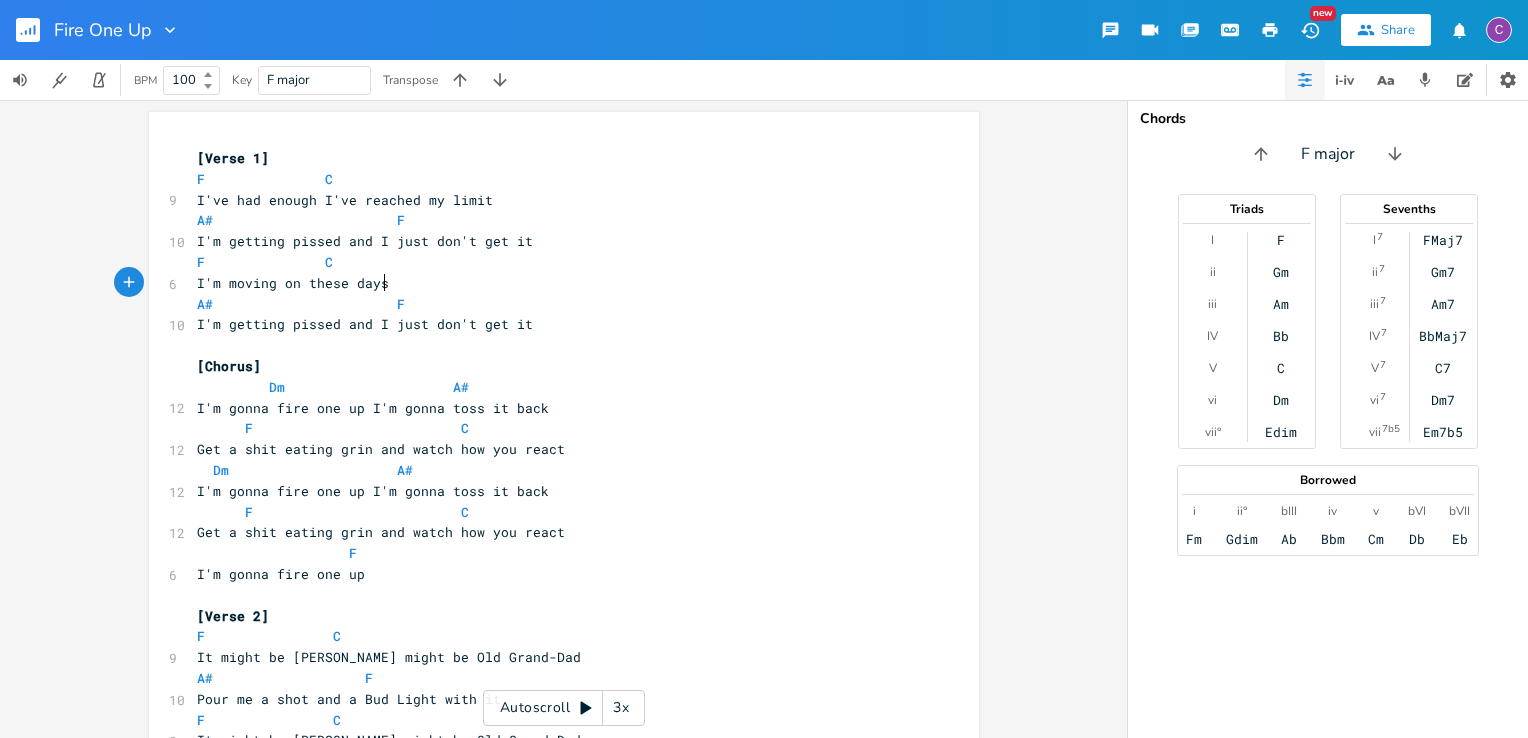 scroll, scrollTop: 0, scrollLeft: 144, axis: horizontal 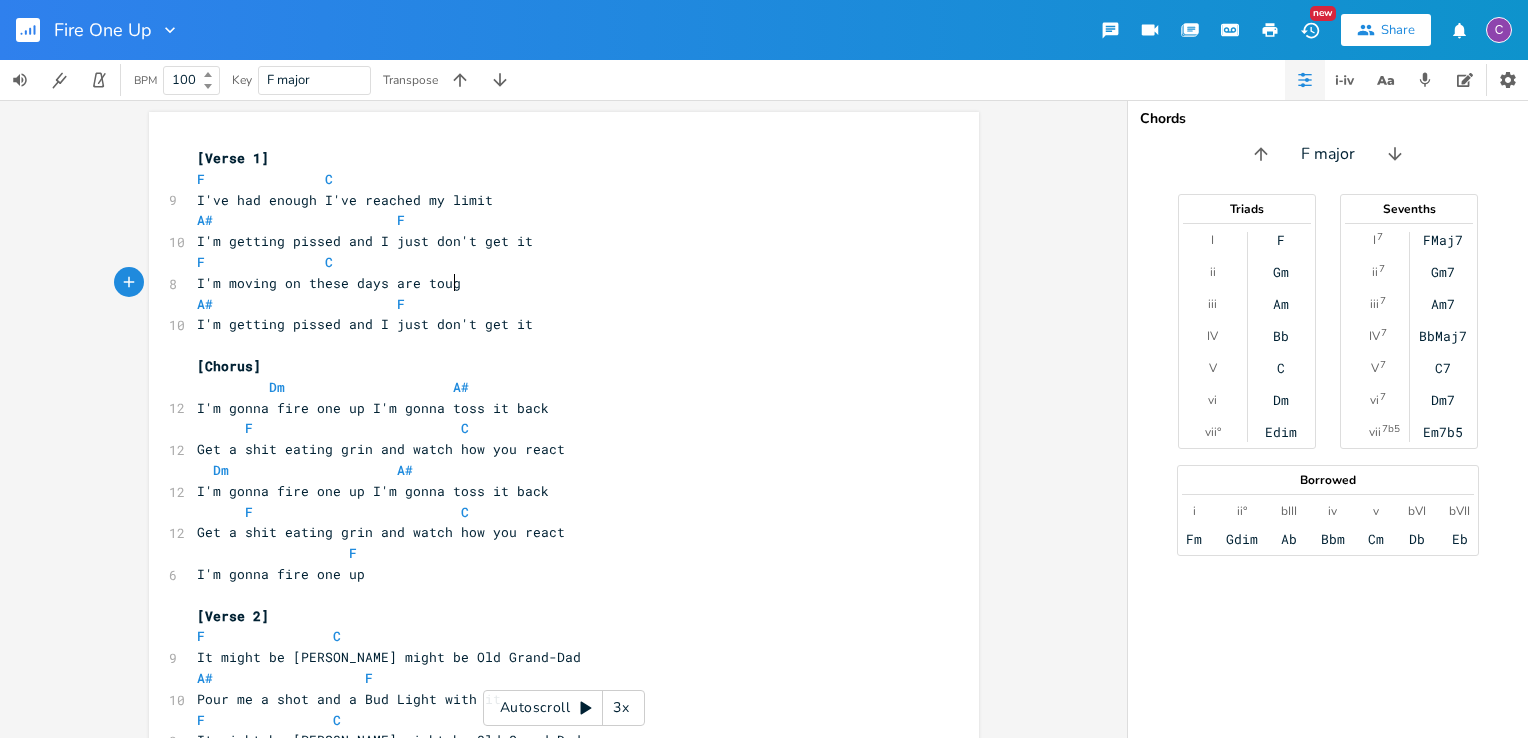 type on "m moving on these days are tough" 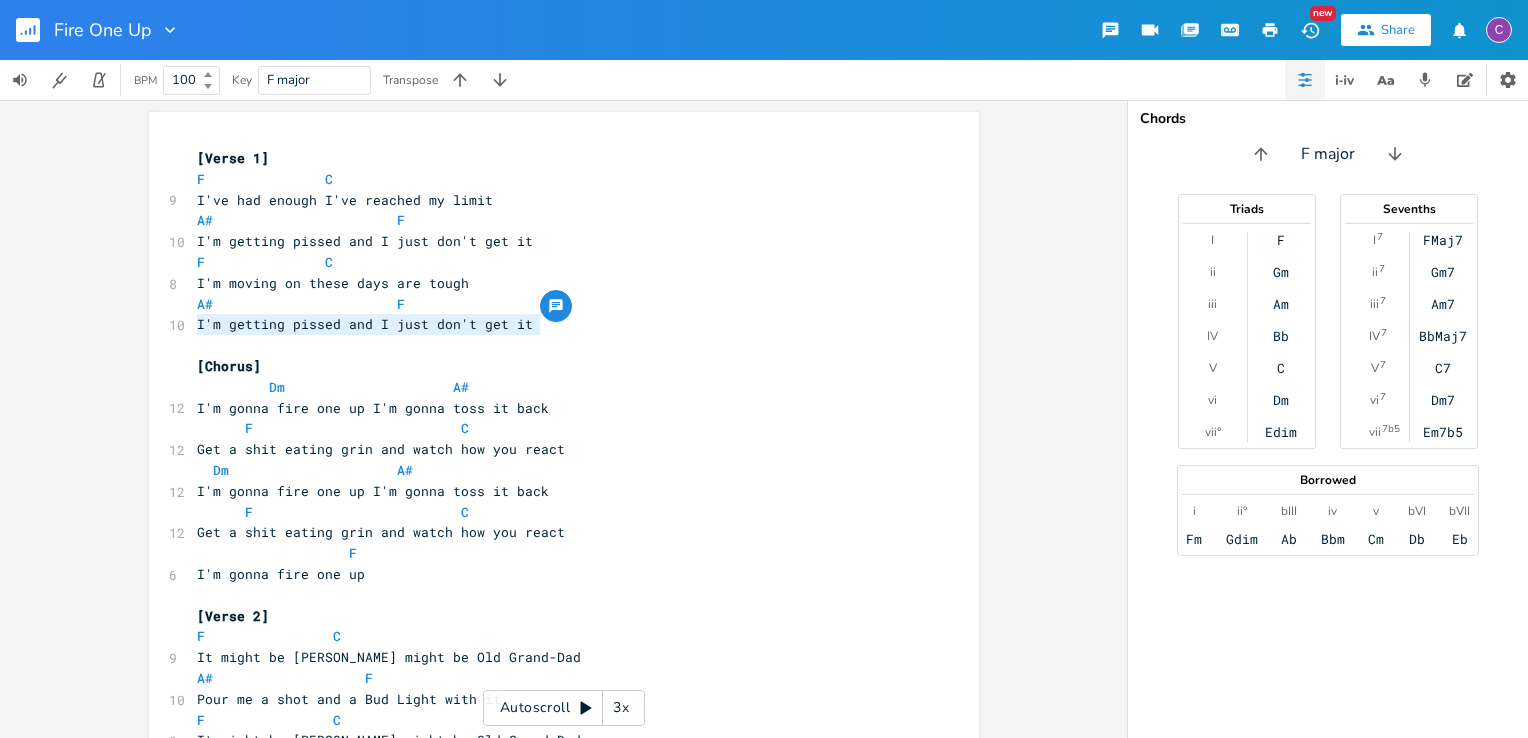 drag, startPoint x: 191, startPoint y: 319, endPoint x: 553, endPoint y: 322, distance: 362.01242 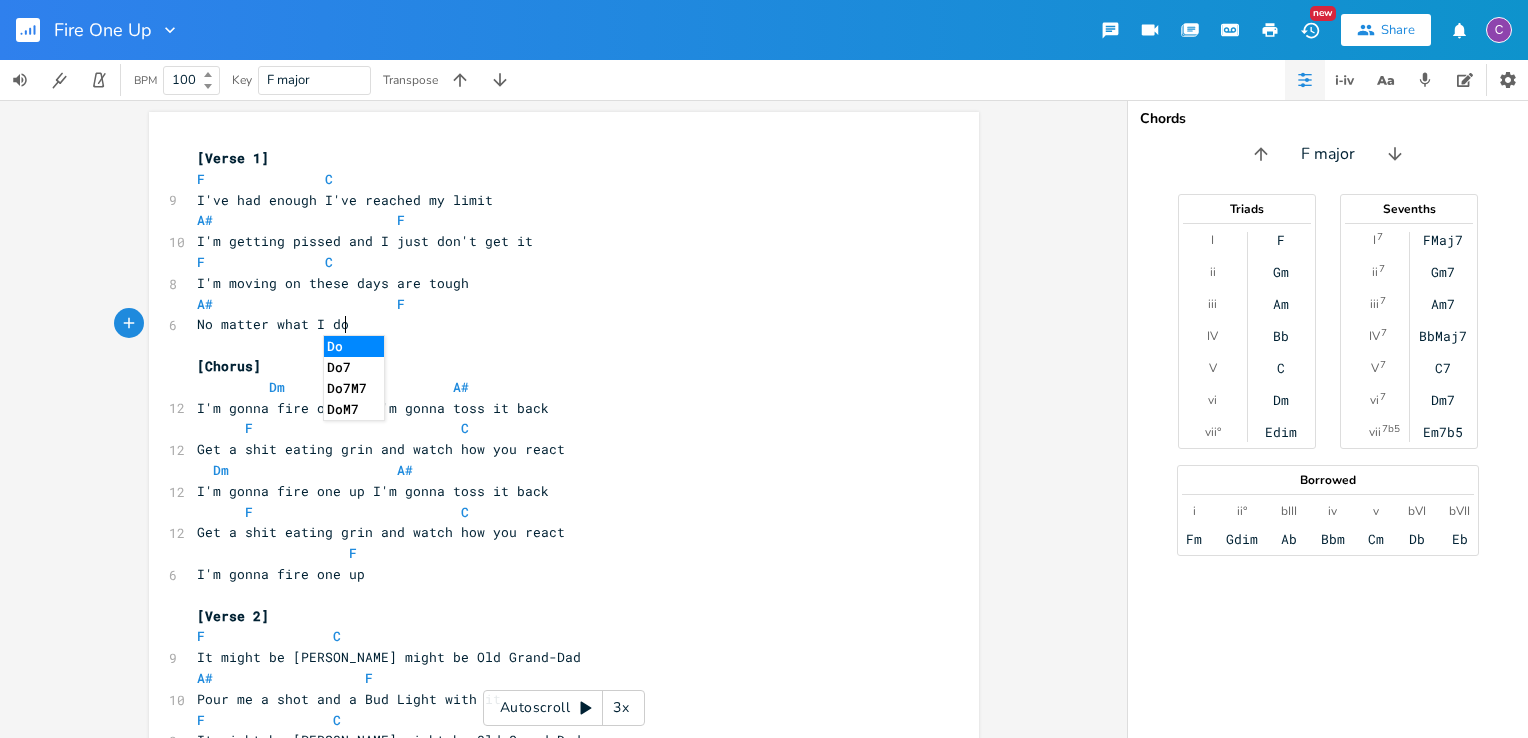 scroll, scrollTop: 0, scrollLeft: 121, axis: horizontal 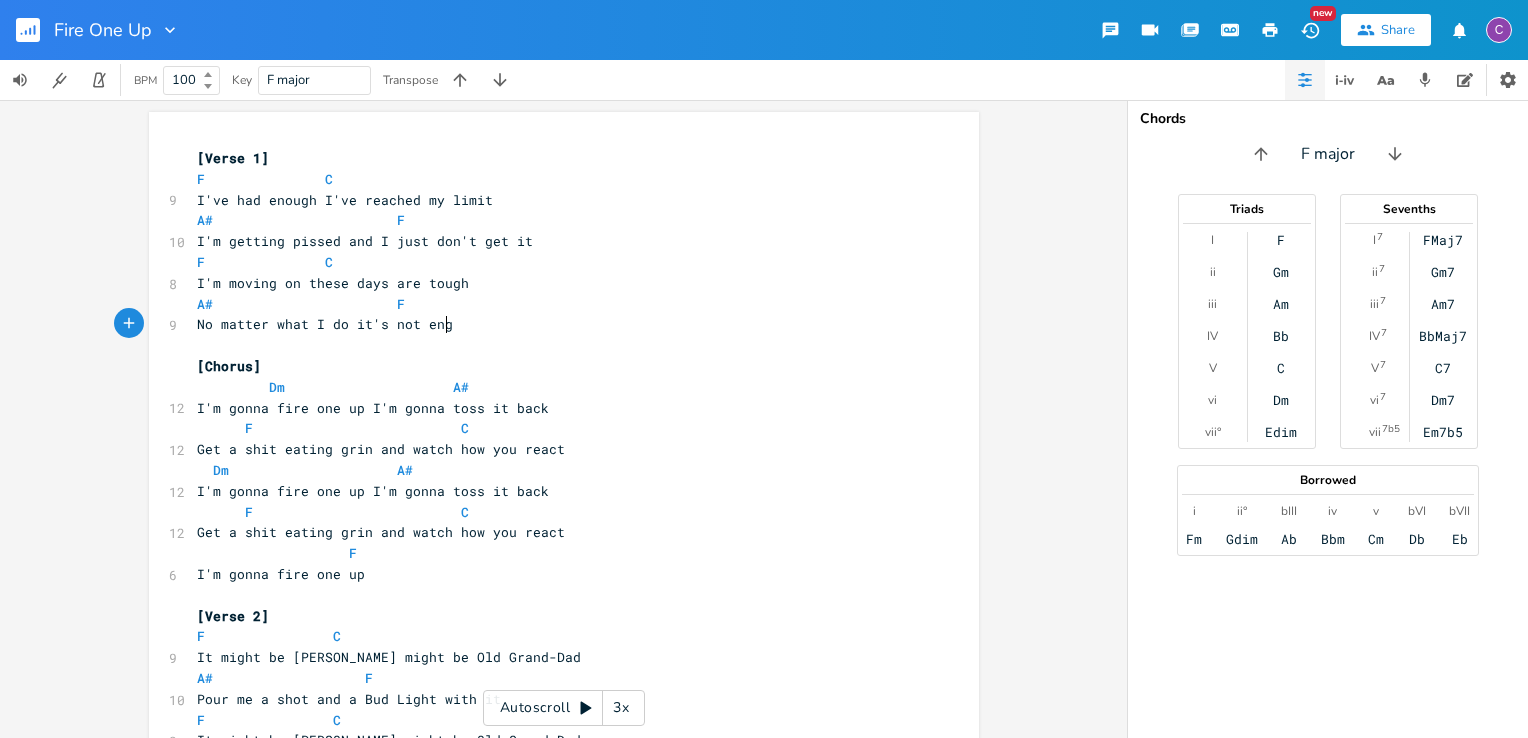 type on "No matter what I do it's not engo" 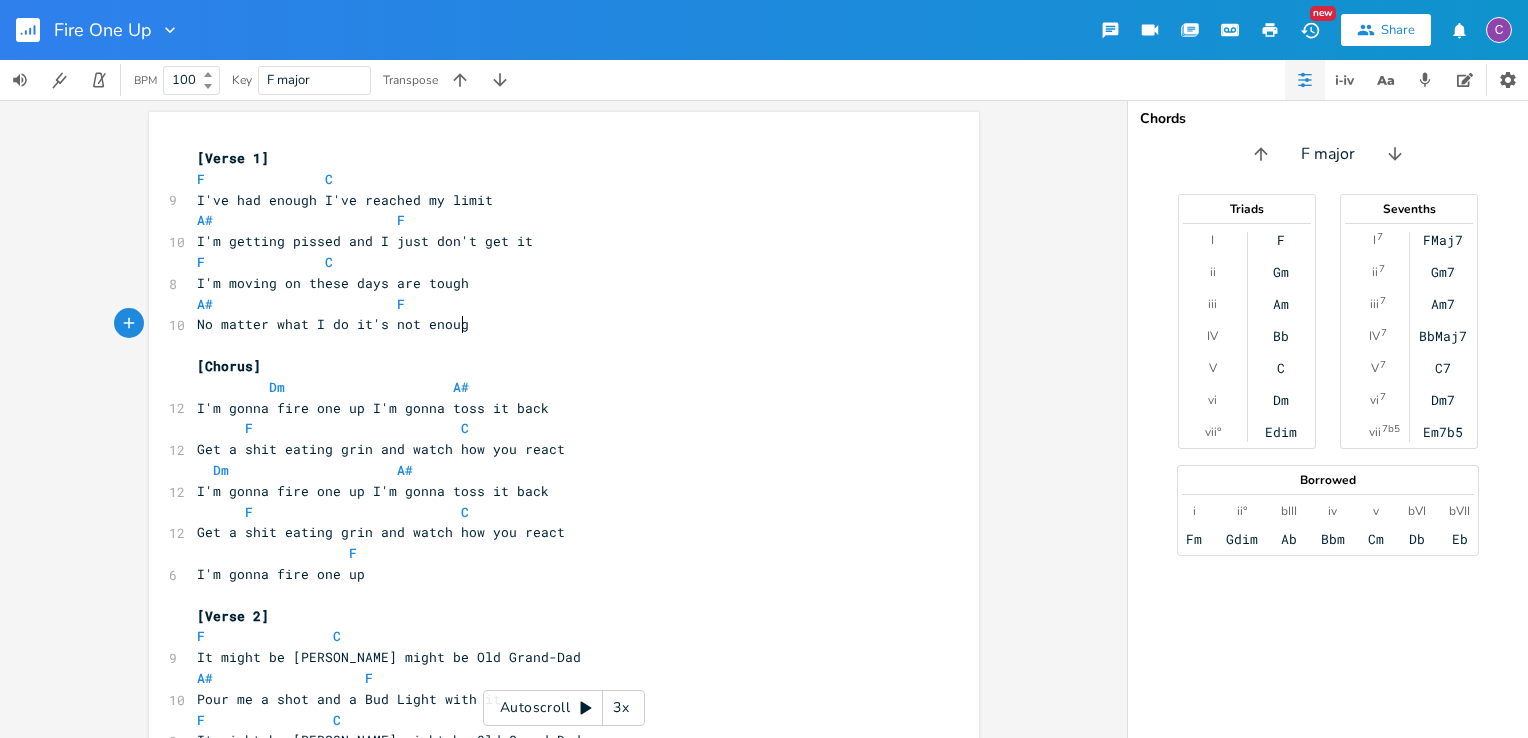 type on "ough" 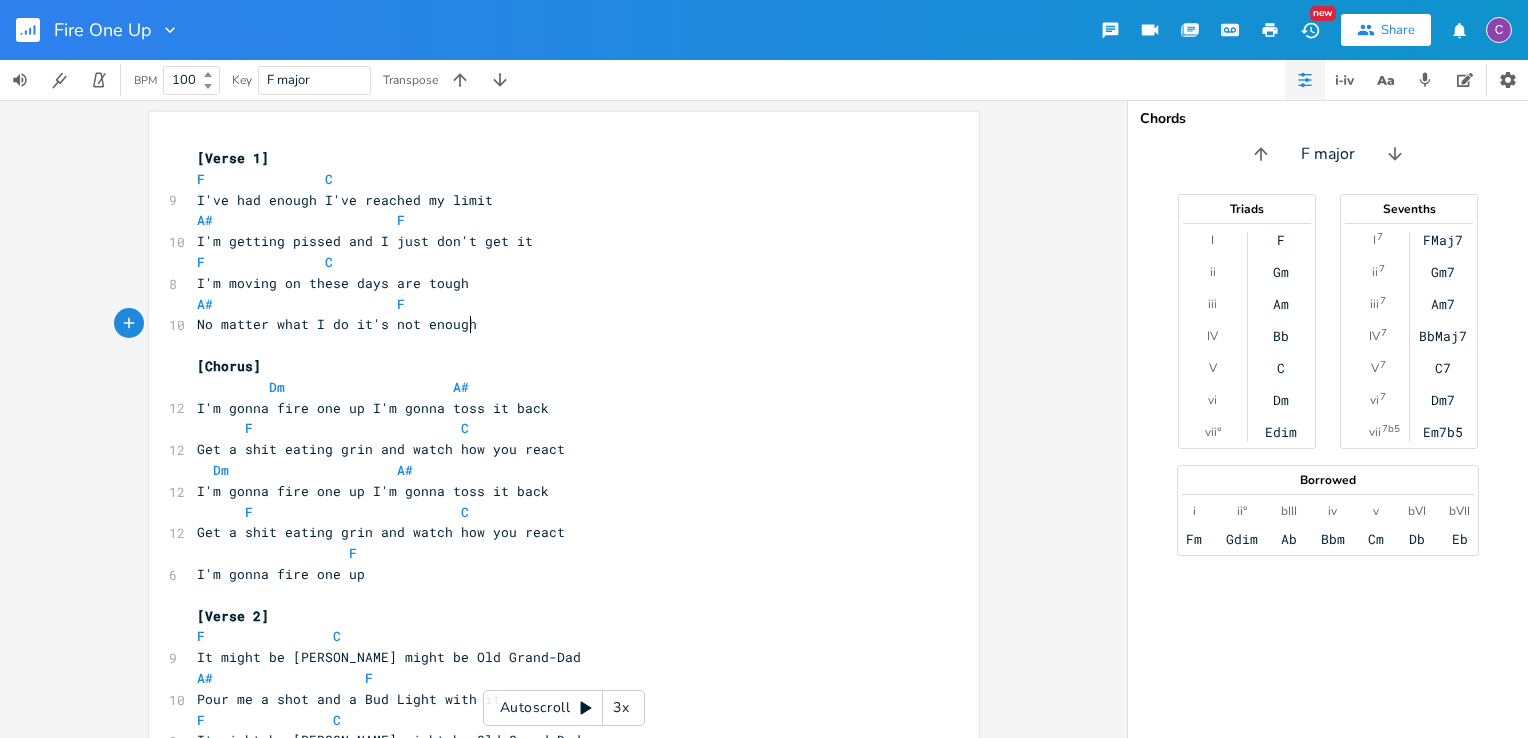 scroll, scrollTop: 0, scrollLeft: 28, axis: horizontal 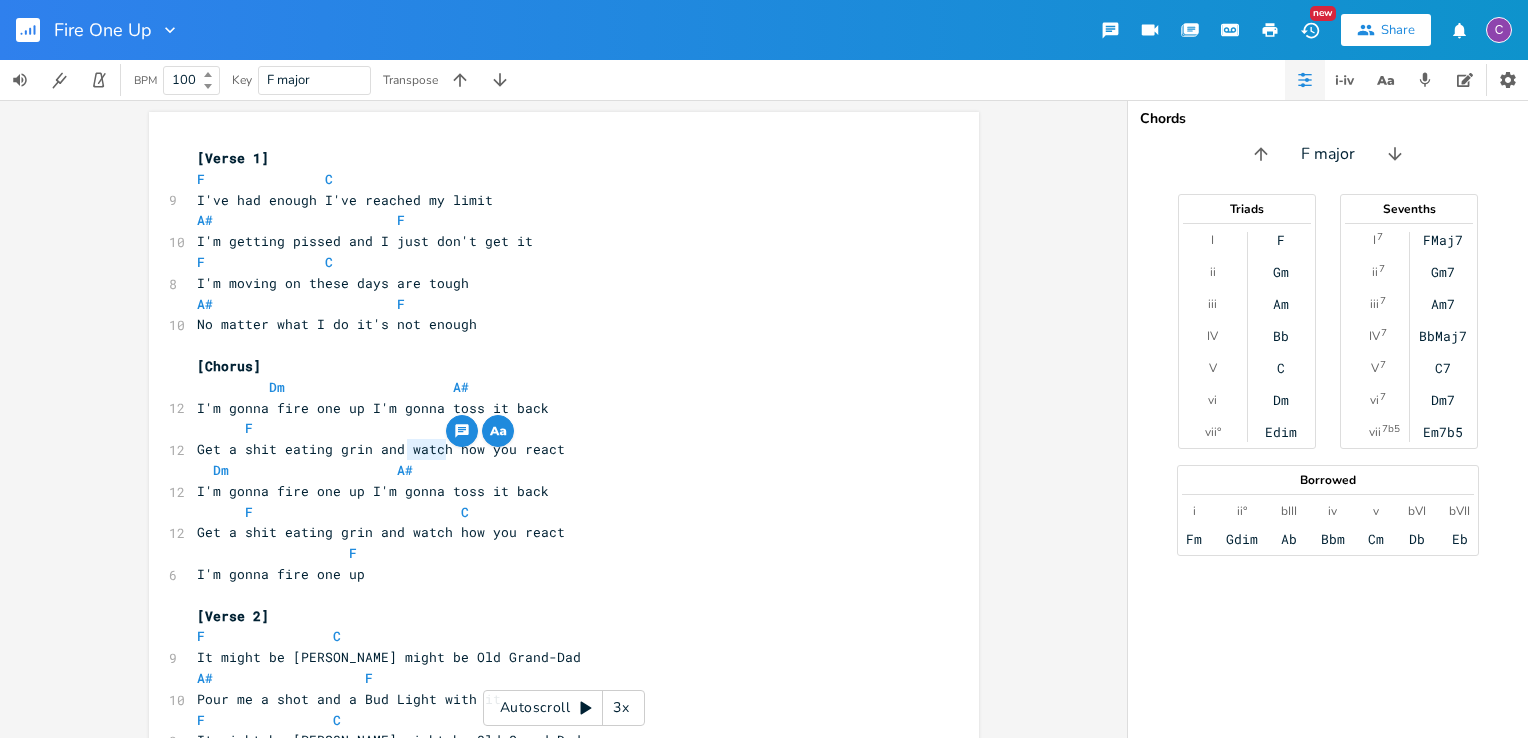 drag, startPoint x: 404, startPoint y: 452, endPoint x: 440, endPoint y: 455, distance: 36.124783 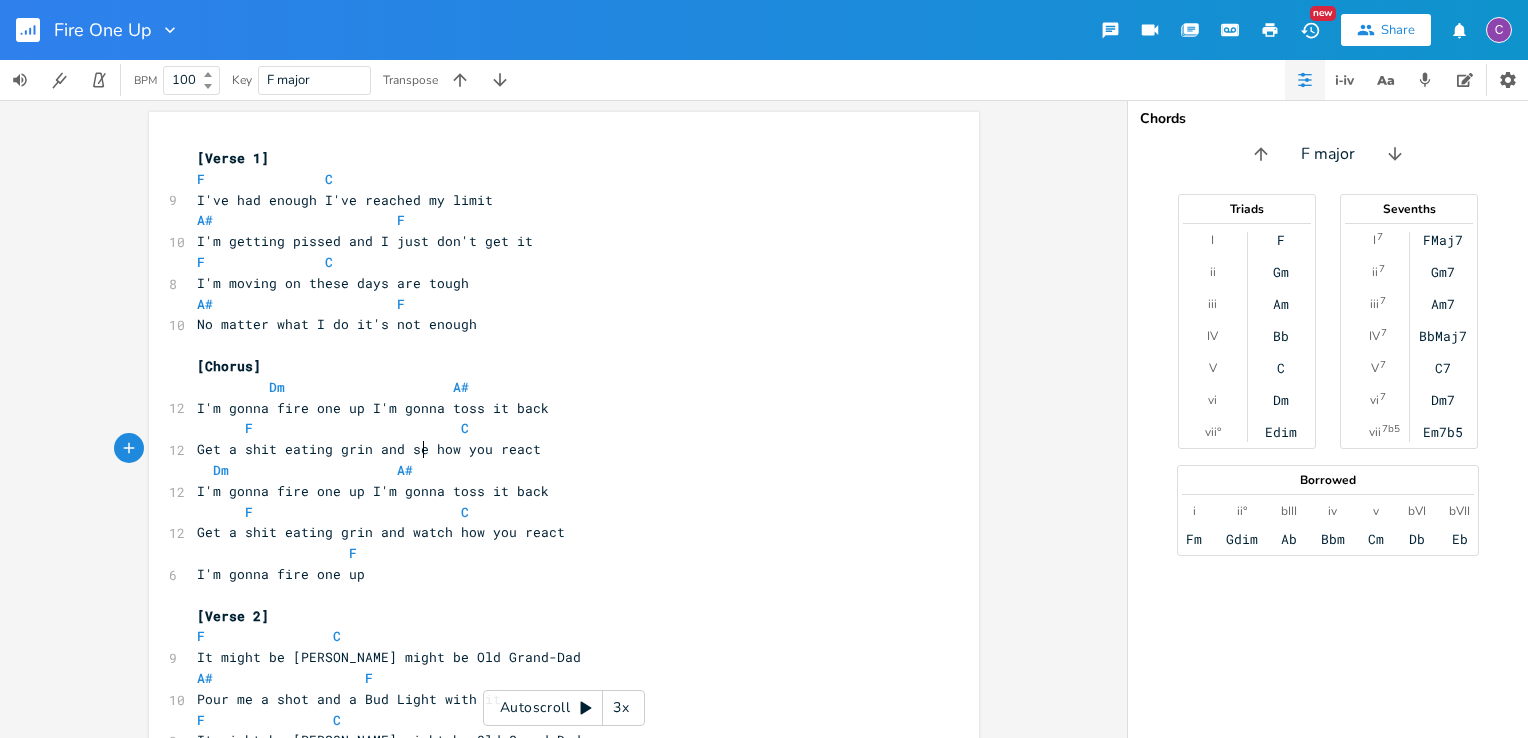 type on "see" 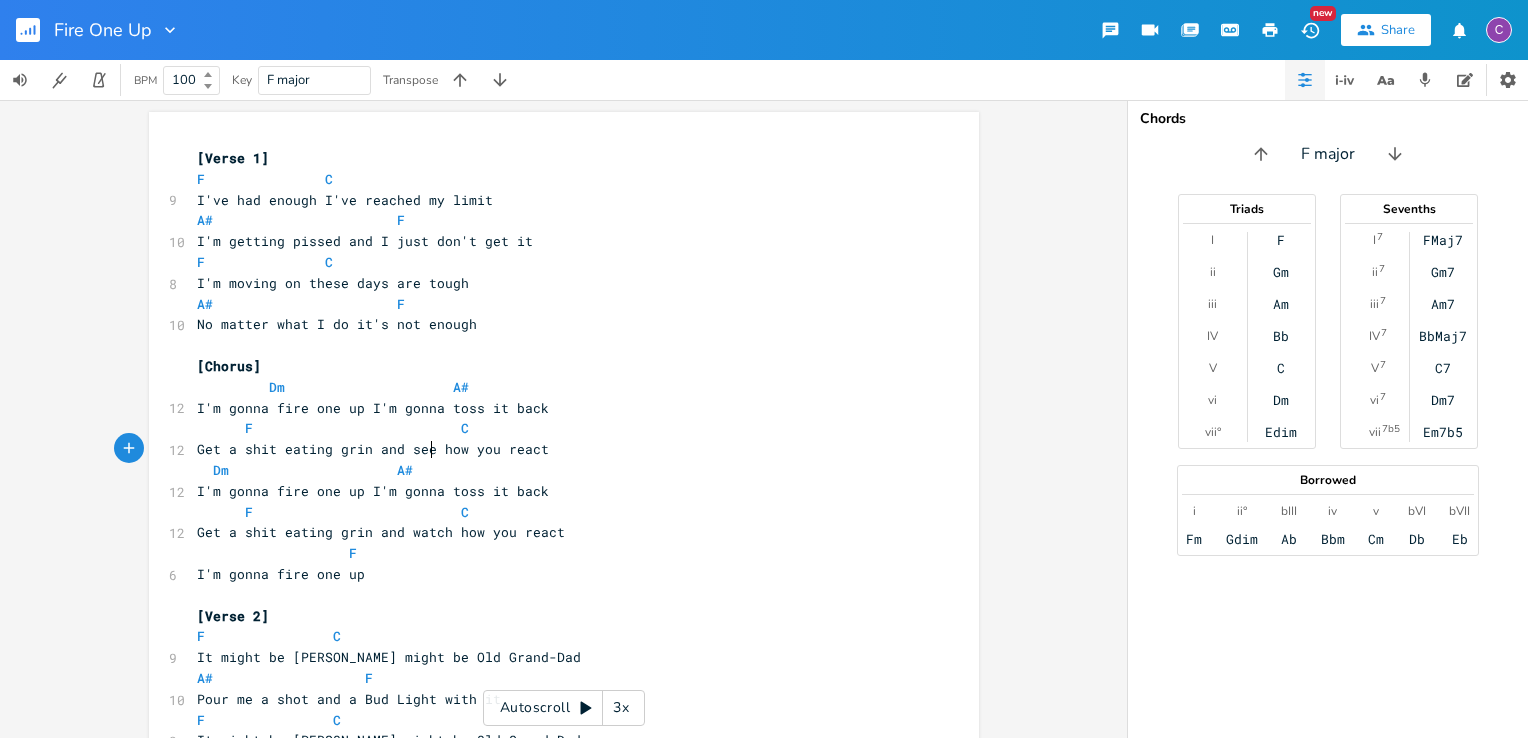 scroll, scrollTop: 0, scrollLeft: 19, axis: horizontal 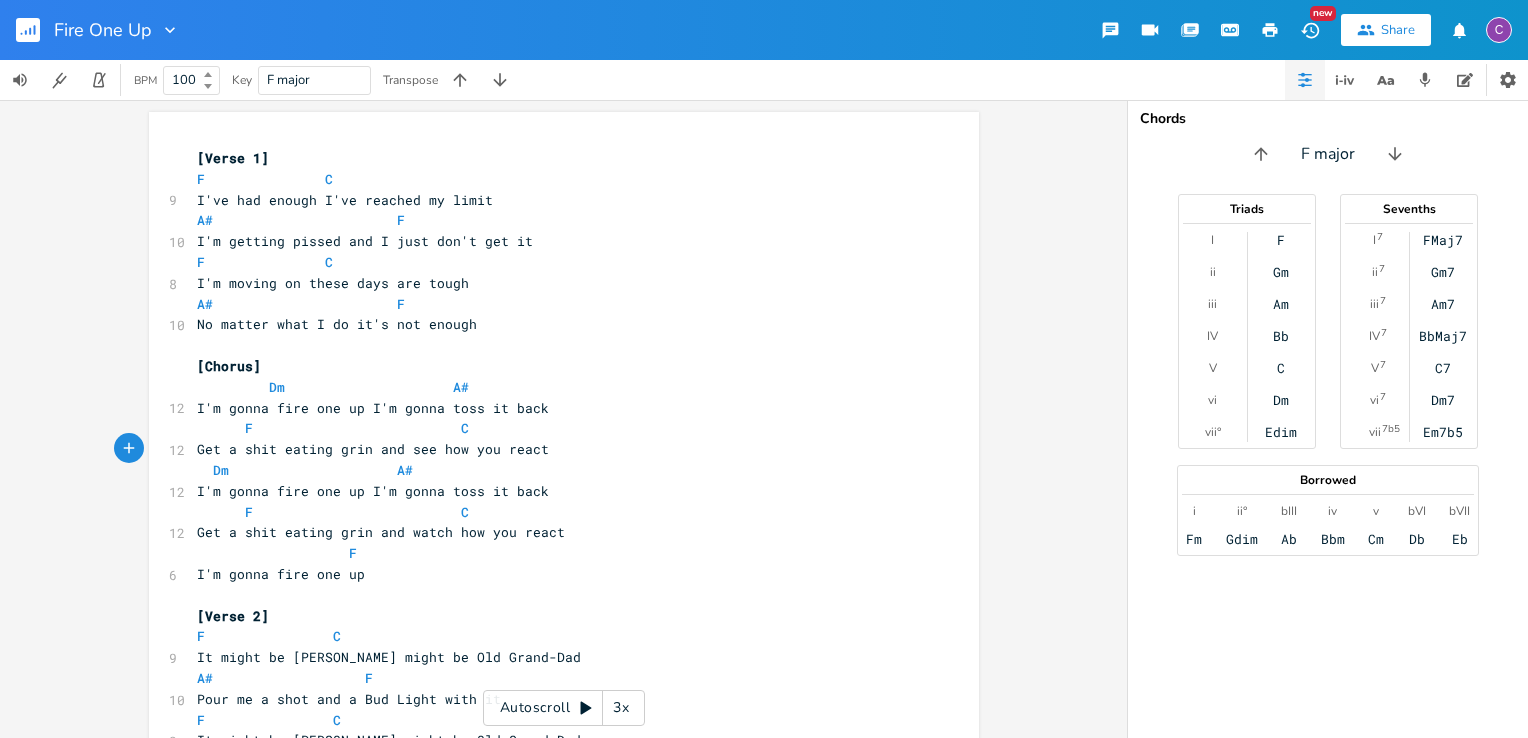 click on "Dm                       A#" at bounding box center (554, 470) 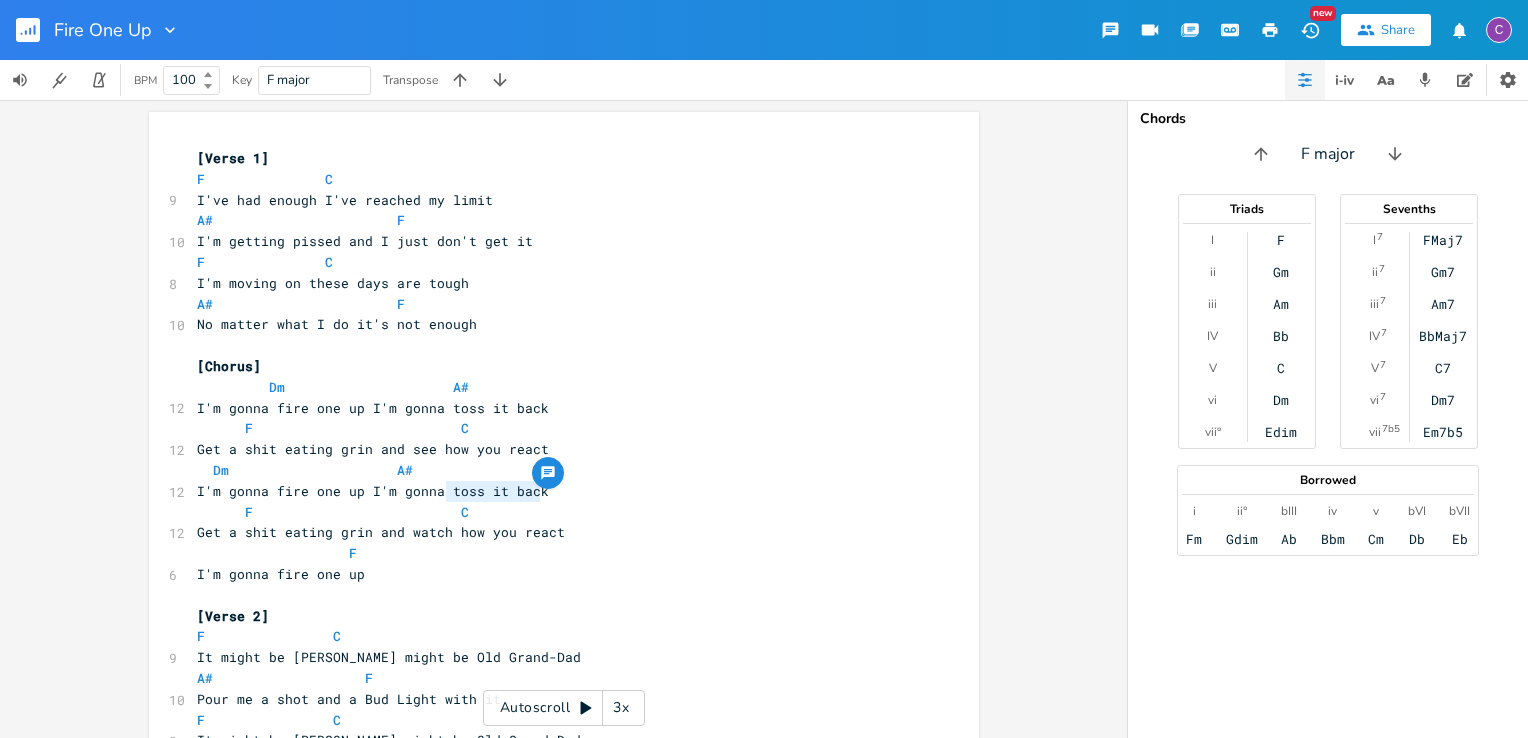 drag, startPoint x: 441, startPoint y: 492, endPoint x: 532, endPoint y: 490, distance: 91.02197 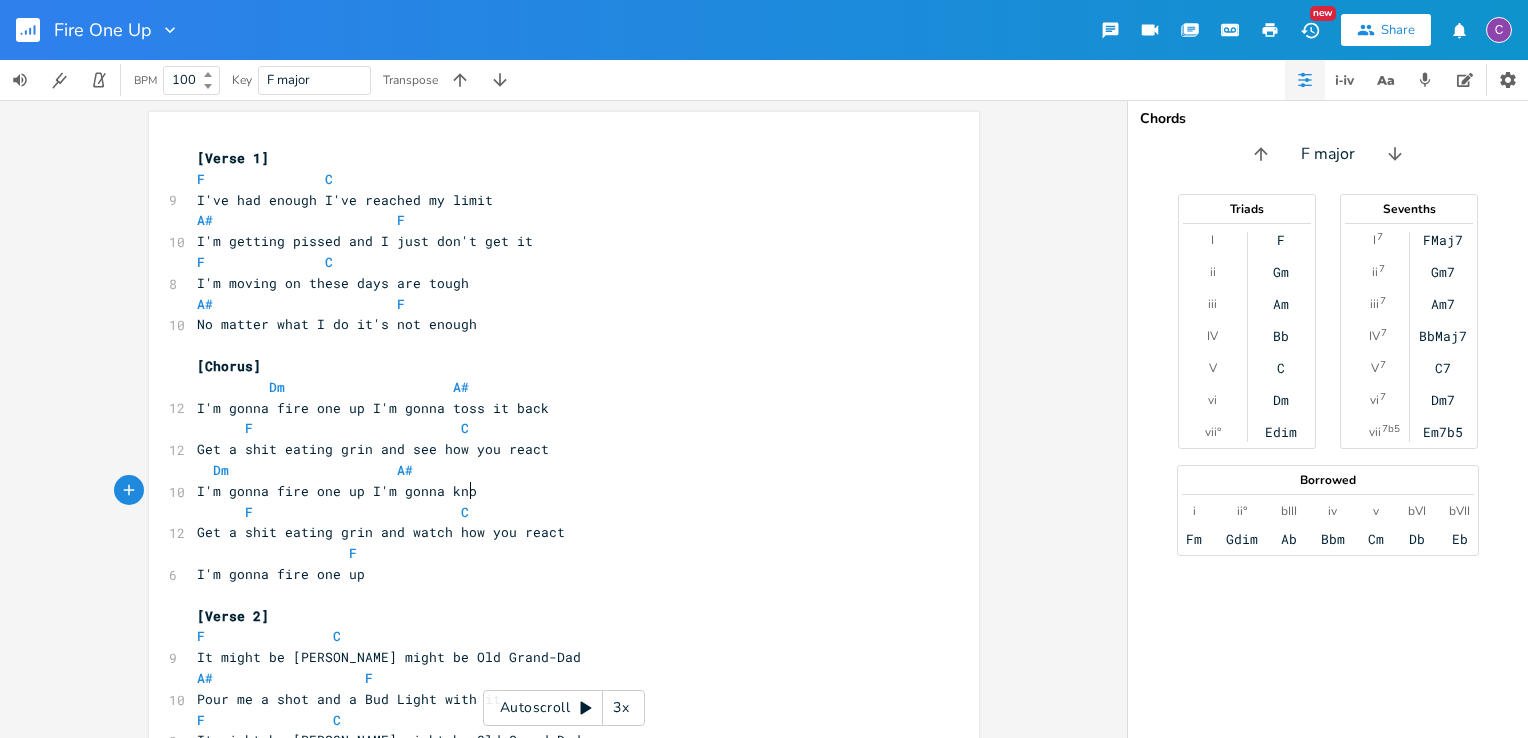 scroll, scrollTop: 0, scrollLeft: 26, axis: horizontal 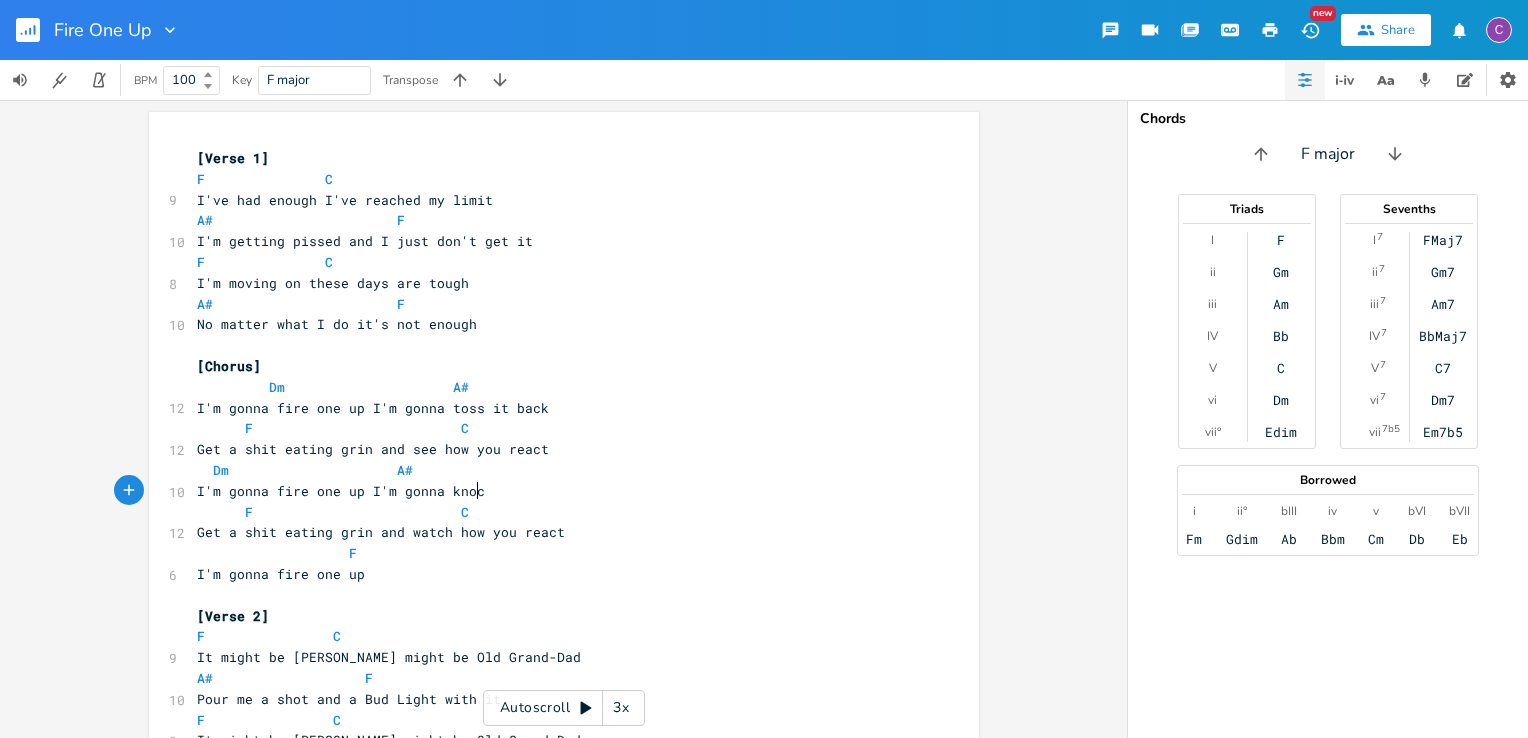 type on "knocd" 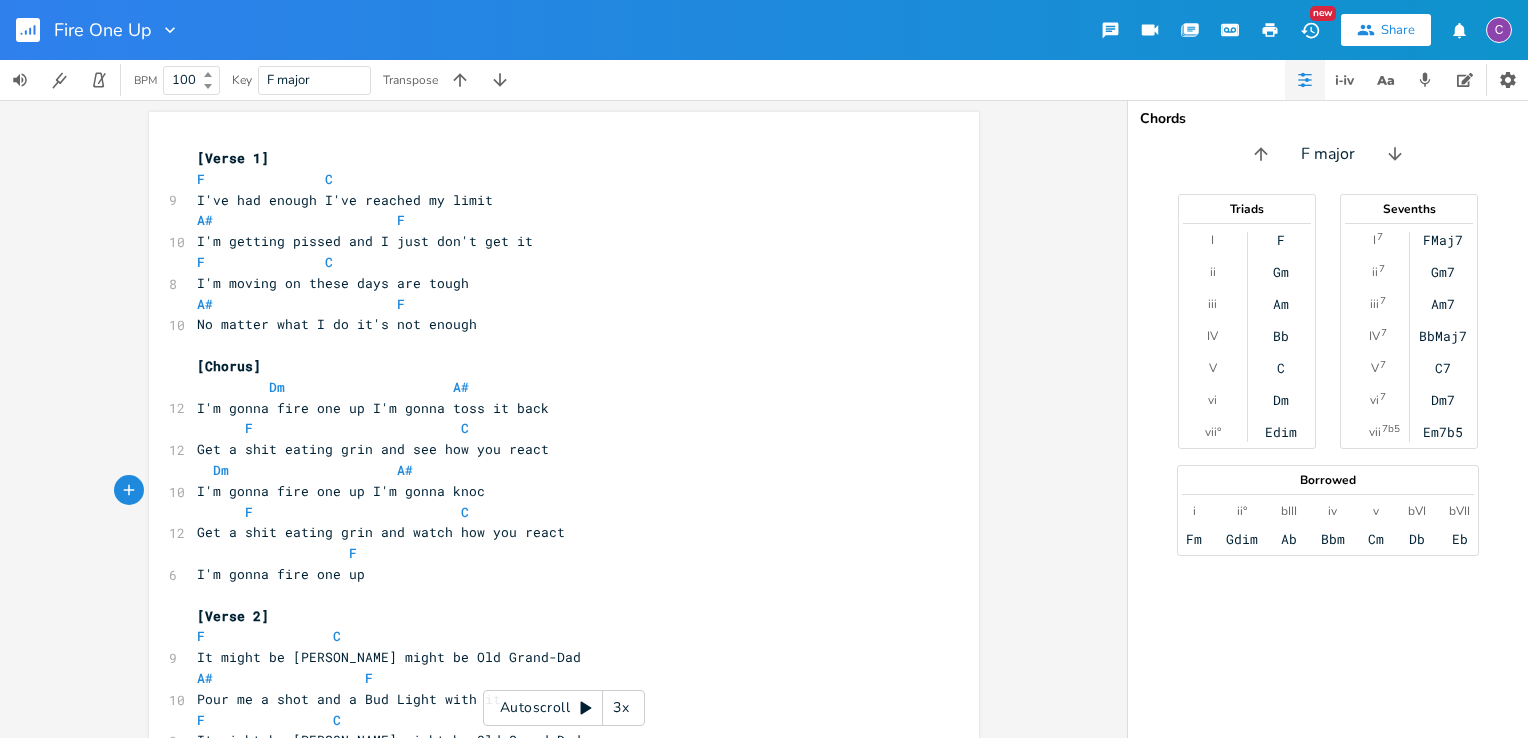 scroll, scrollTop: 0, scrollLeft: 7, axis: horizontal 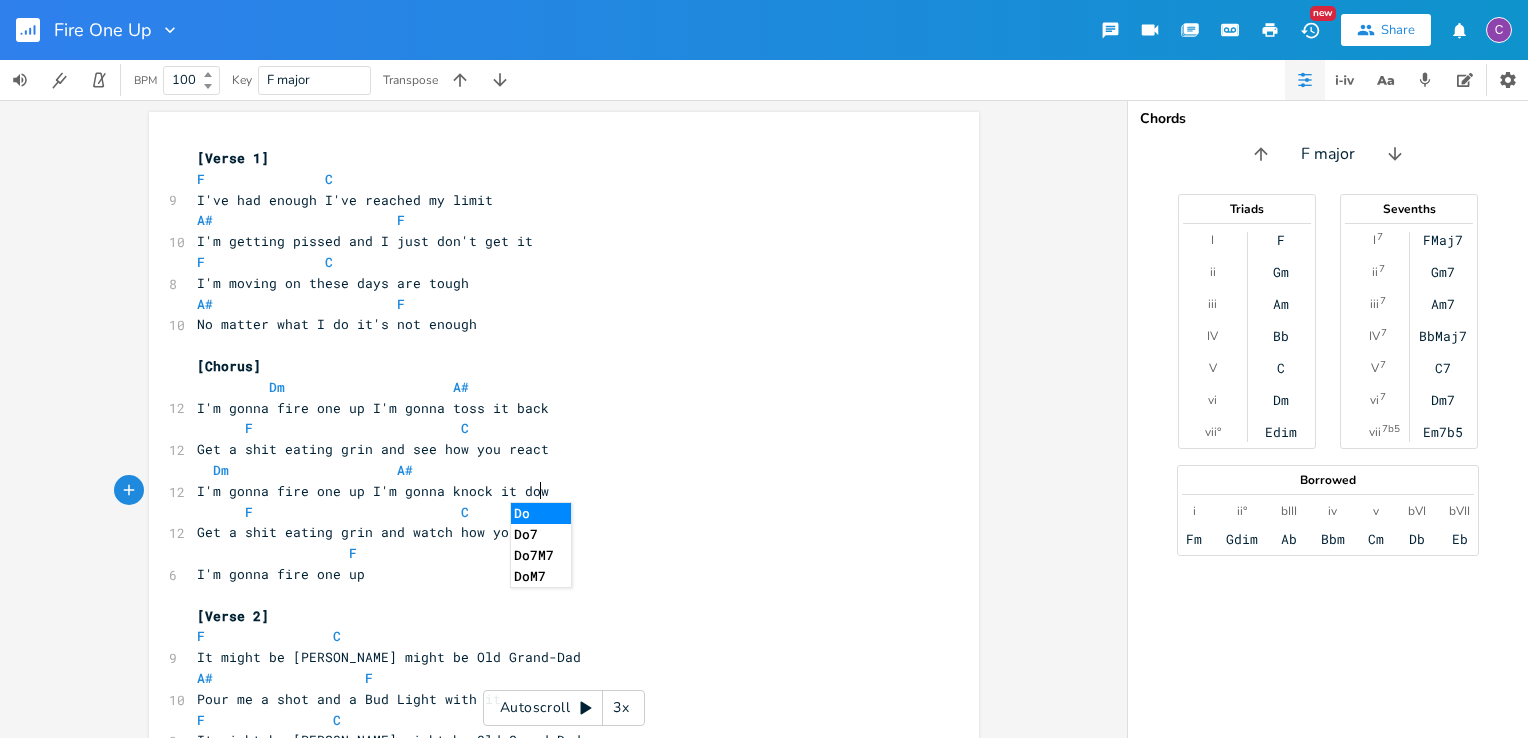 type on "k it down" 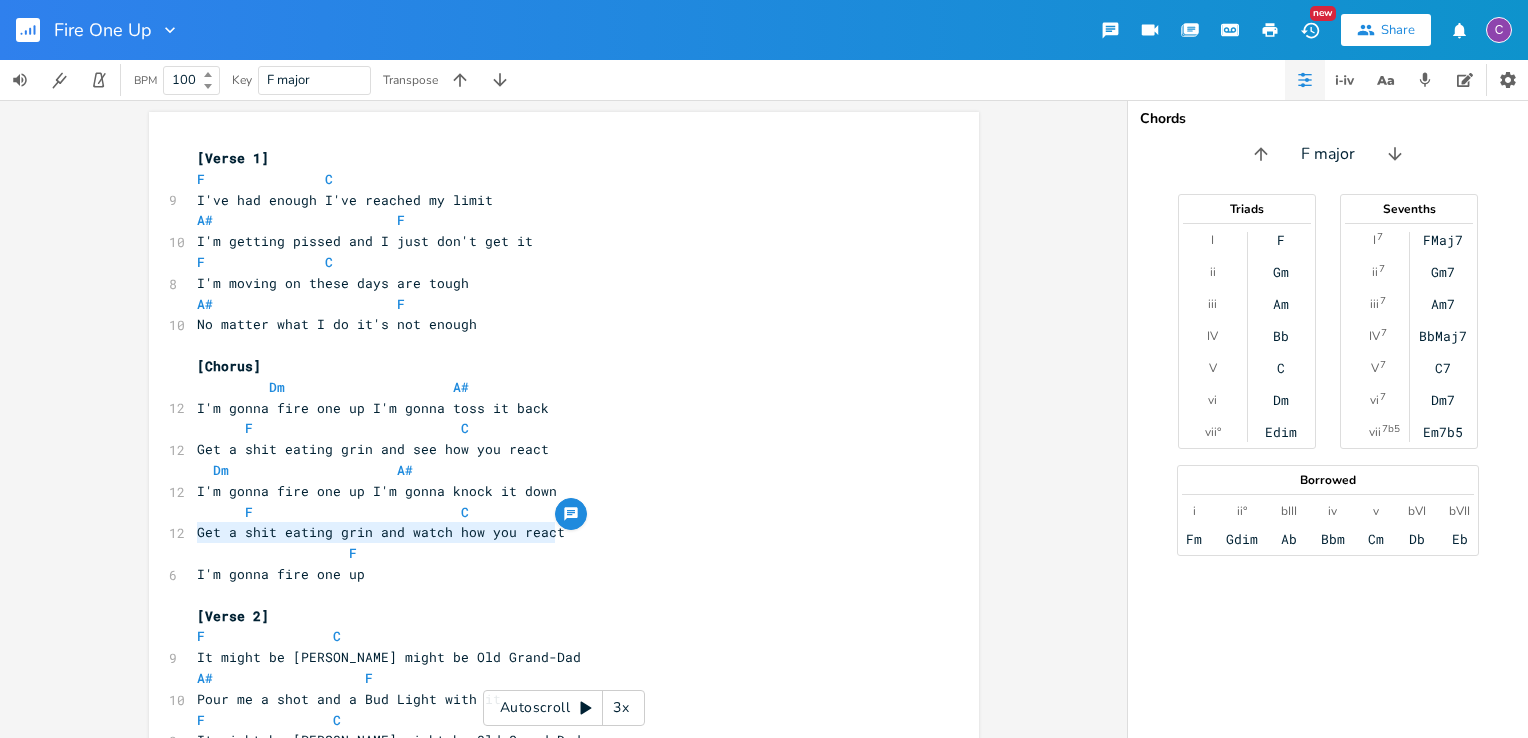 drag, startPoint x: 189, startPoint y: 534, endPoint x: 551, endPoint y: 540, distance: 362.0497 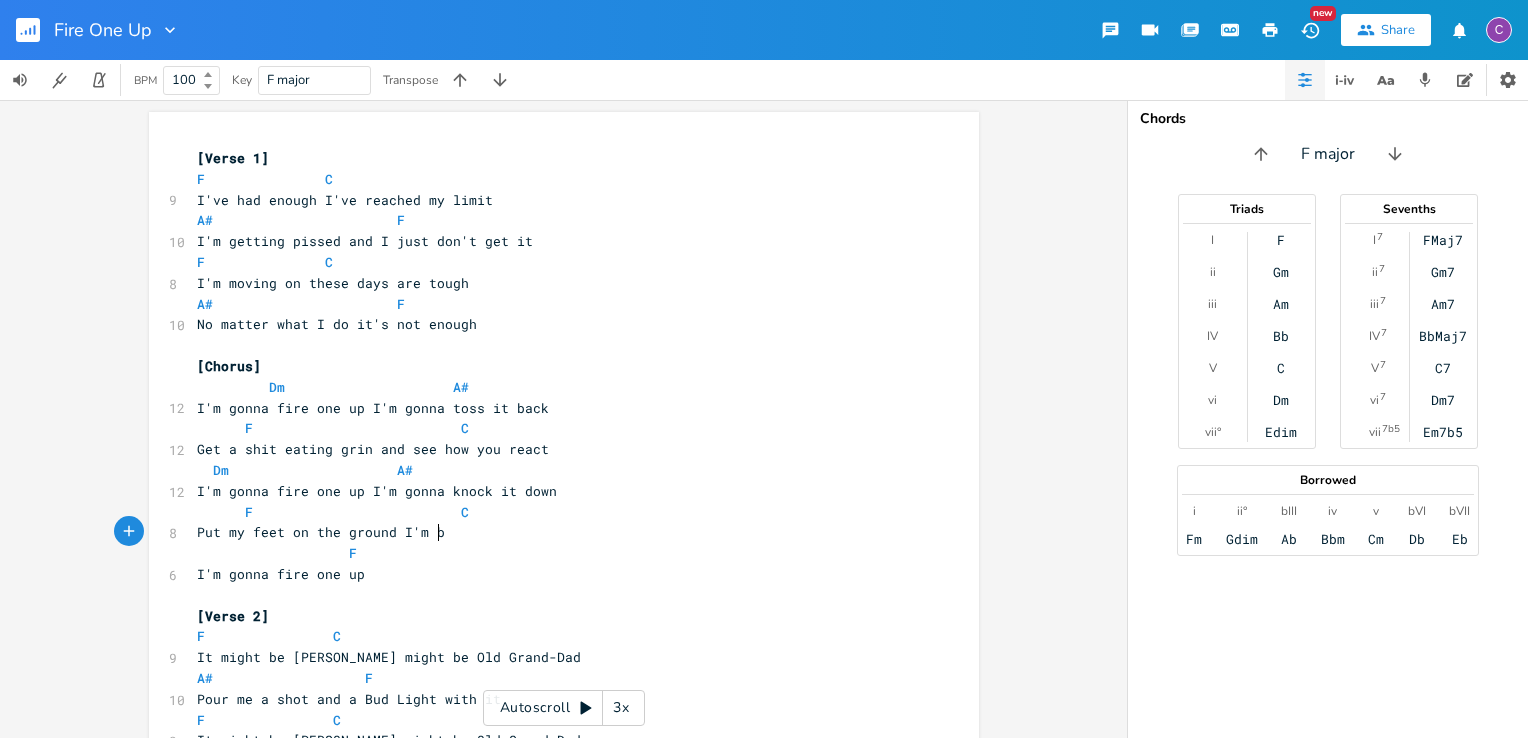 scroll, scrollTop: 0, scrollLeft: 187, axis: horizontal 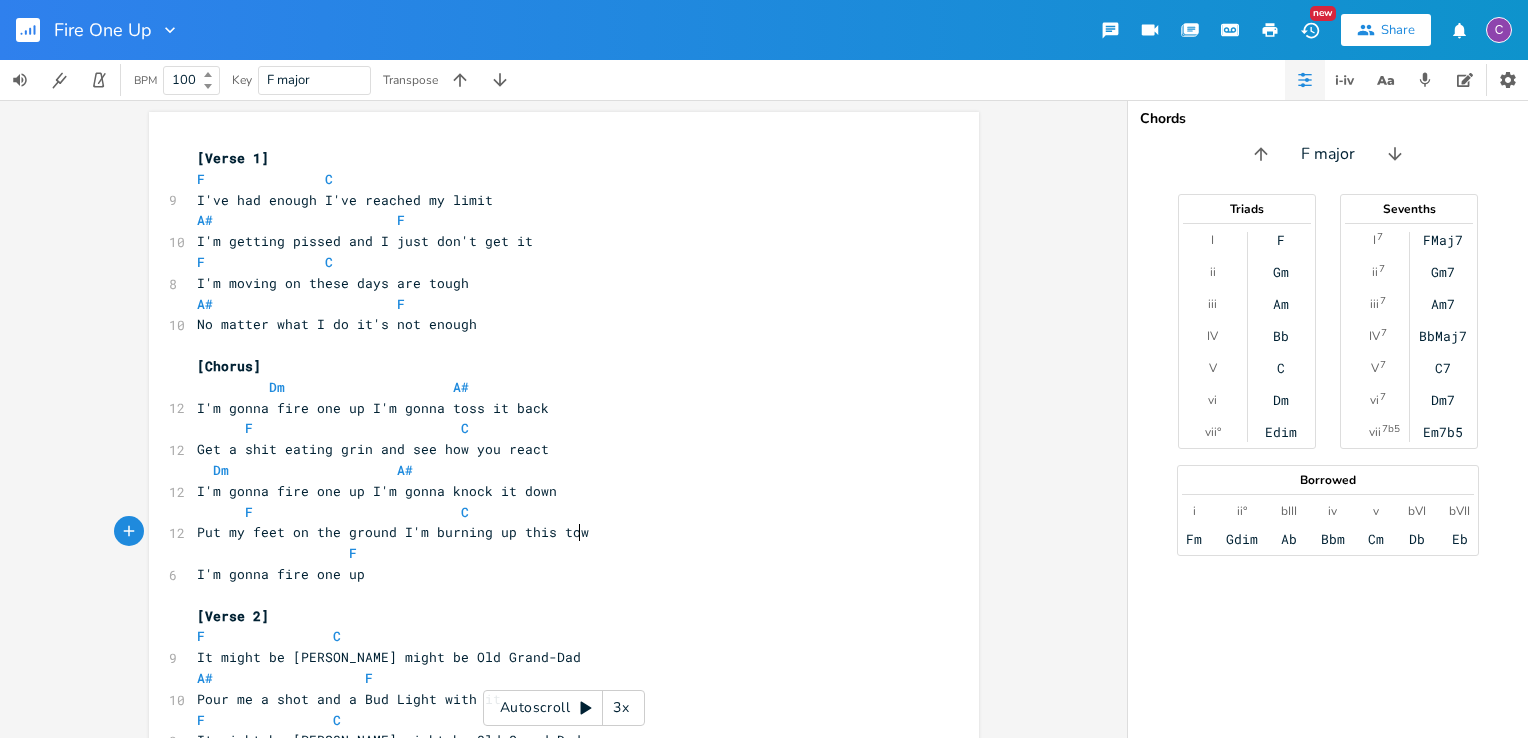 type on "Put my feet on the ground I'm burning up this town" 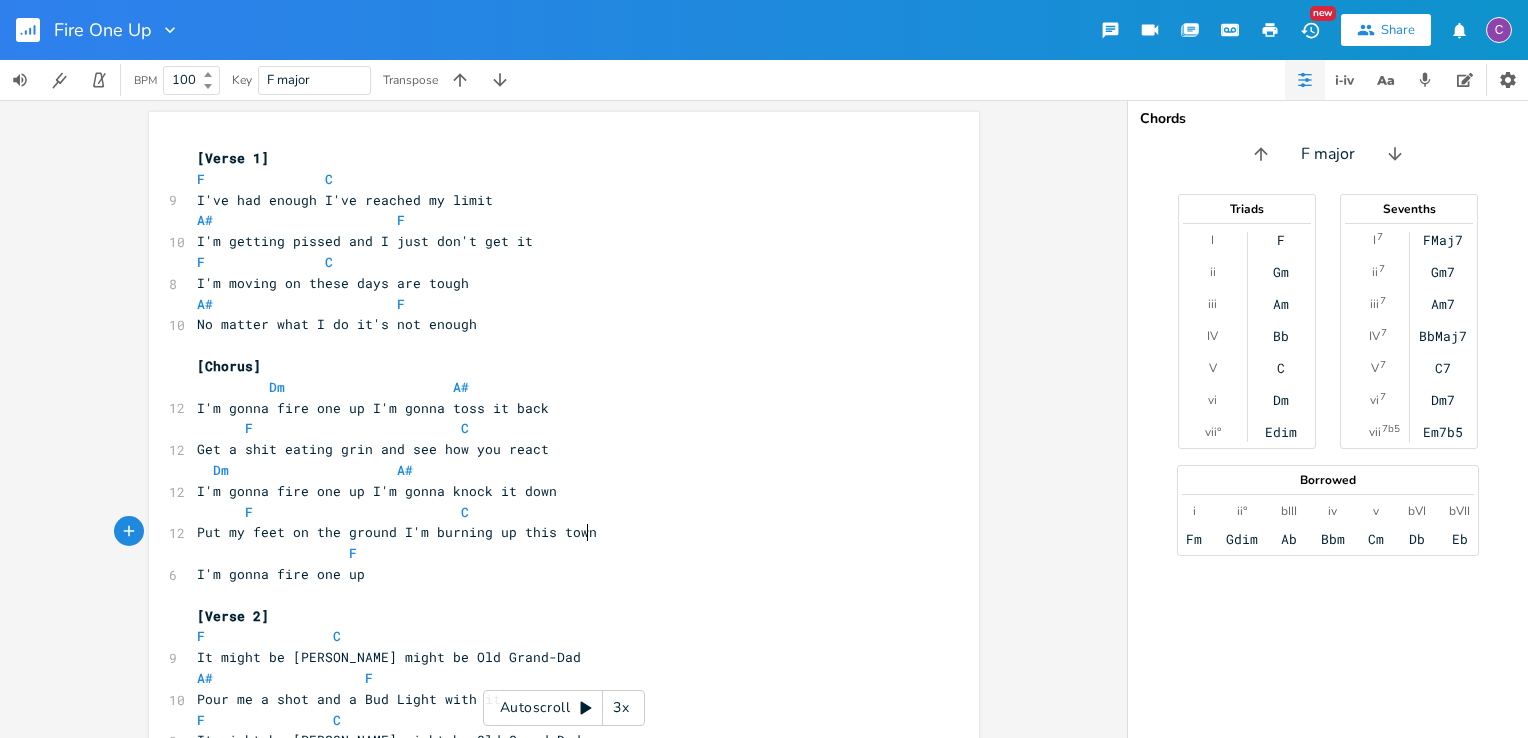 scroll, scrollTop: 100, scrollLeft: 0, axis: vertical 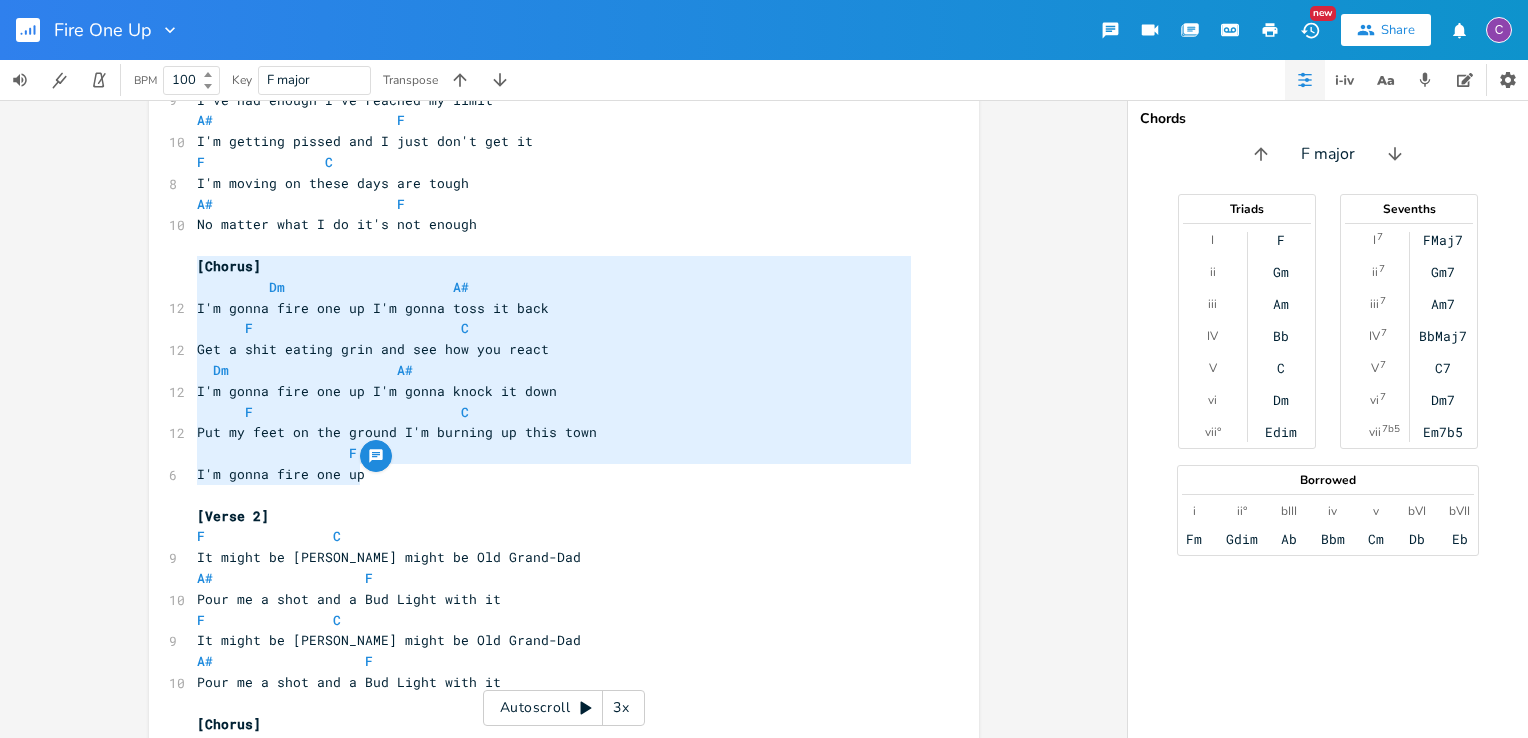 drag, startPoint x: 188, startPoint y: 259, endPoint x: 638, endPoint y: 476, distance: 499.58884 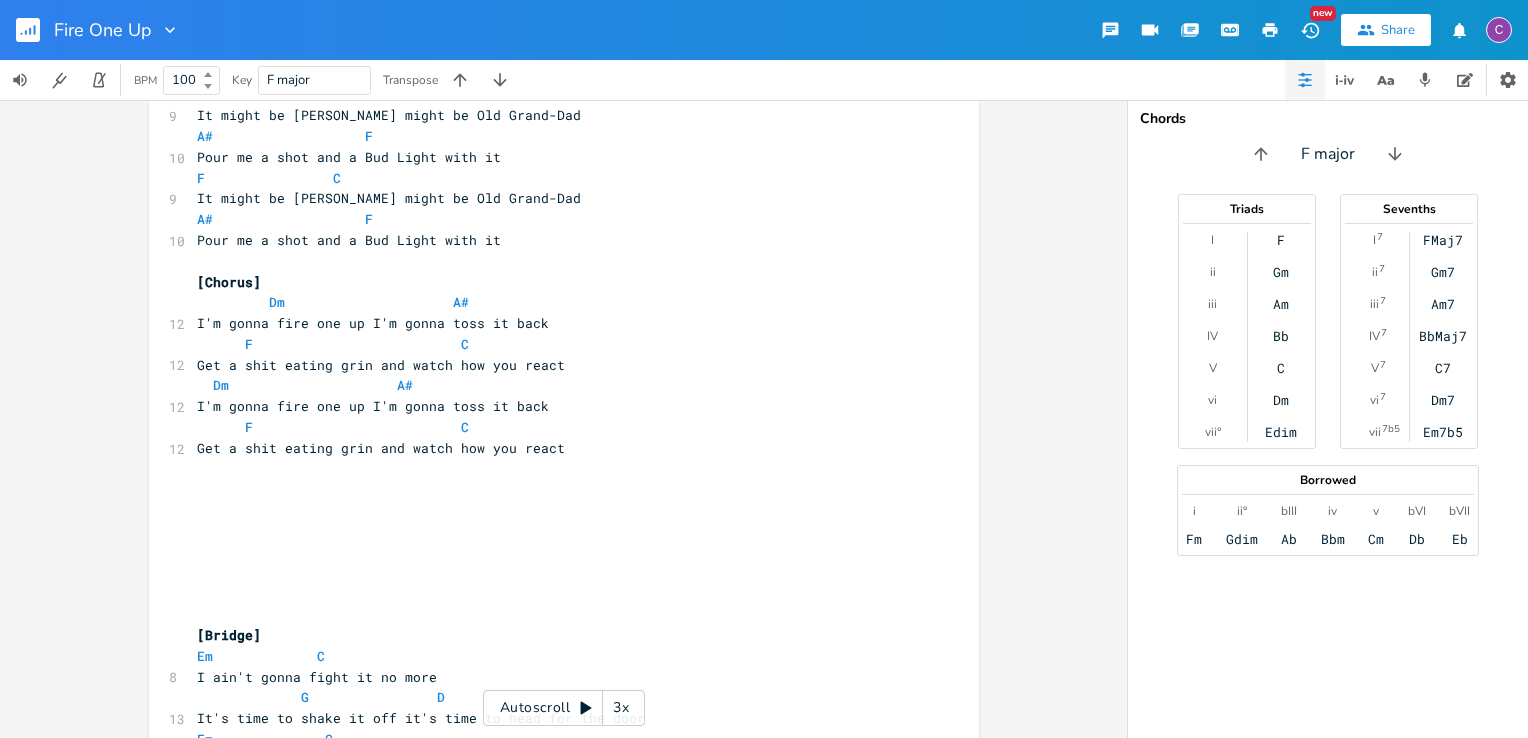 scroll, scrollTop: 566, scrollLeft: 0, axis: vertical 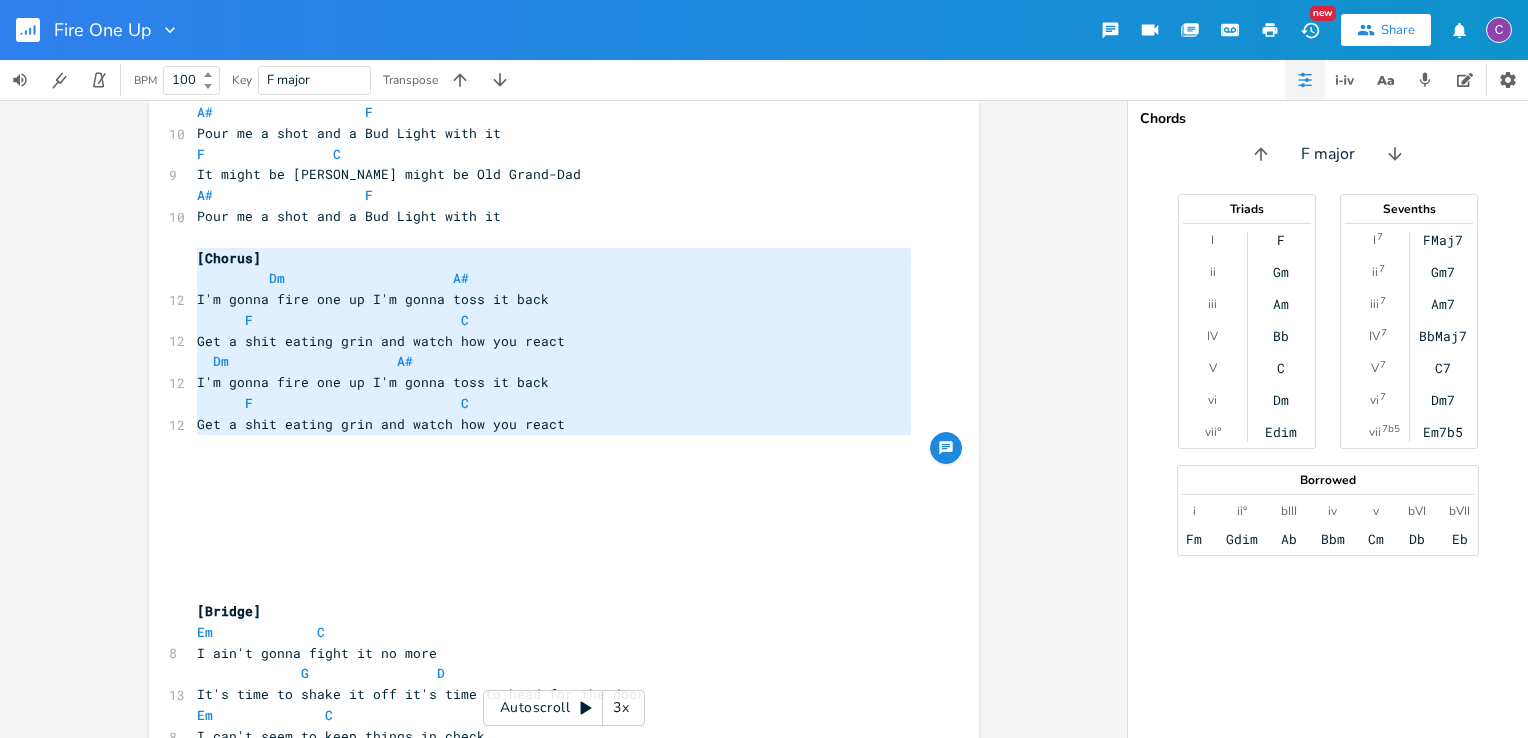 type on "[Chorus]
Dm                     A#
I'm gonna fire one up I'm gonna toss it back
F                          C
Get a shit eating grin and watch how you react
Dm                     A#
I'm gonna fire one up I'm gonna toss it back
F                          C
Get a shit eating grin and watch how you react" 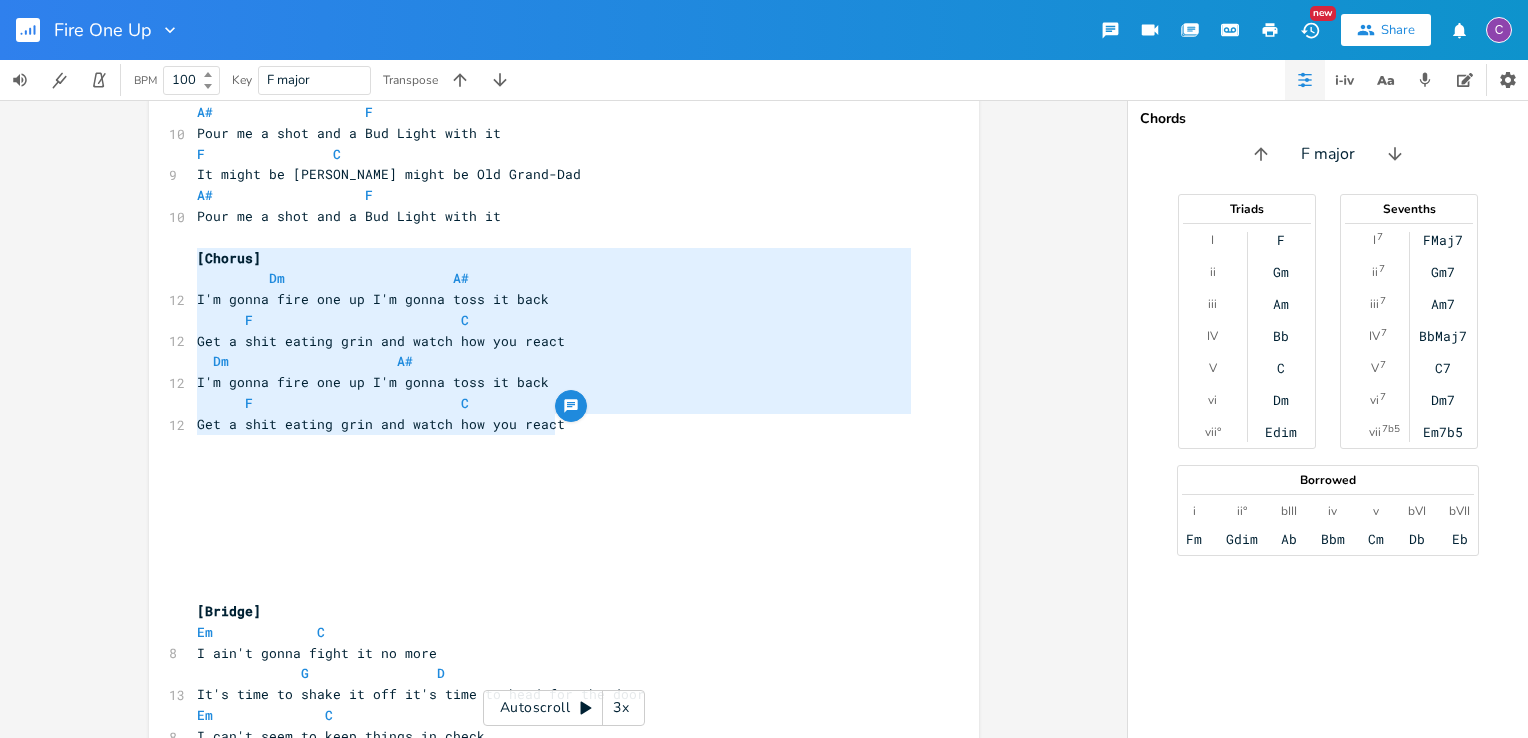 drag, startPoint x: 192, startPoint y: 262, endPoint x: 677, endPoint y: 422, distance: 510.7103 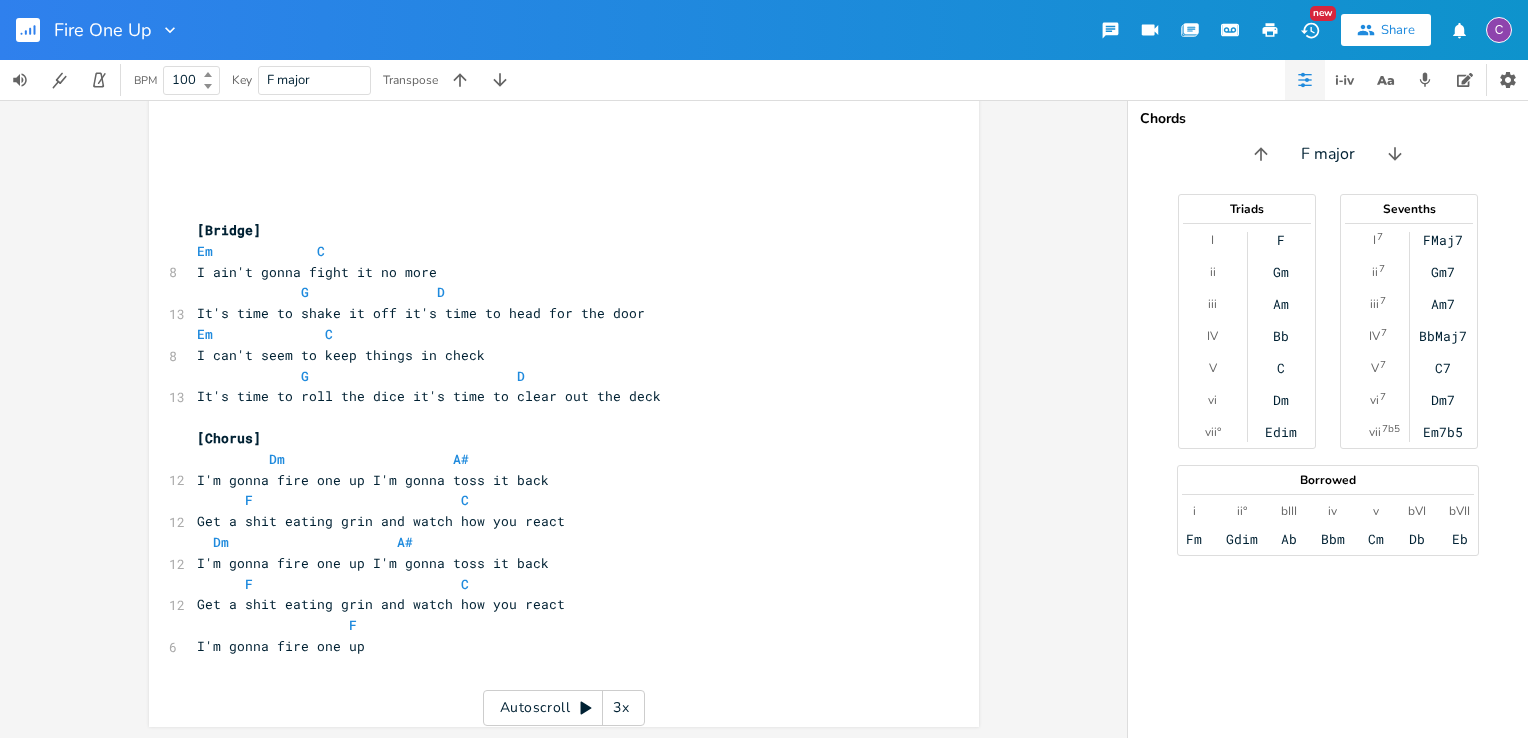 scroll, scrollTop: 948, scrollLeft: 0, axis: vertical 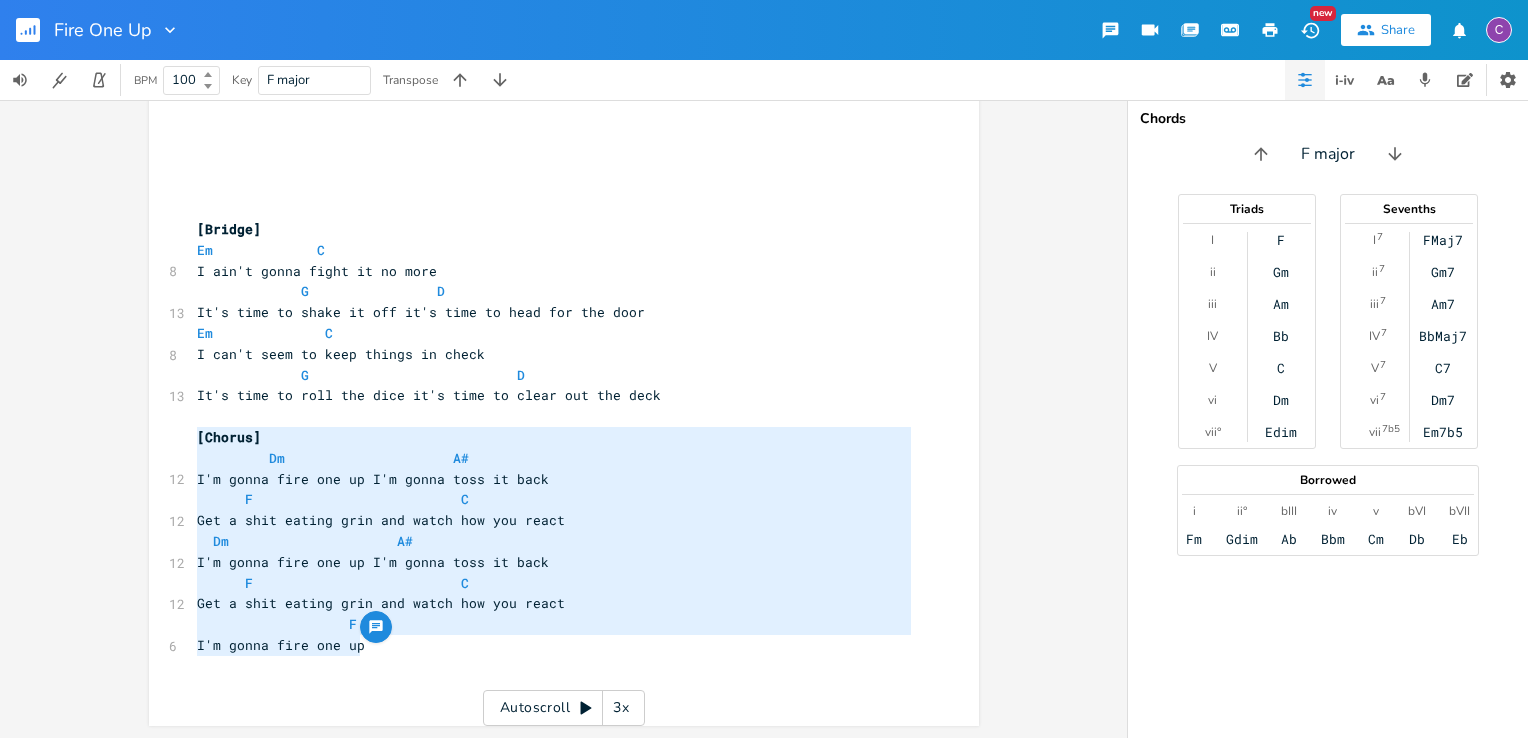drag, startPoint x: 188, startPoint y: 442, endPoint x: 471, endPoint y: 642, distance: 346.5386 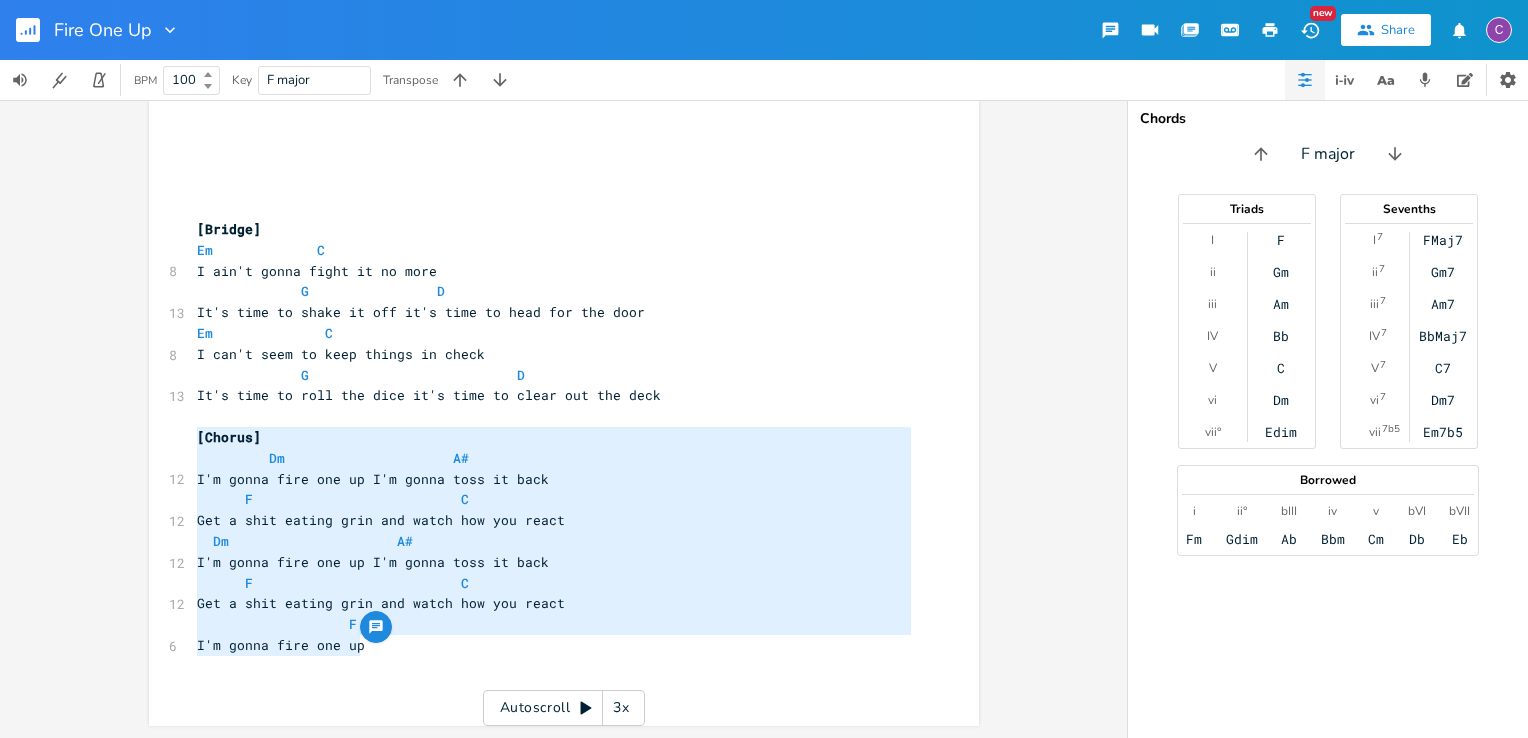 type on "[Chorus]
Dm                     A#
I'm gonna fire one up I'm gonna toss it back
F                          C
Get a shit eating grin and watch how you react
Dm                     A#
I'm gonna fire one up I'm gonna toss it back
F                          C
Get a shit eating grin and watch how you react
F
I'm gonna fire one up" 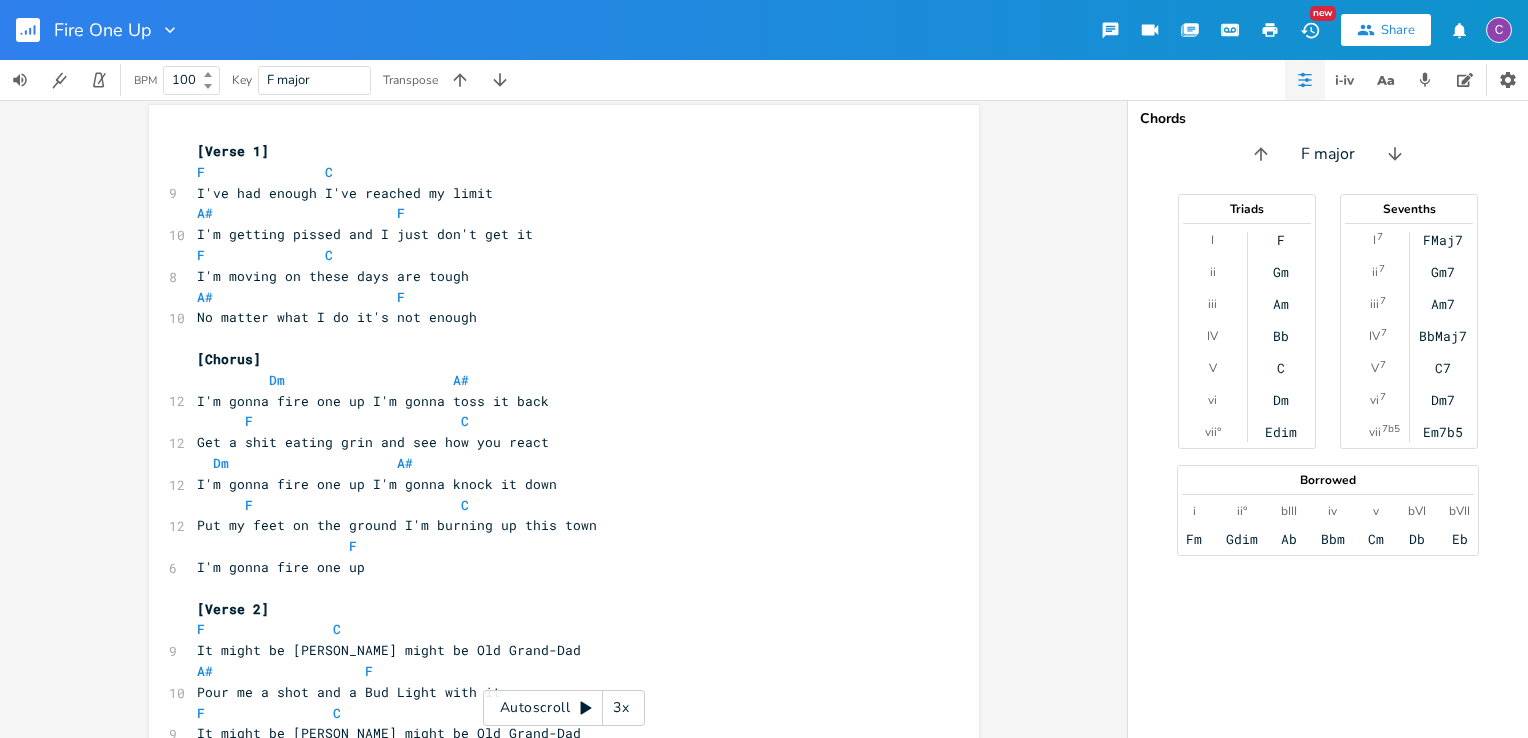 scroll, scrollTop: 0, scrollLeft: 0, axis: both 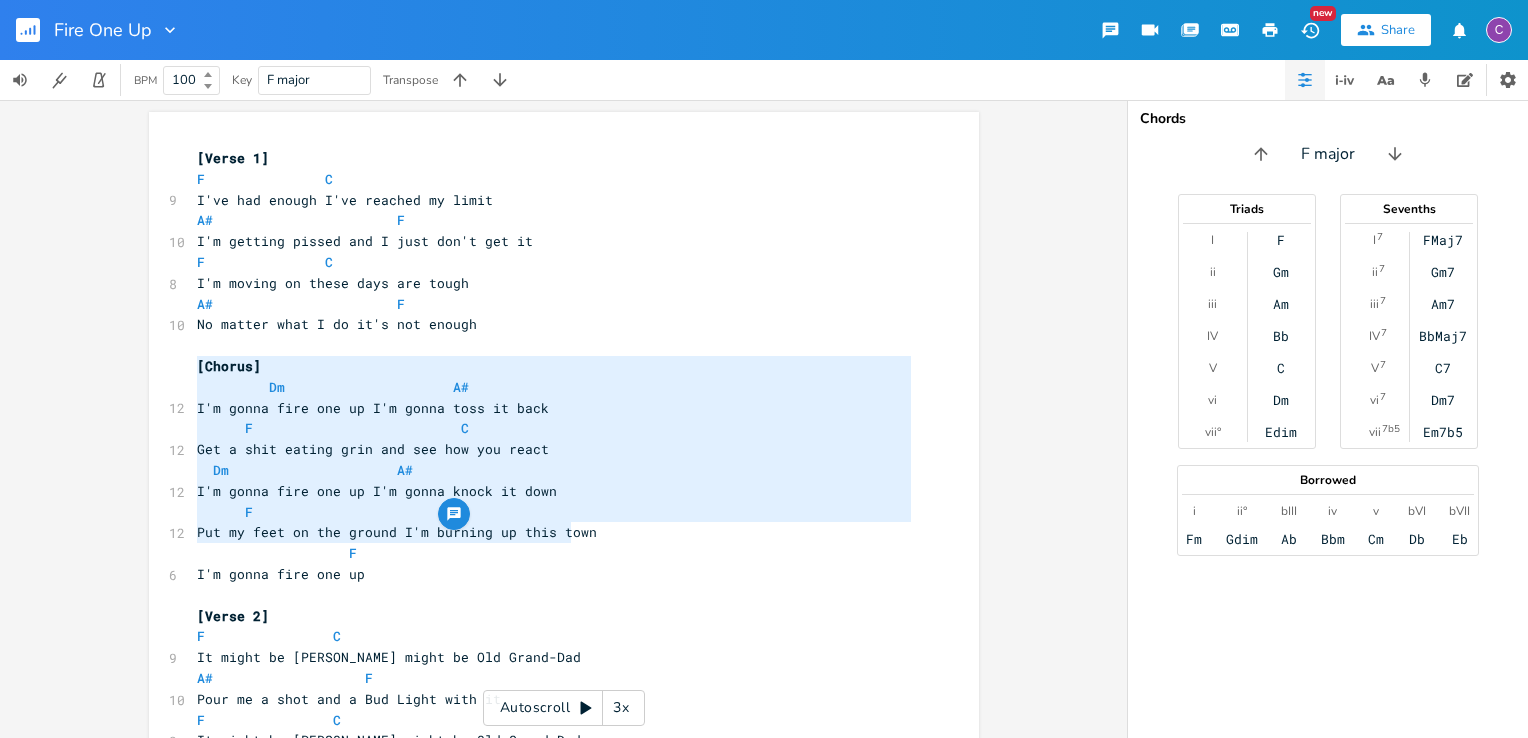 type on "[Chorus]
Dm                     A#
I'm gonna fire one up I'm gonna toss it back
F                          C
Get a shit eating grin and see how you react
Dm                     A#
I'm gonna fire one up I'm gonna knock it down
F                          C
Put my feet on the ground I'm burning up this town" 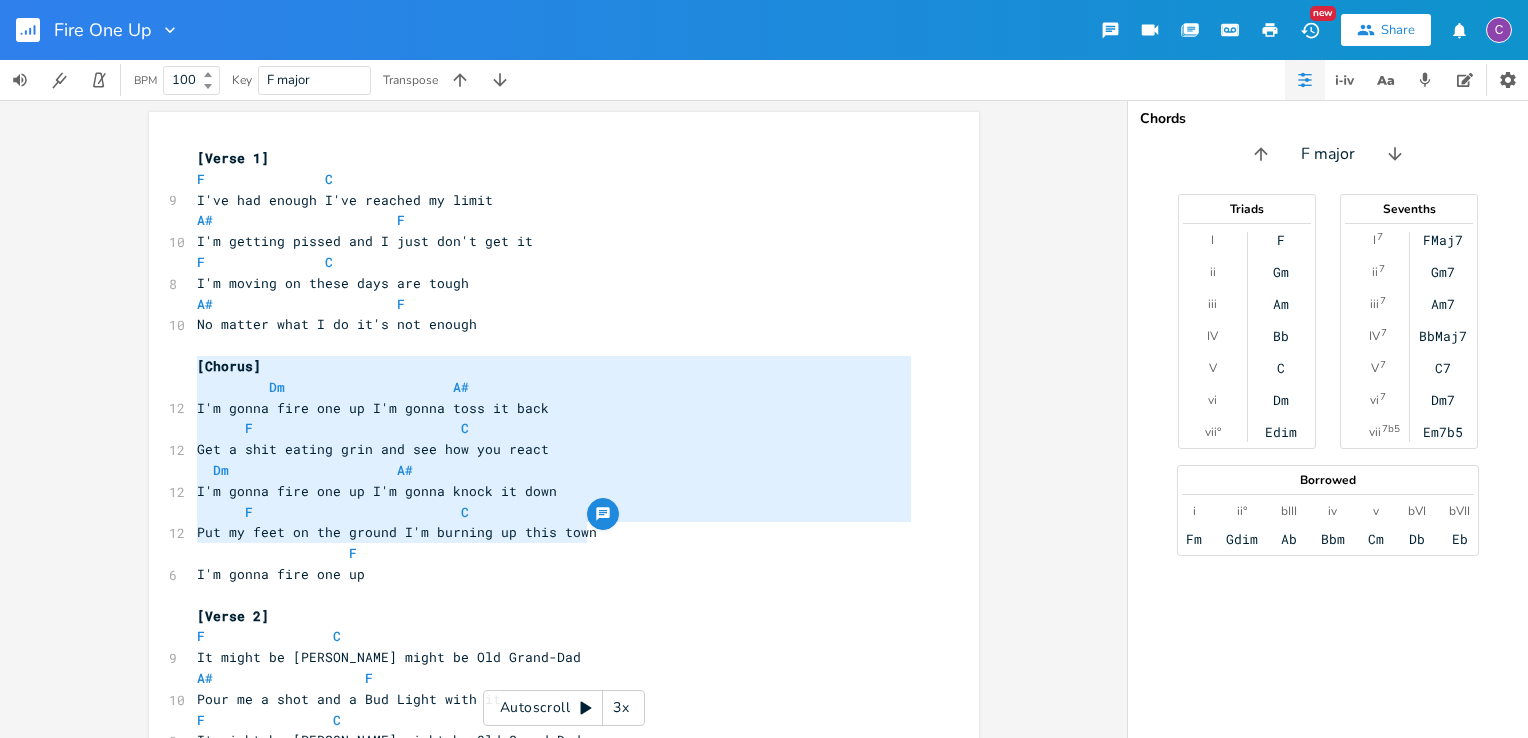 drag, startPoint x: 191, startPoint y: 362, endPoint x: 592, endPoint y: 534, distance: 436.3313 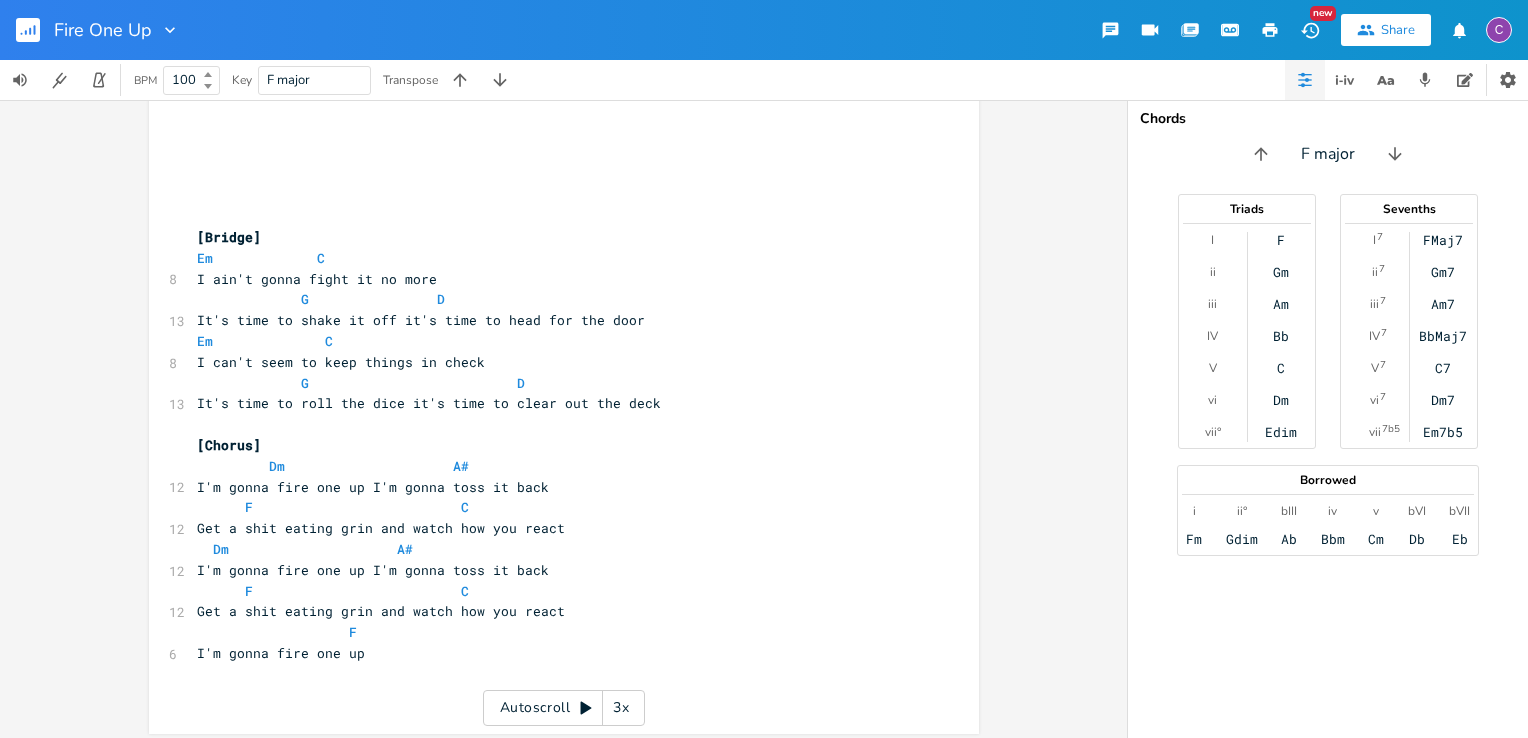scroll, scrollTop: 948, scrollLeft: 0, axis: vertical 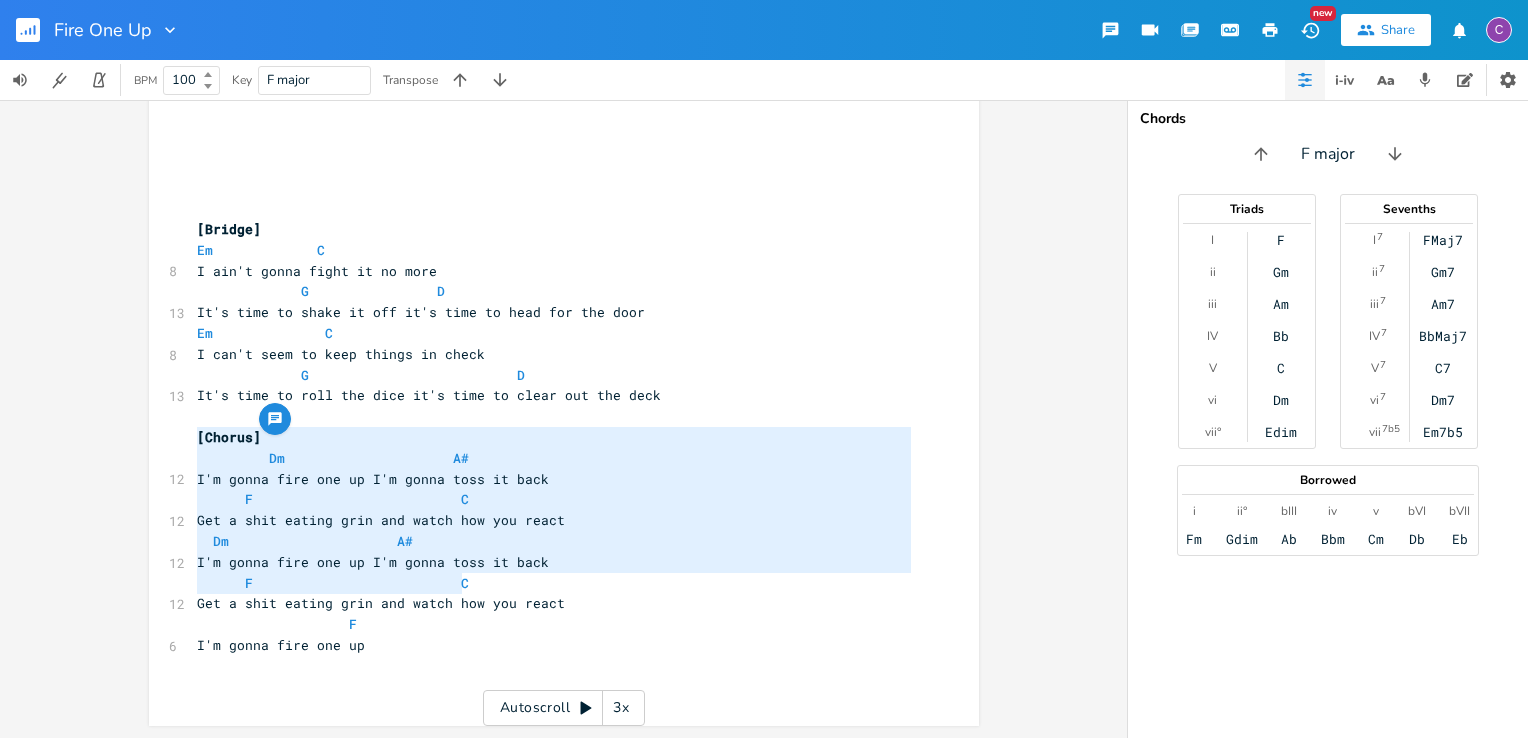 type on "[Chorus]
Dm                     A#
I'm gonna fire one up I'm gonna toss it back
F                          C
Get a shit eating grin and watch how you react
Dm                     A#
I'm gonna fire one up I'm gonna toss it back
F                          C
Get a shit eating grin and watch how you react" 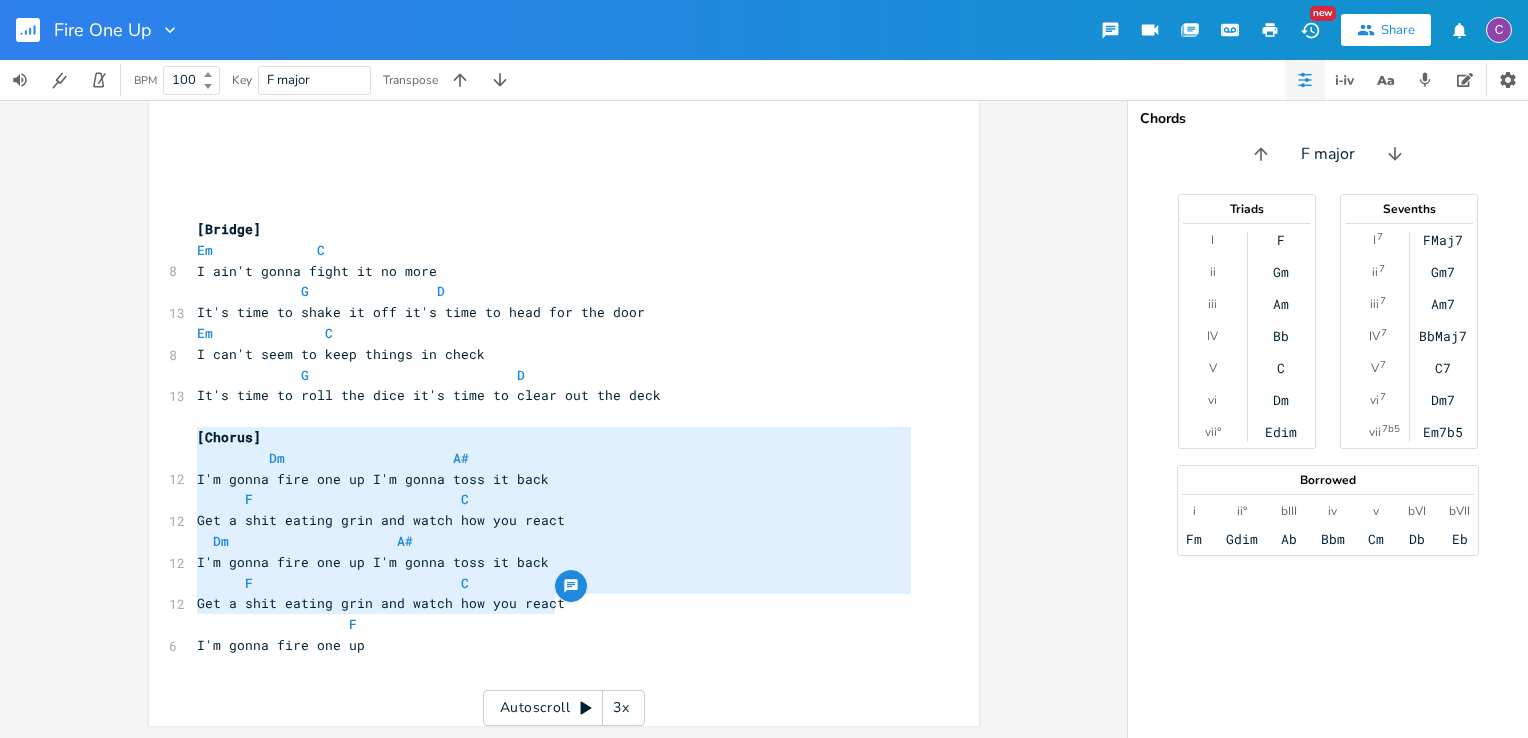 drag, startPoint x: 186, startPoint y: 431, endPoint x: 596, endPoint y: 605, distance: 445.3942 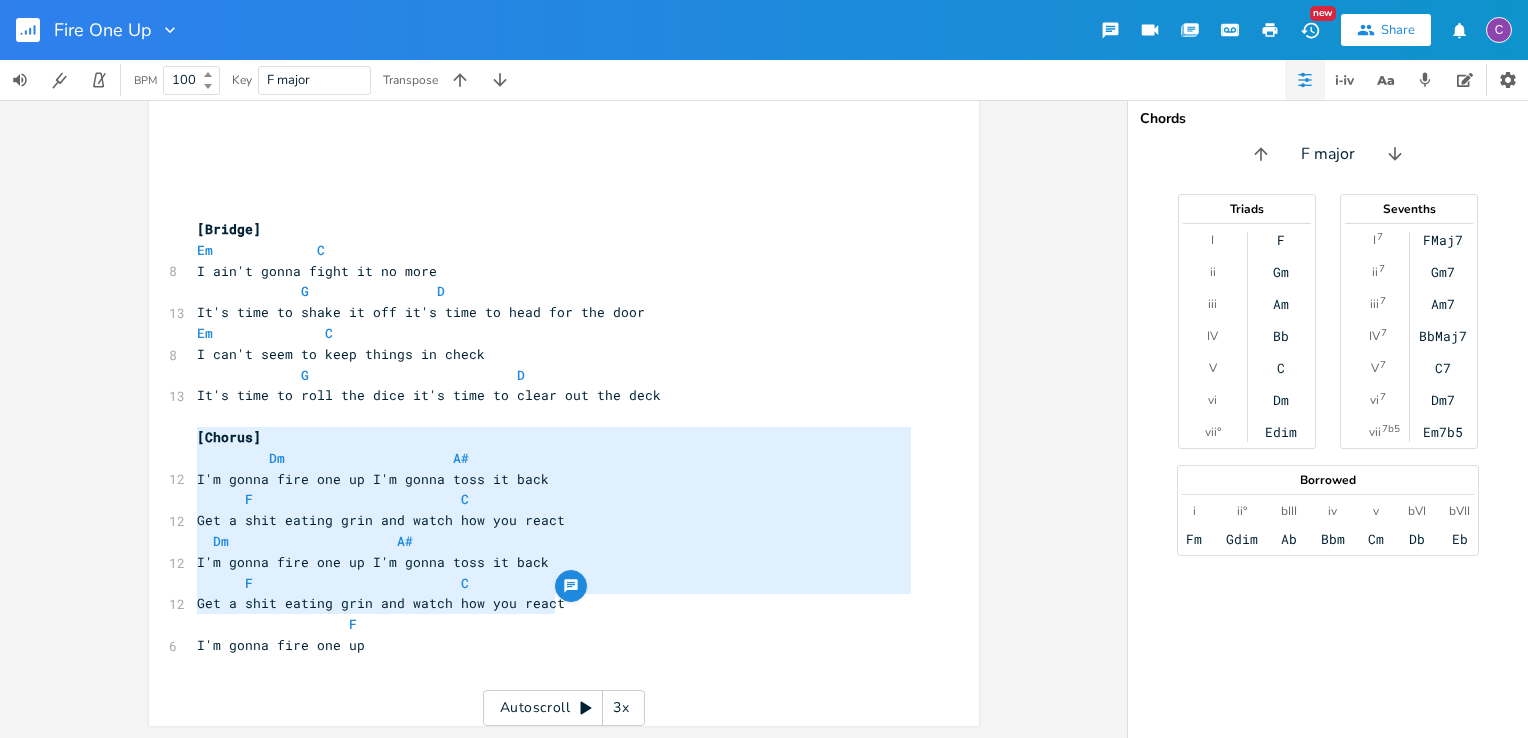 paste 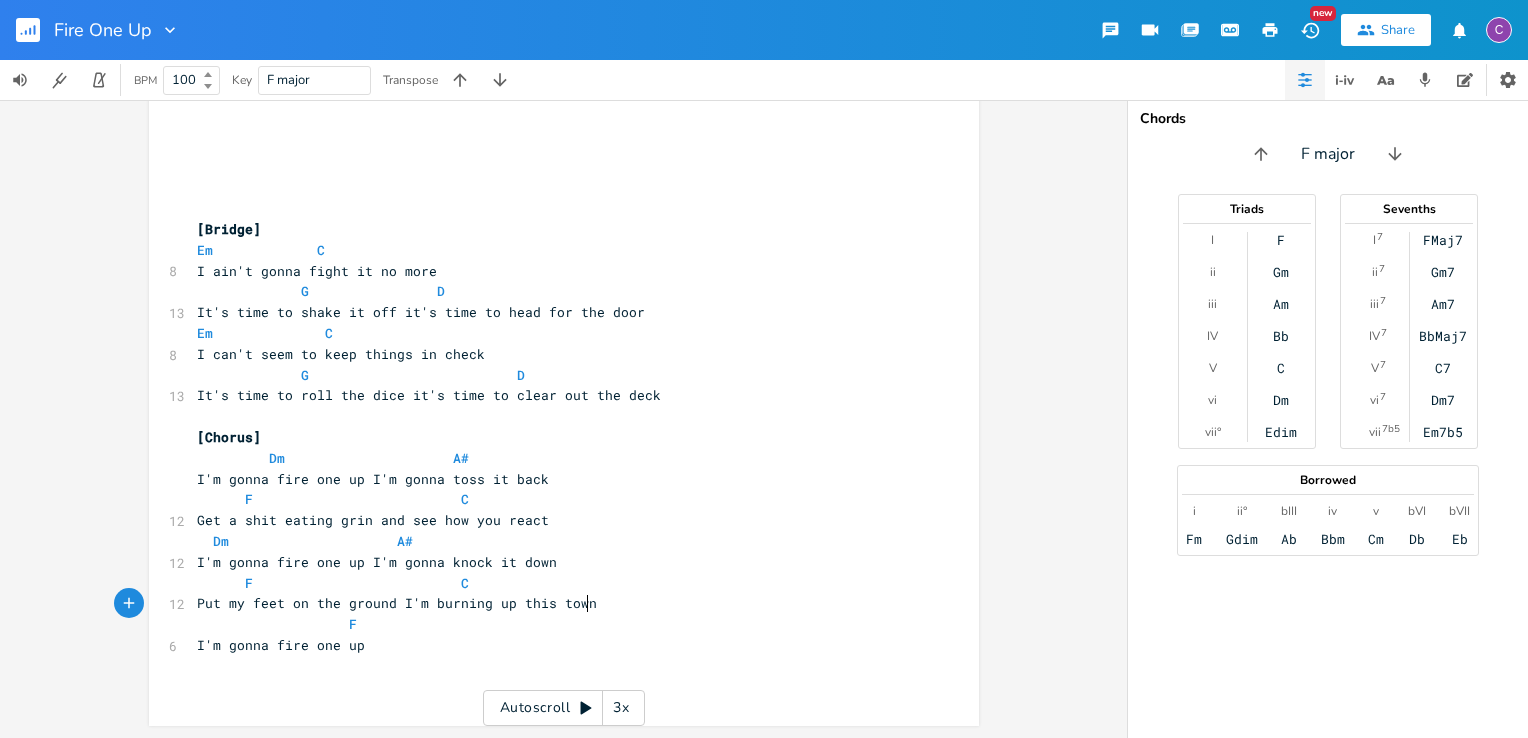 scroll, scrollTop: 947, scrollLeft: 0, axis: vertical 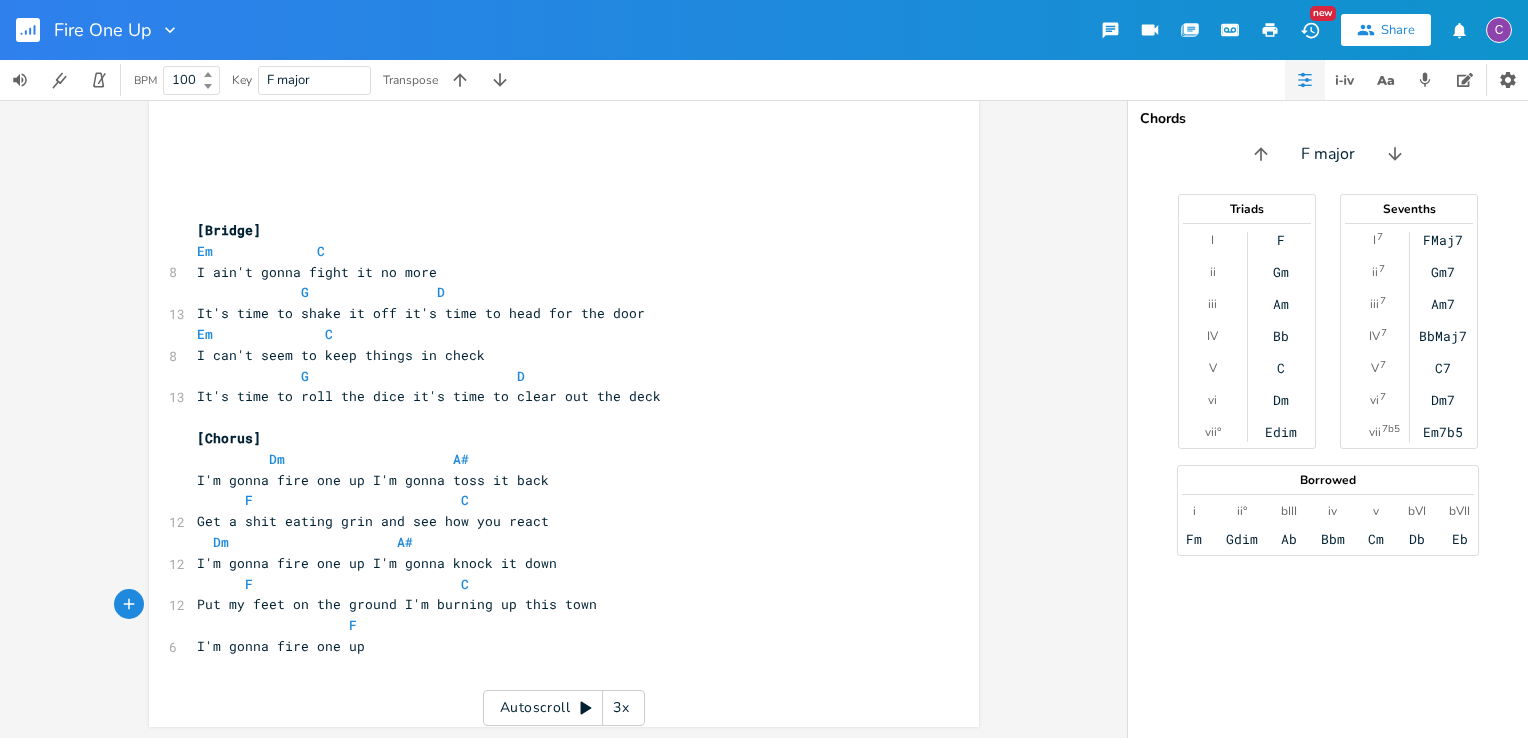 click on "F                            C" at bounding box center [554, 584] 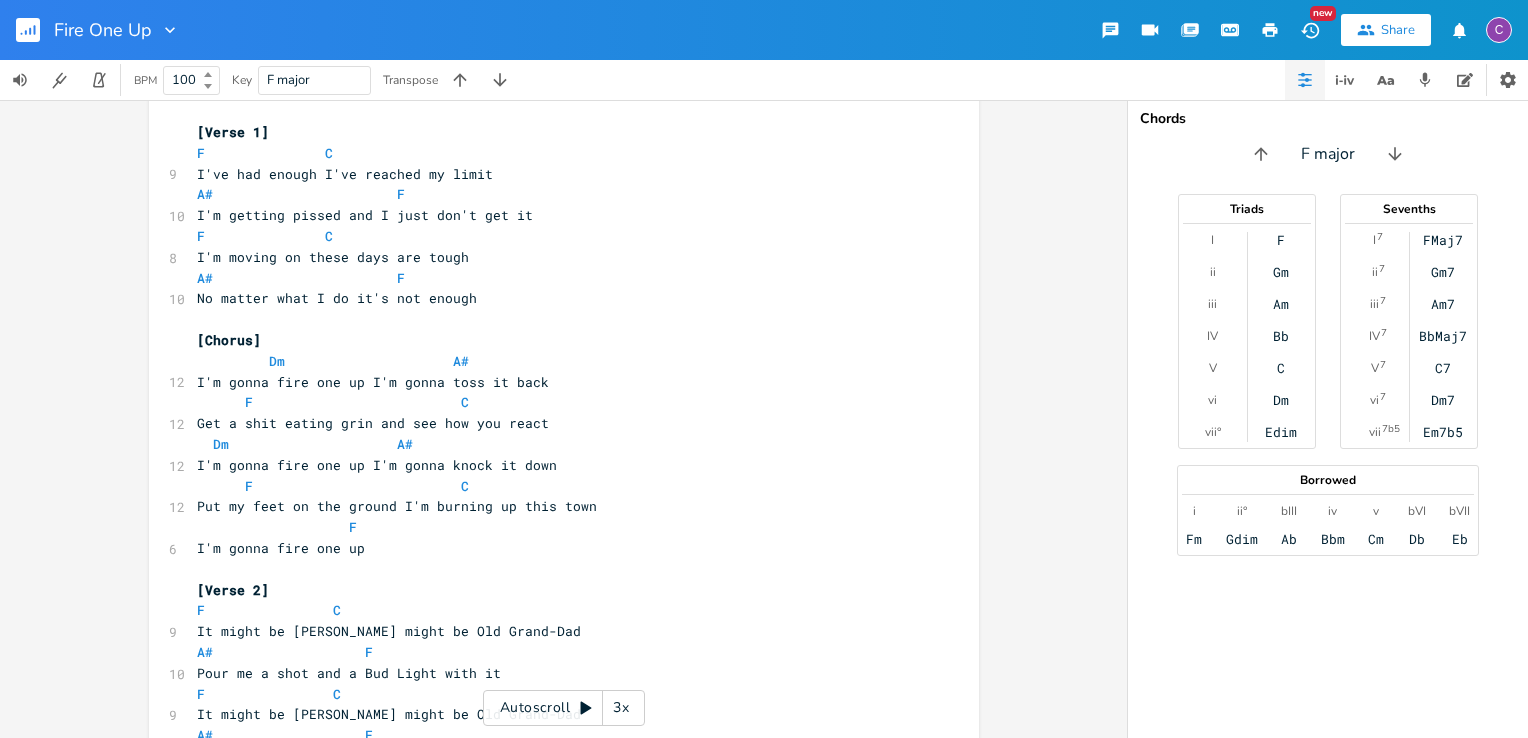 scroll, scrollTop: 0, scrollLeft: 0, axis: both 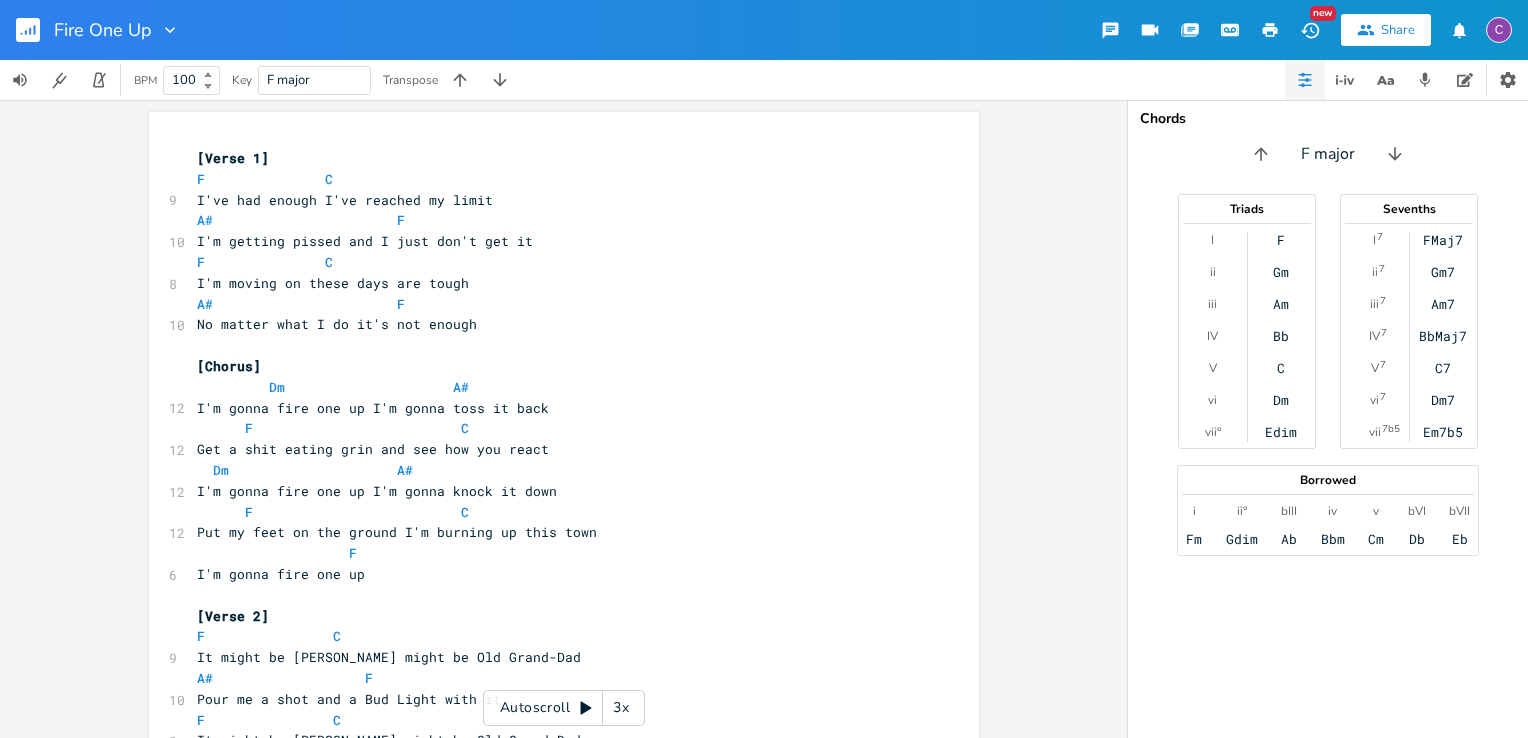 click on "F                 C" at bounding box center (265, 179) 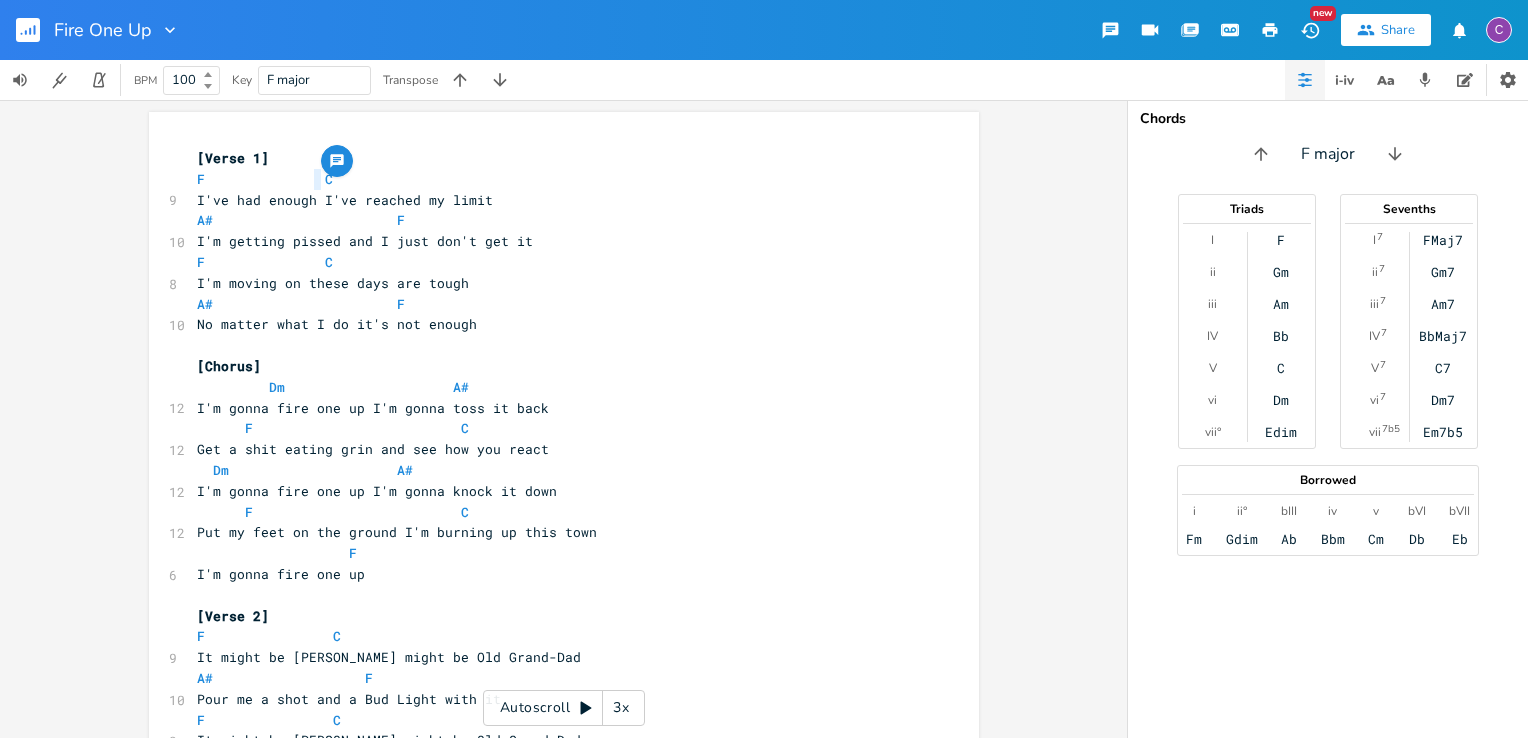 click on "F                 C" at bounding box center [265, 179] 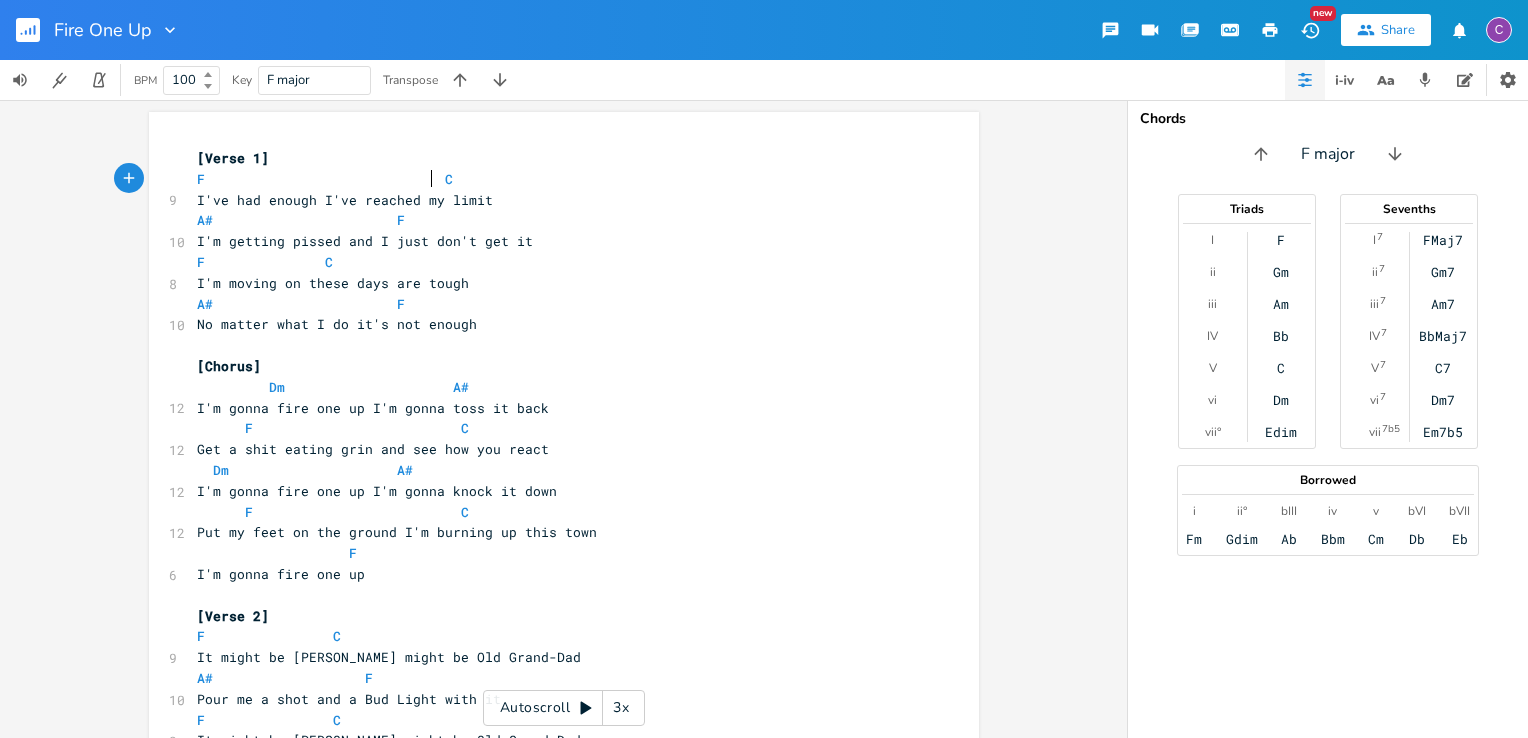 scroll, scrollTop: 0, scrollLeft: 53, axis: horizontal 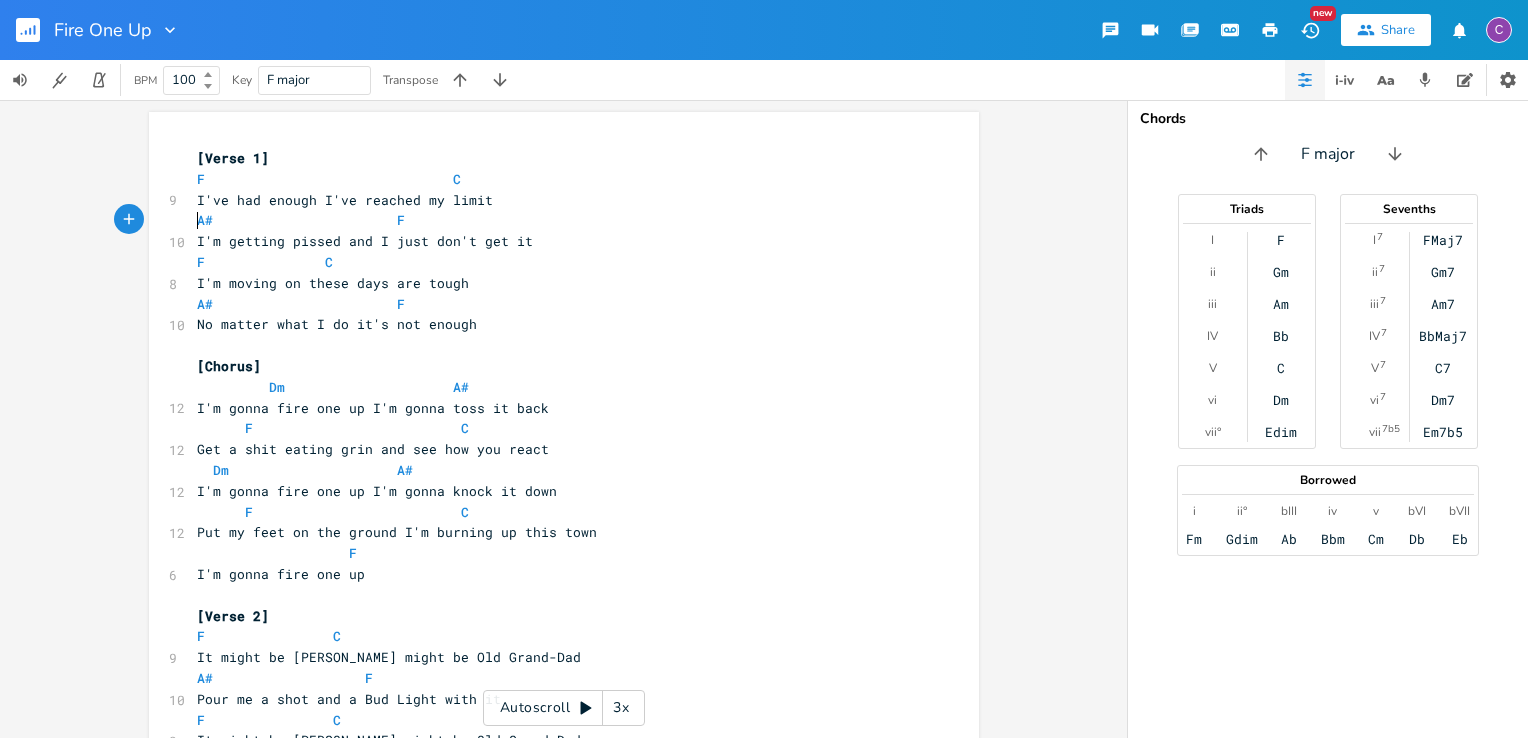 click on "A#                         F" at bounding box center [554, 220] 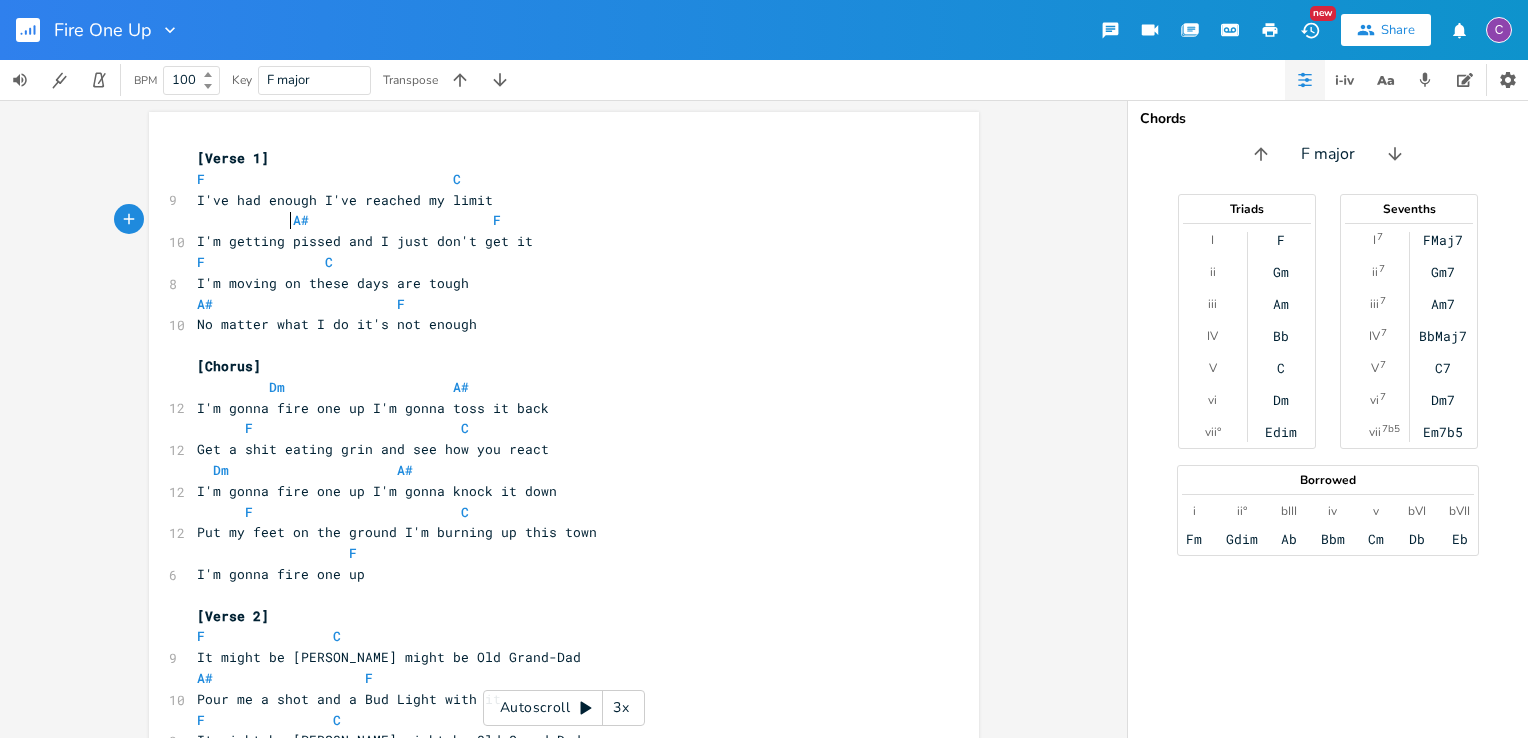 scroll, scrollTop: 0, scrollLeft: 40, axis: horizontal 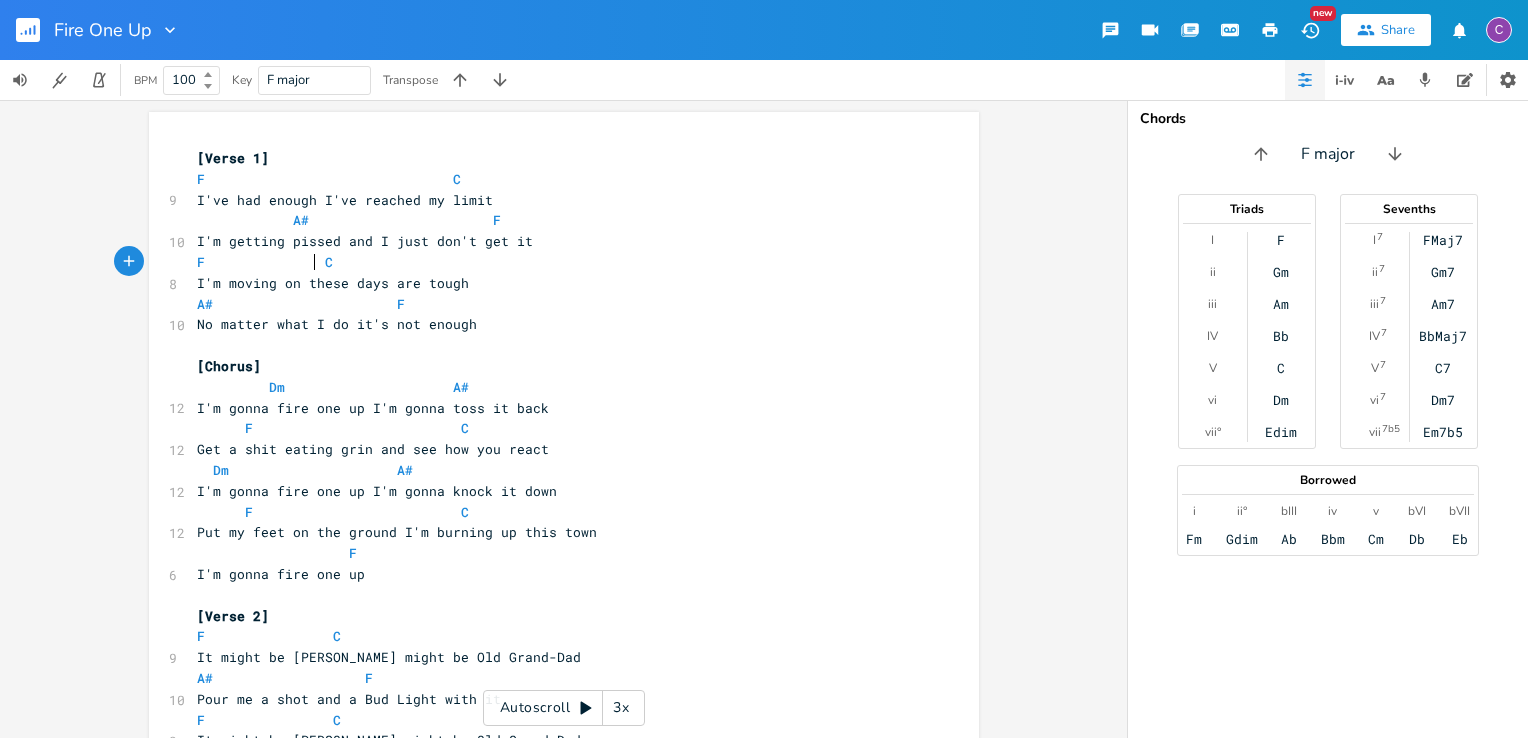 click on "F                 C" at bounding box center (265, 262) 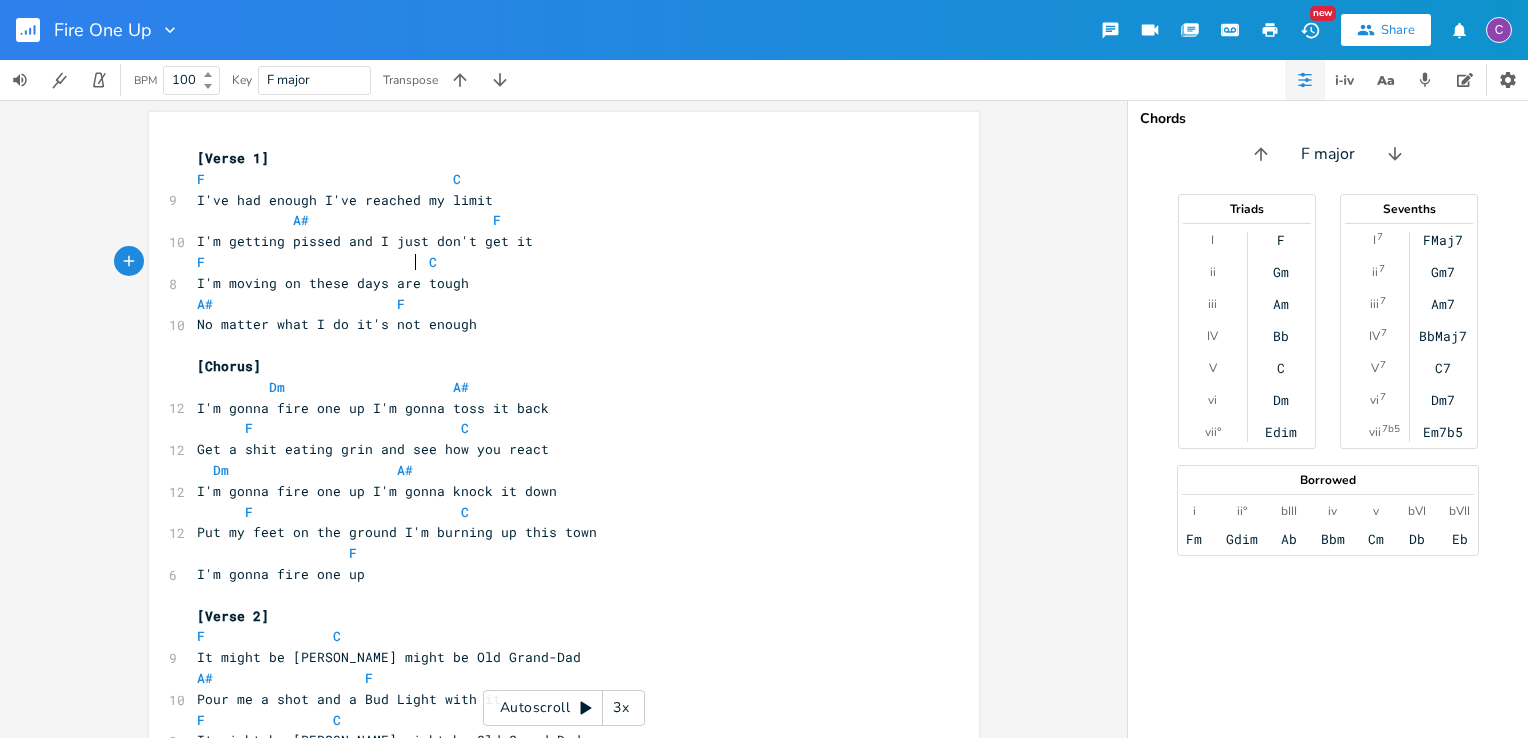 scroll, scrollTop: 0, scrollLeft: 43, axis: horizontal 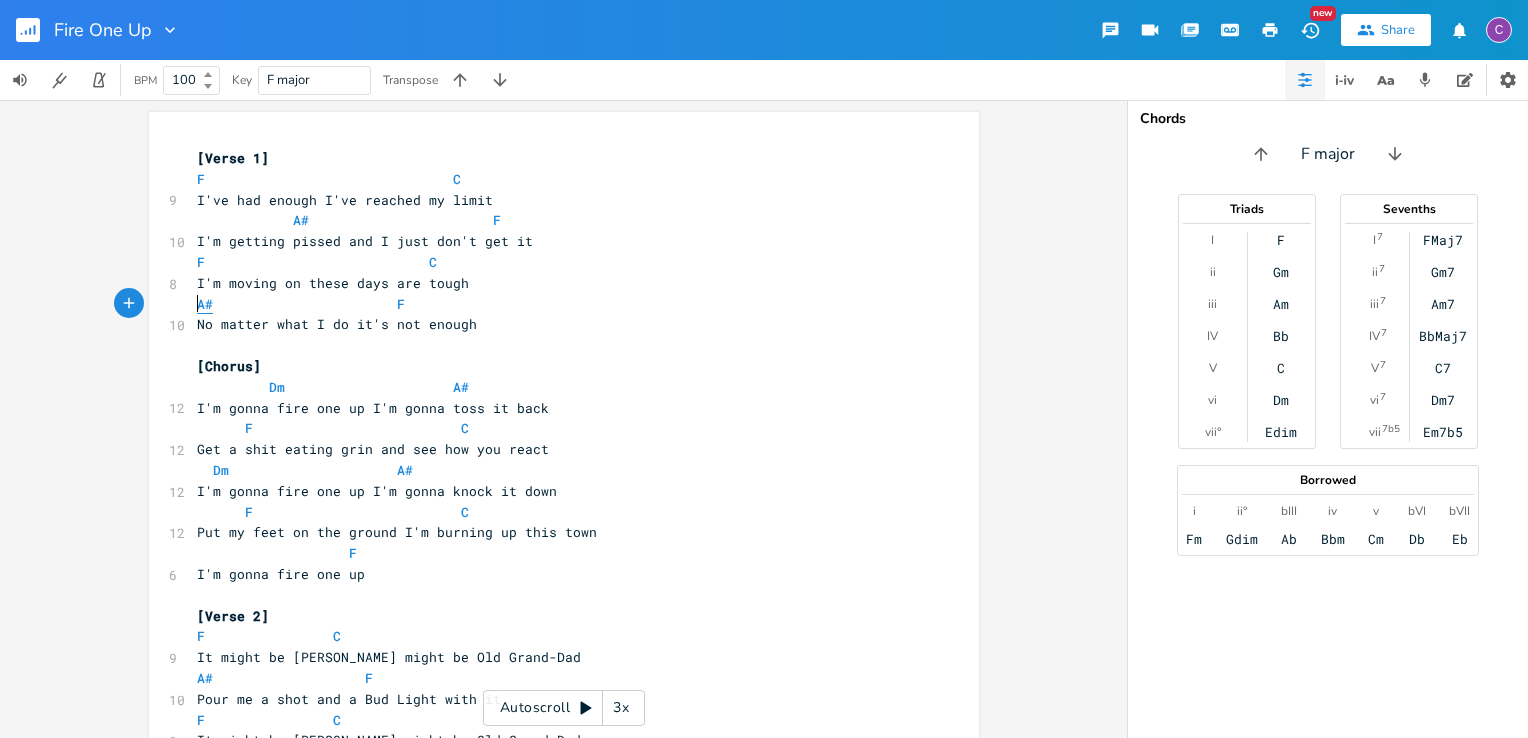 click on "A#                         F" at bounding box center (554, 304) 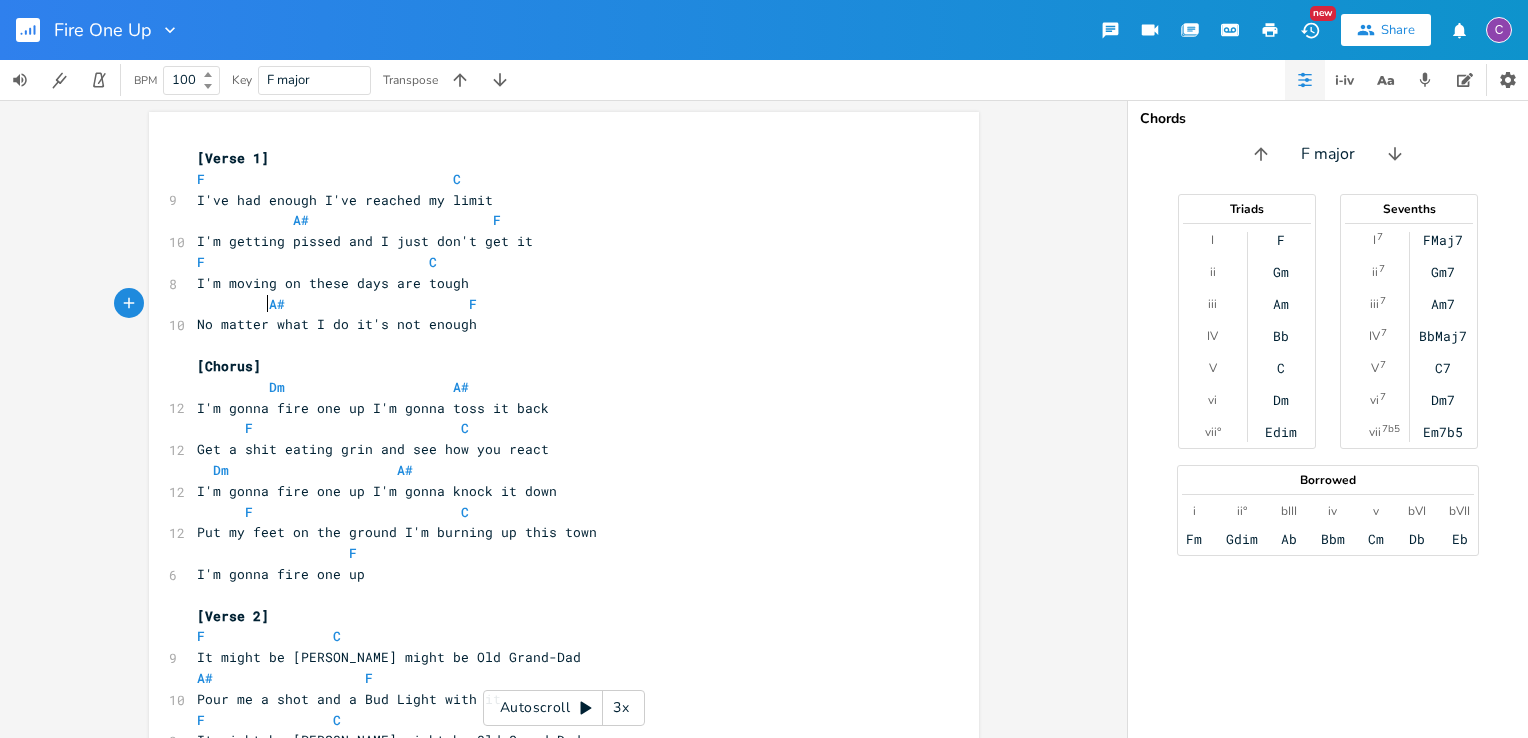 scroll, scrollTop: 0, scrollLeft: 32, axis: horizontal 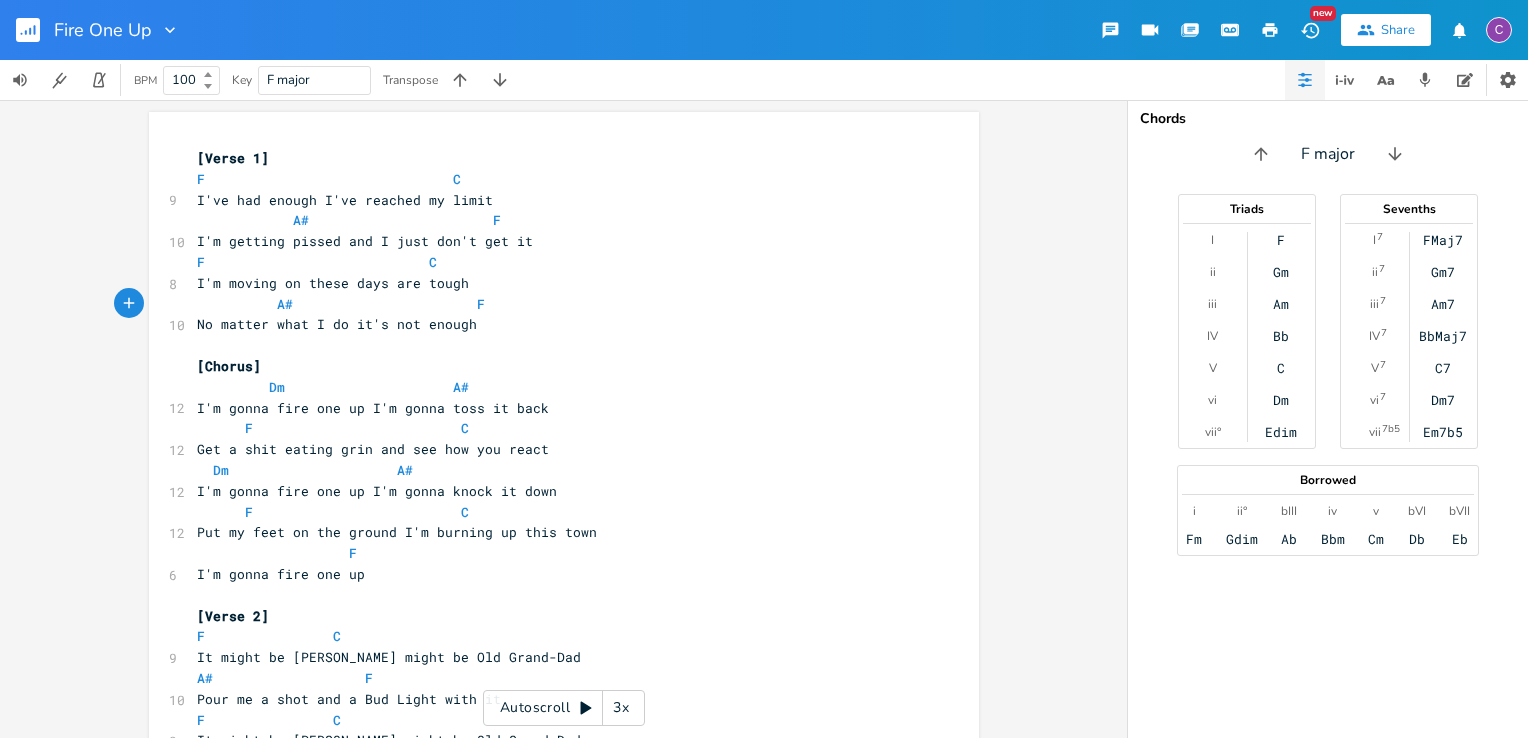 click on "A#                         F" at bounding box center (341, 304) 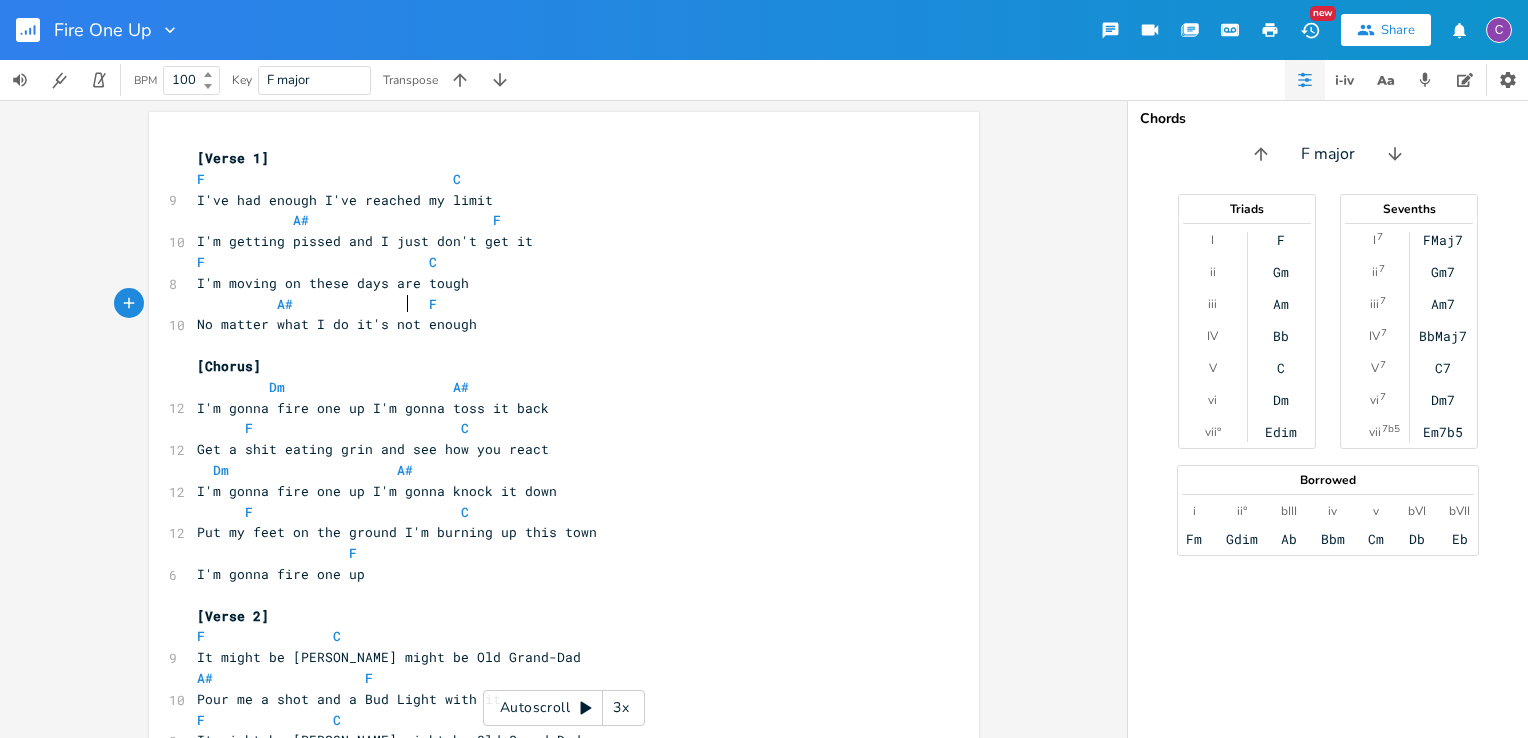click on "[Chorus]" at bounding box center [554, 366] 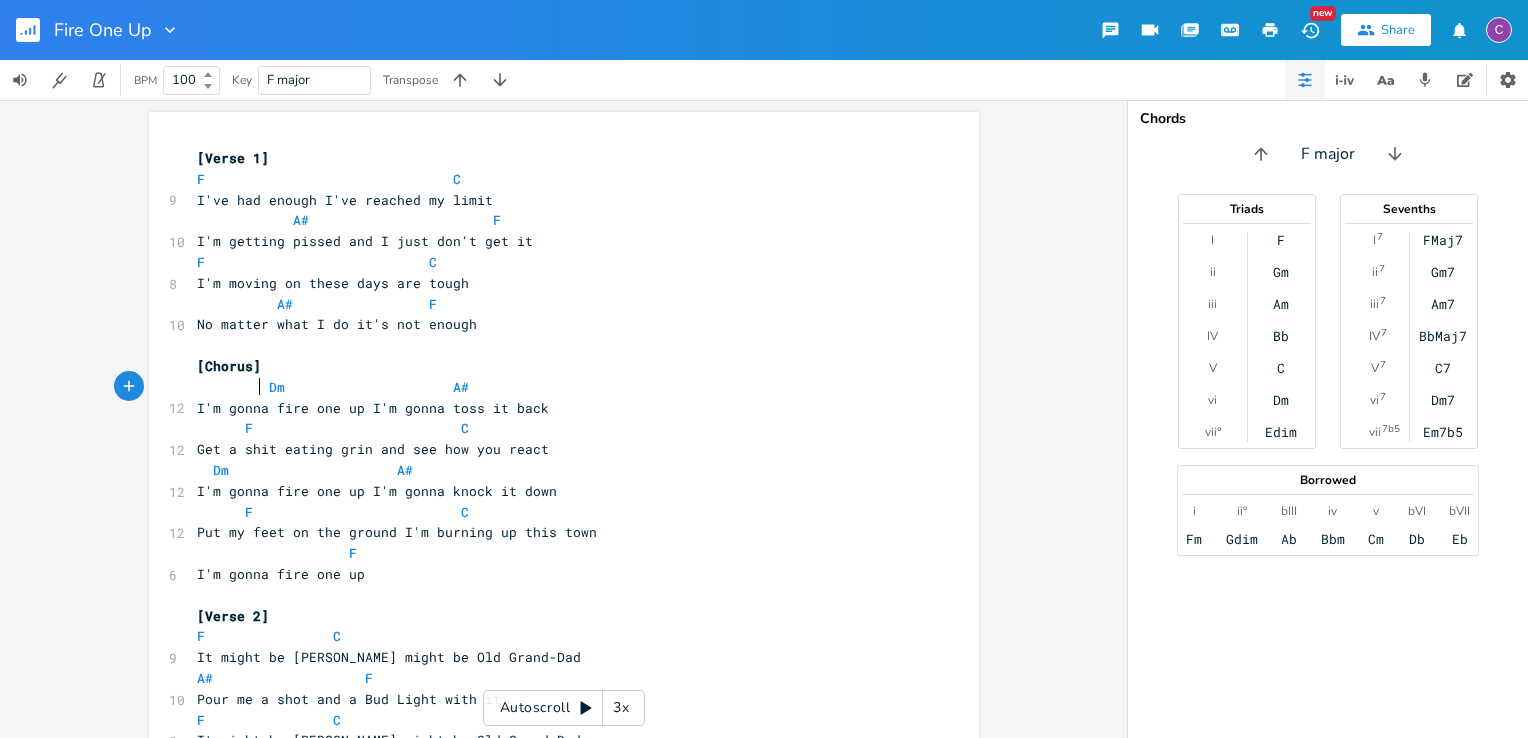 click on "Dm                       A#" at bounding box center [333, 387] 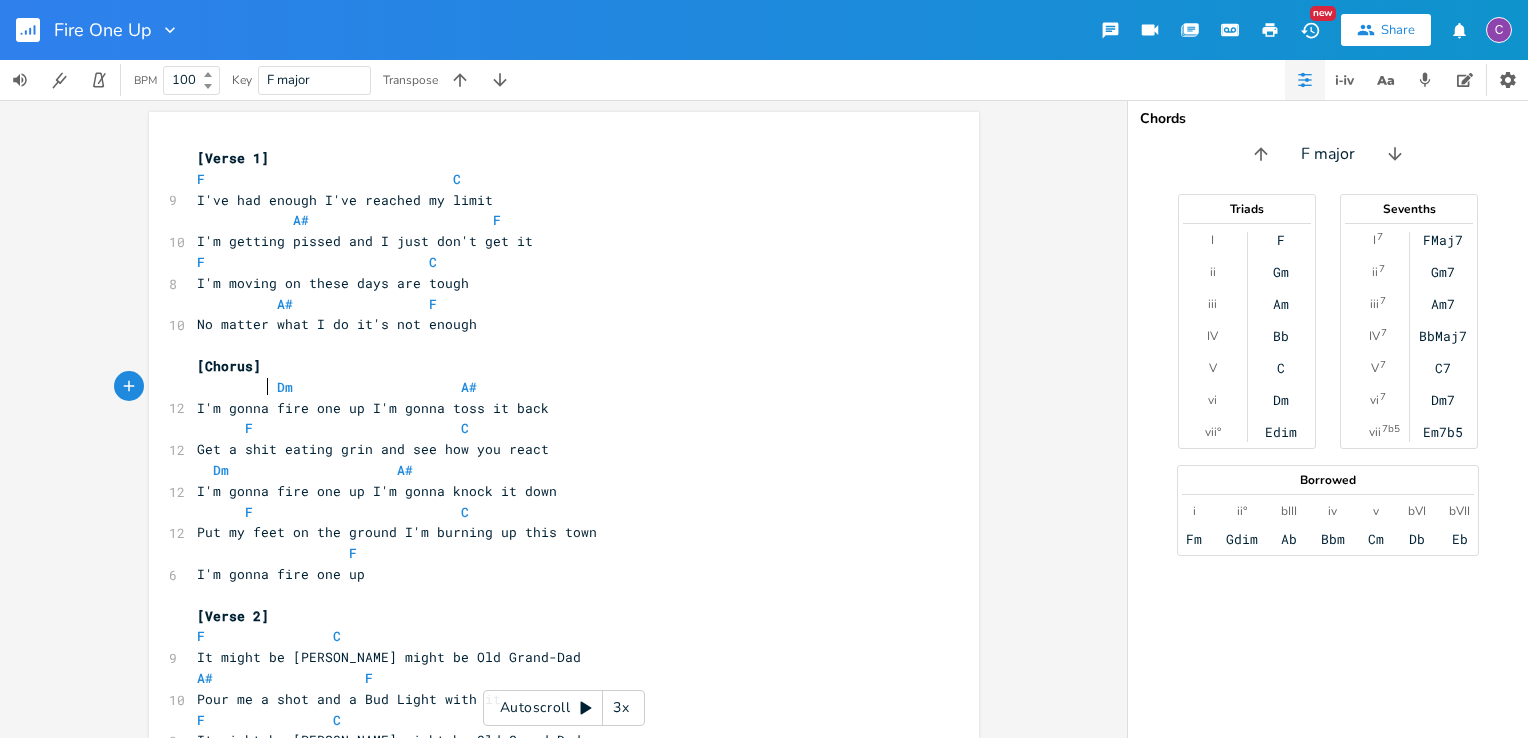 scroll, scrollTop: 0, scrollLeft: 4, axis: horizontal 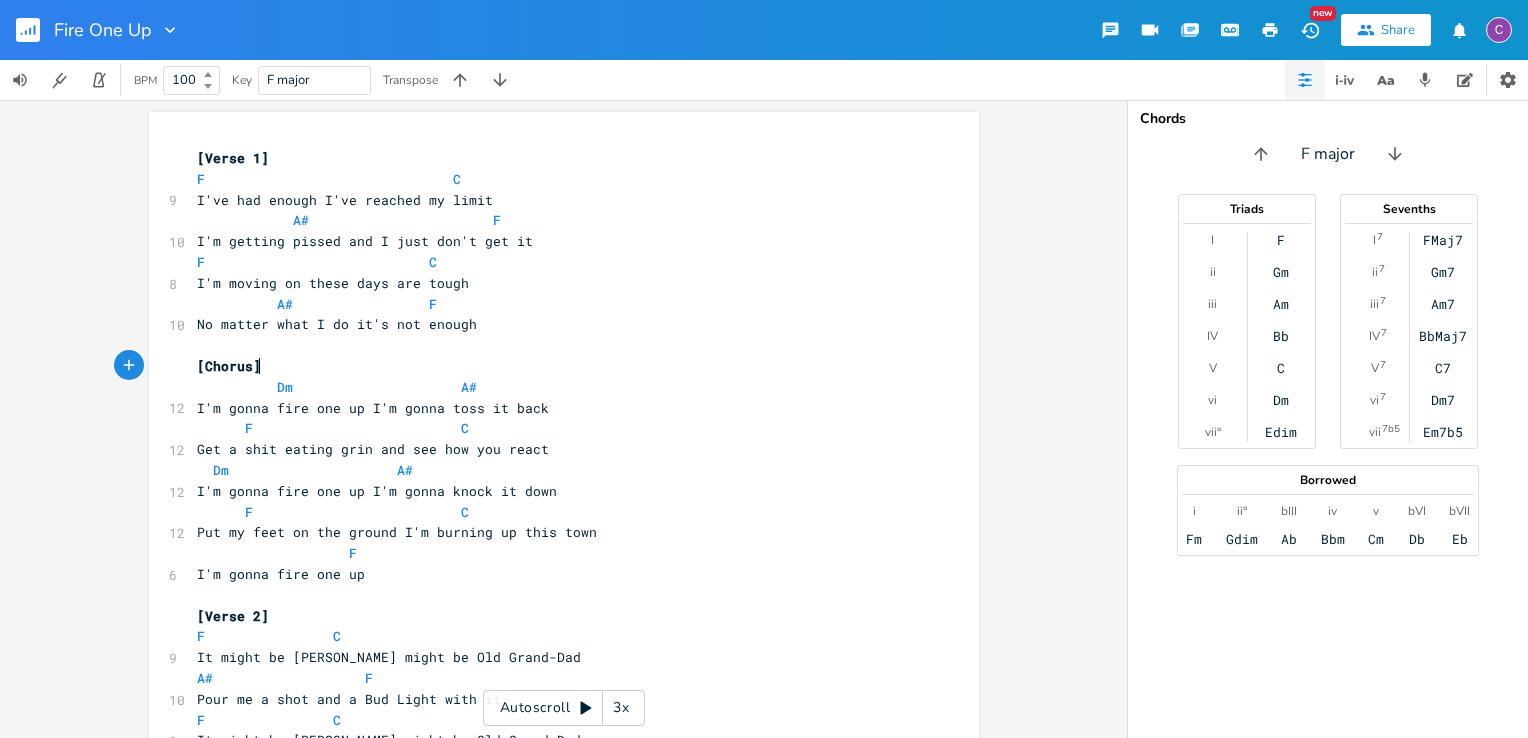 click on "[Chorus]" at bounding box center [554, 366] 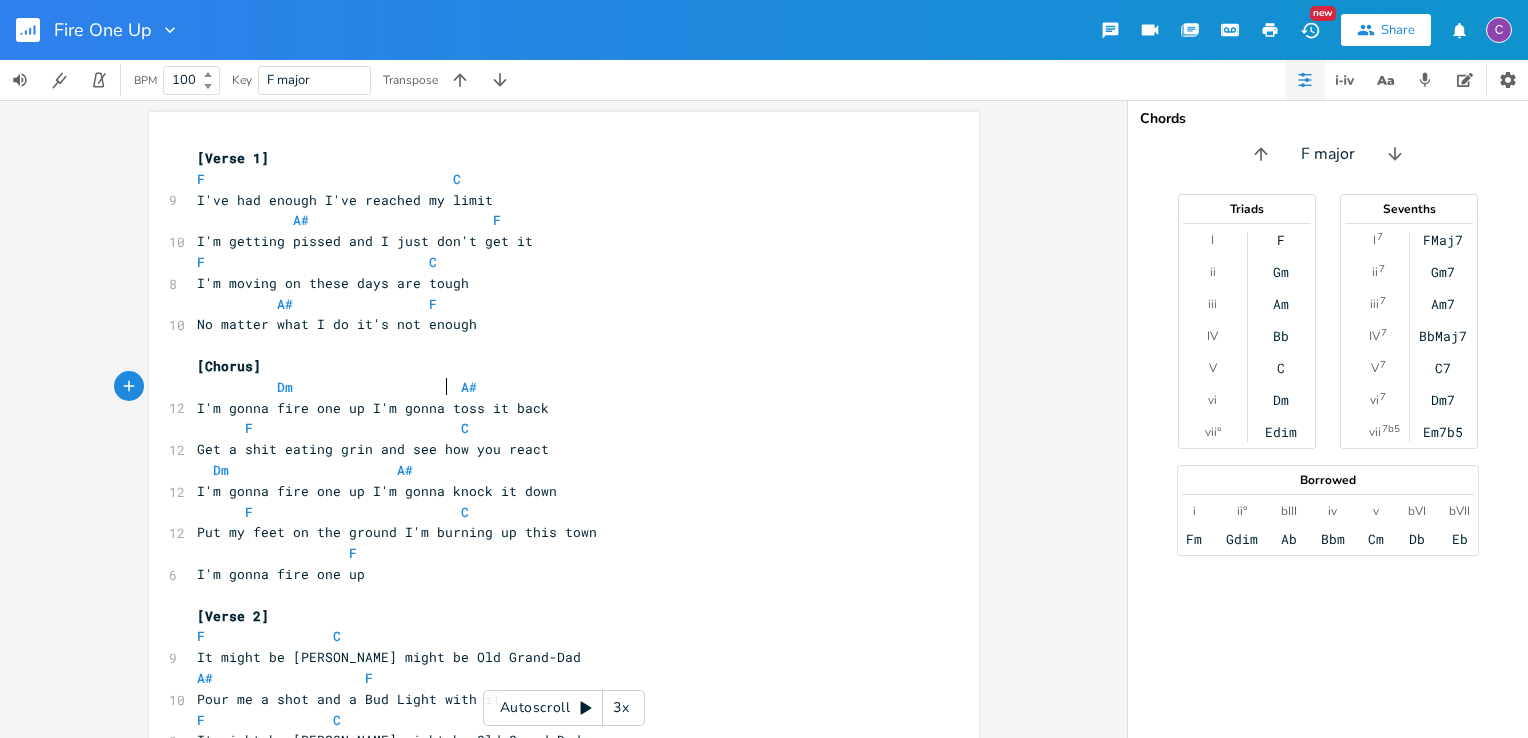 click on "Dm                       A#" at bounding box center [337, 387] 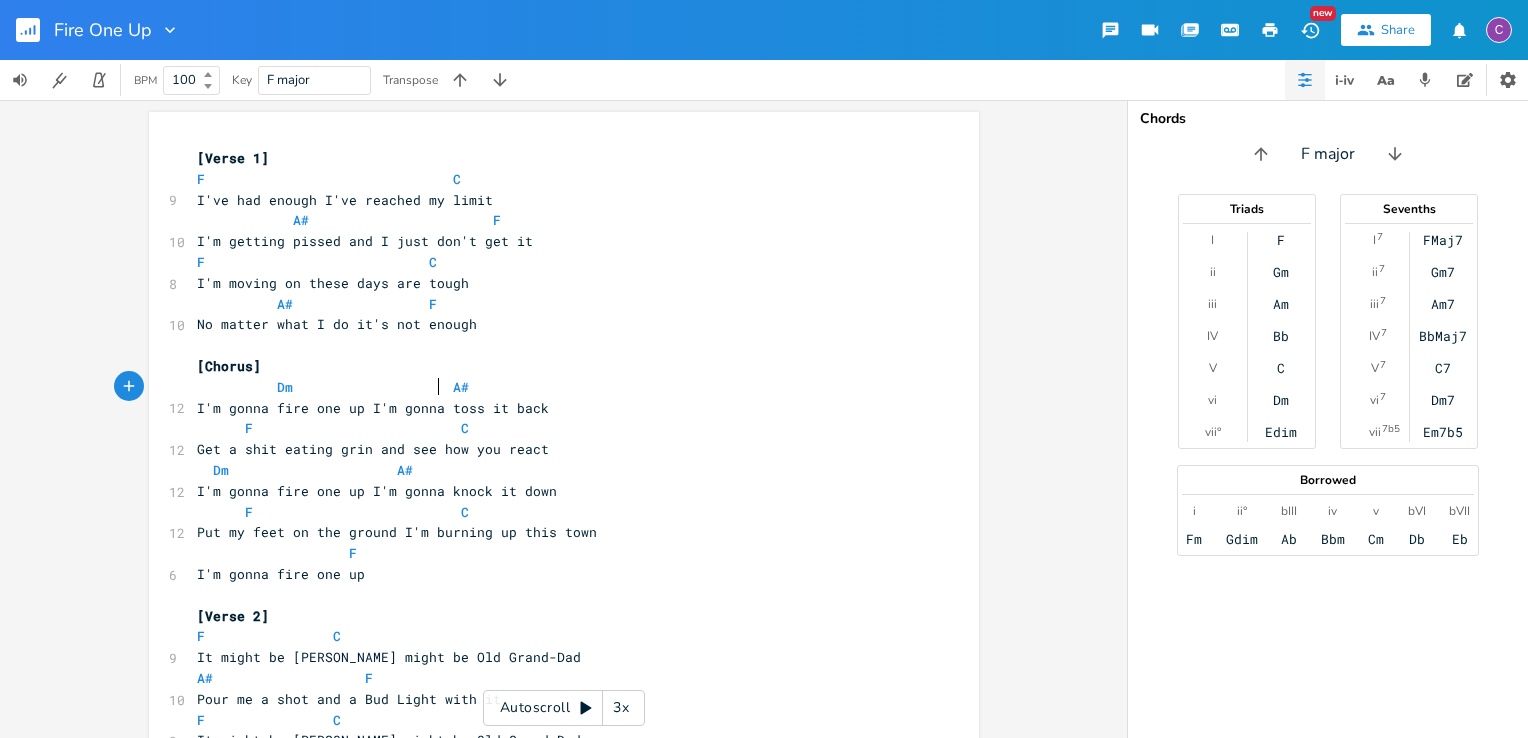 click on "F                            C" at bounding box center [333, 428] 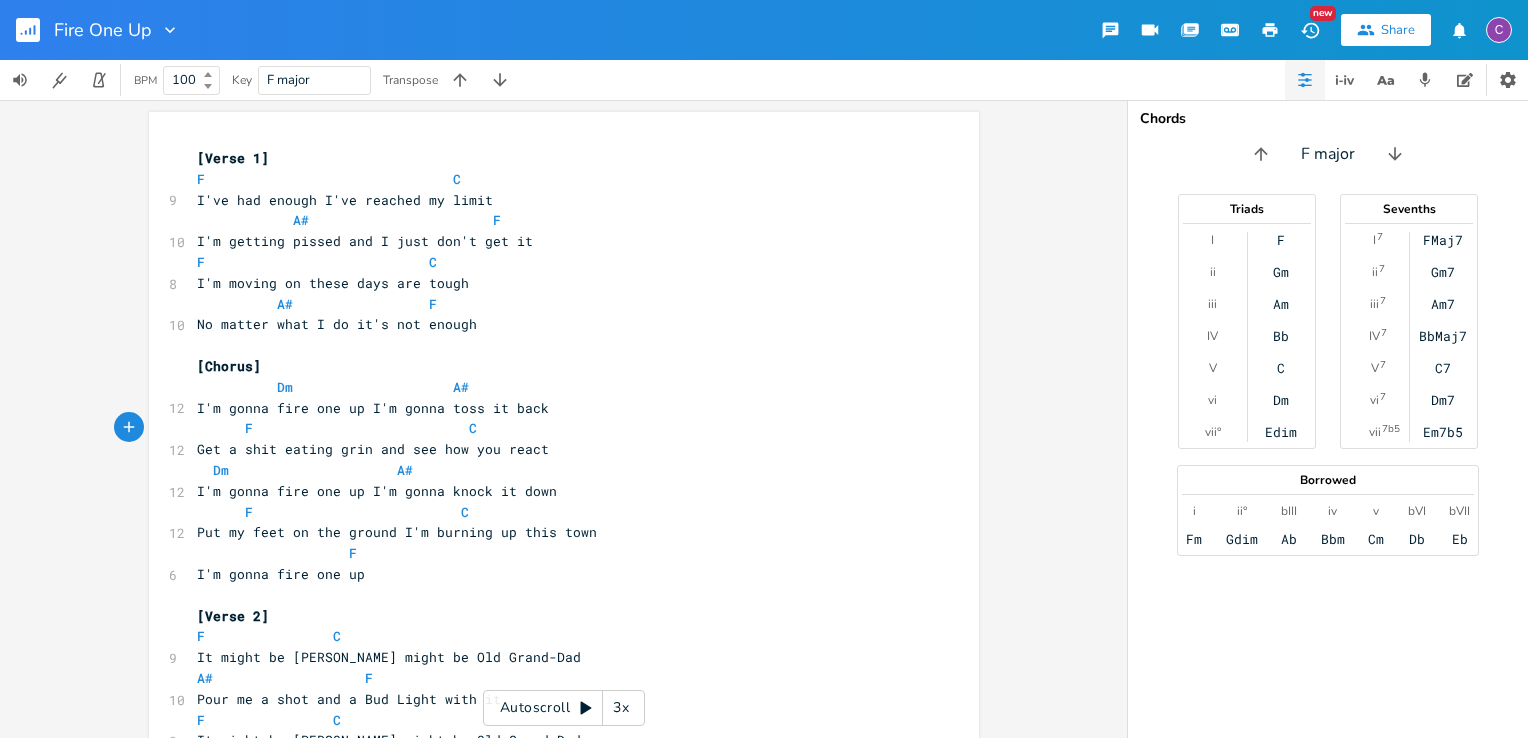 scroll, scrollTop: 0, scrollLeft: 5, axis: horizontal 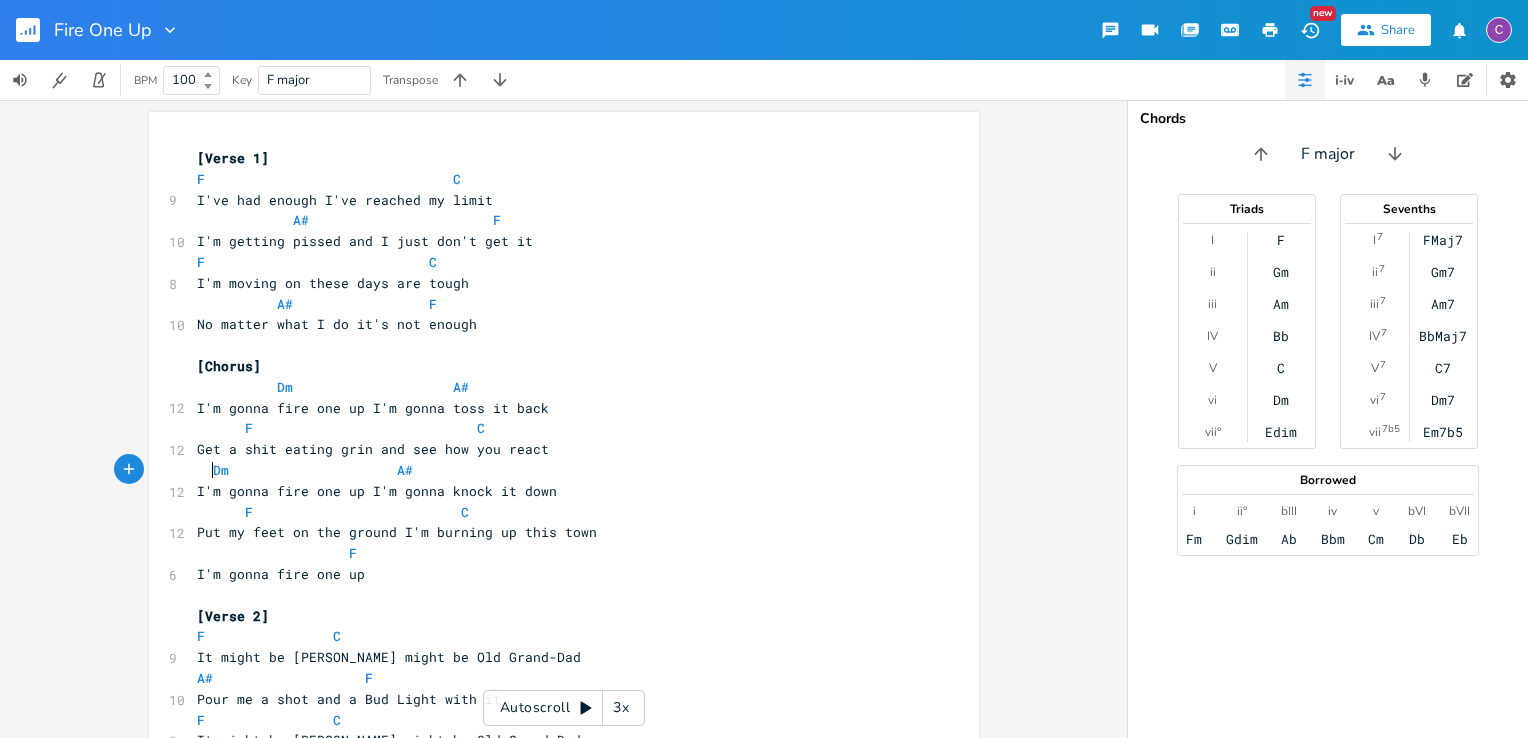 click on "Dm                       A#" at bounding box center [305, 470] 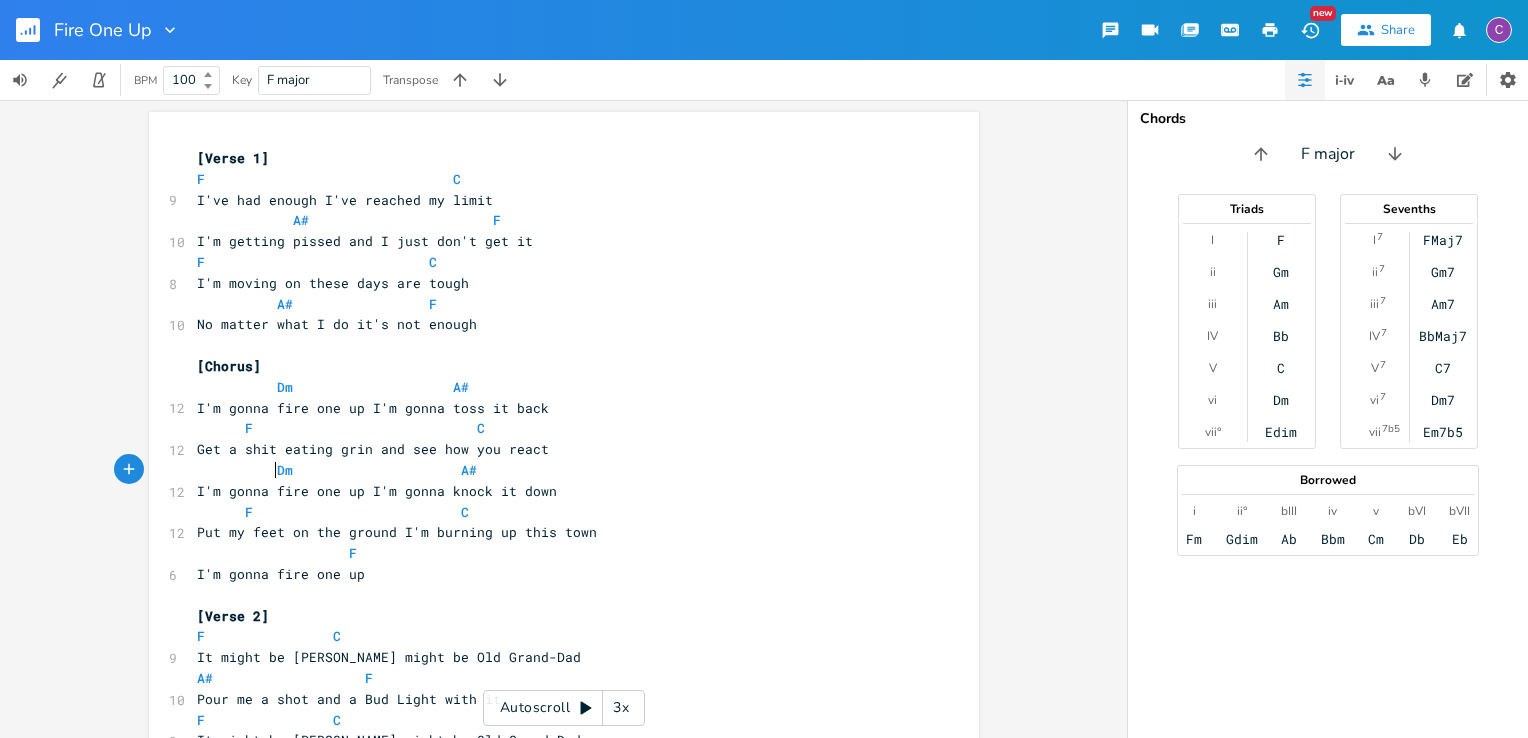 scroll, scrollTop: 0, scrollLeft: 26, axis: horizontal 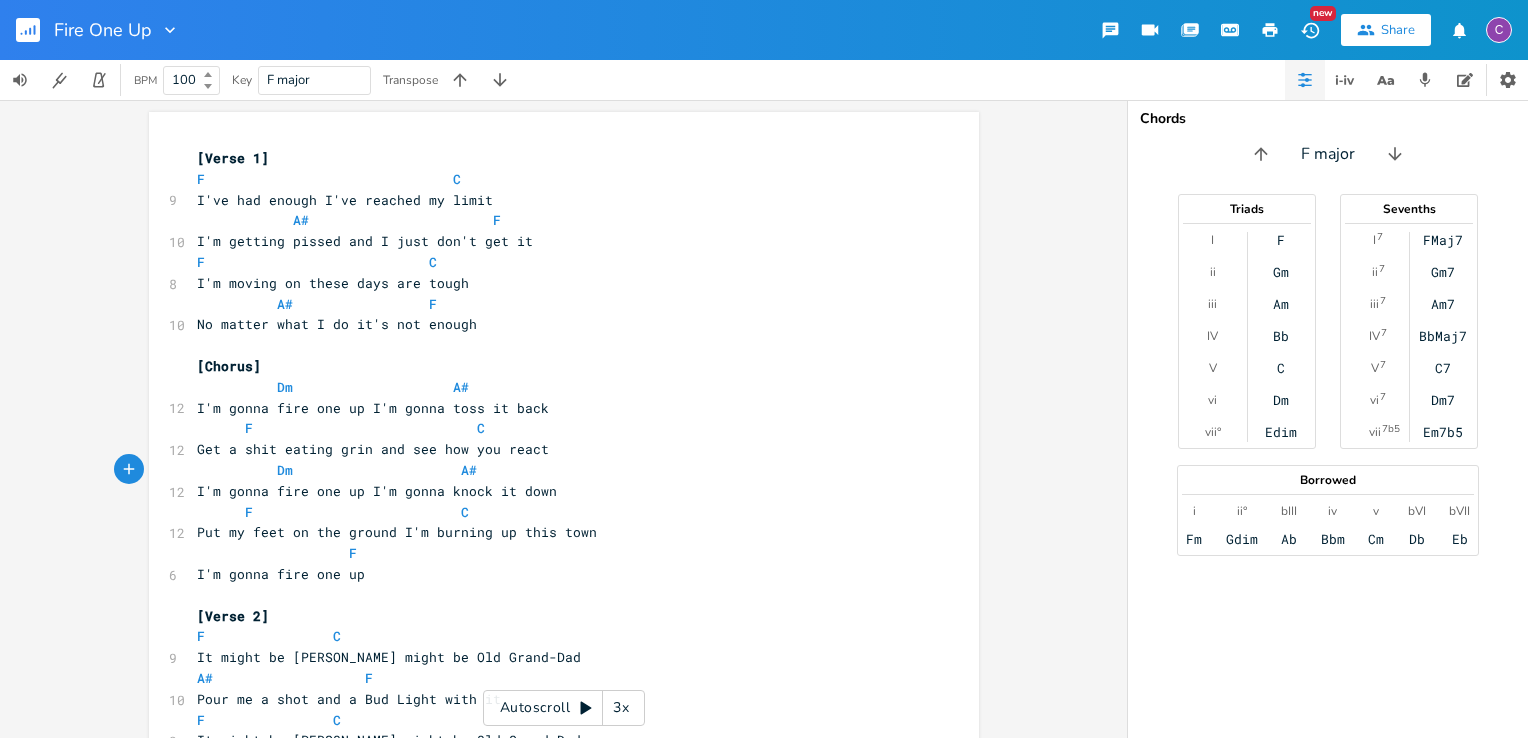 drag, startPoint x: 442, startPoint y: 474, endPoint x: 464, endPoint y: 457, distance: 27.802877 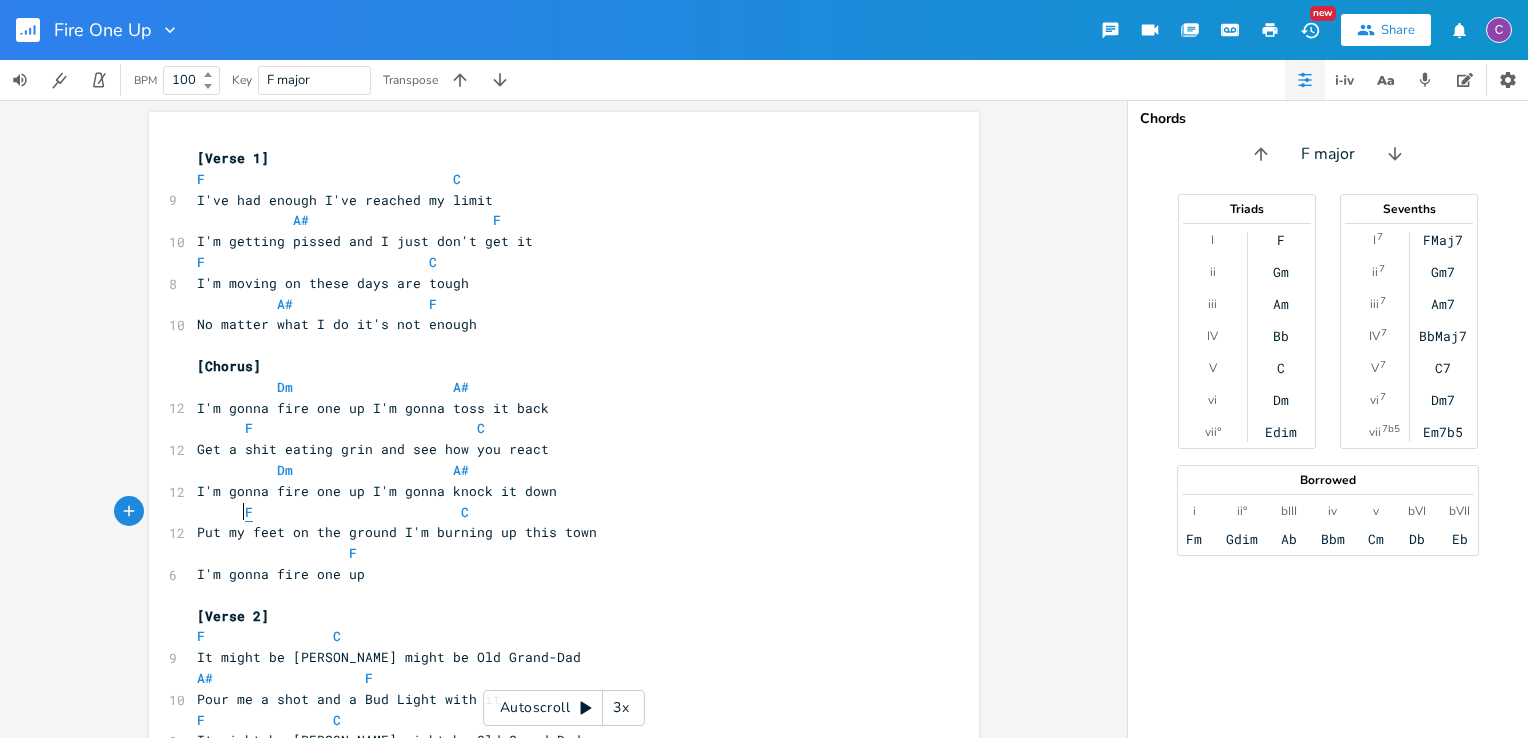 click on "F                            C" at bounding box center [333, 512] 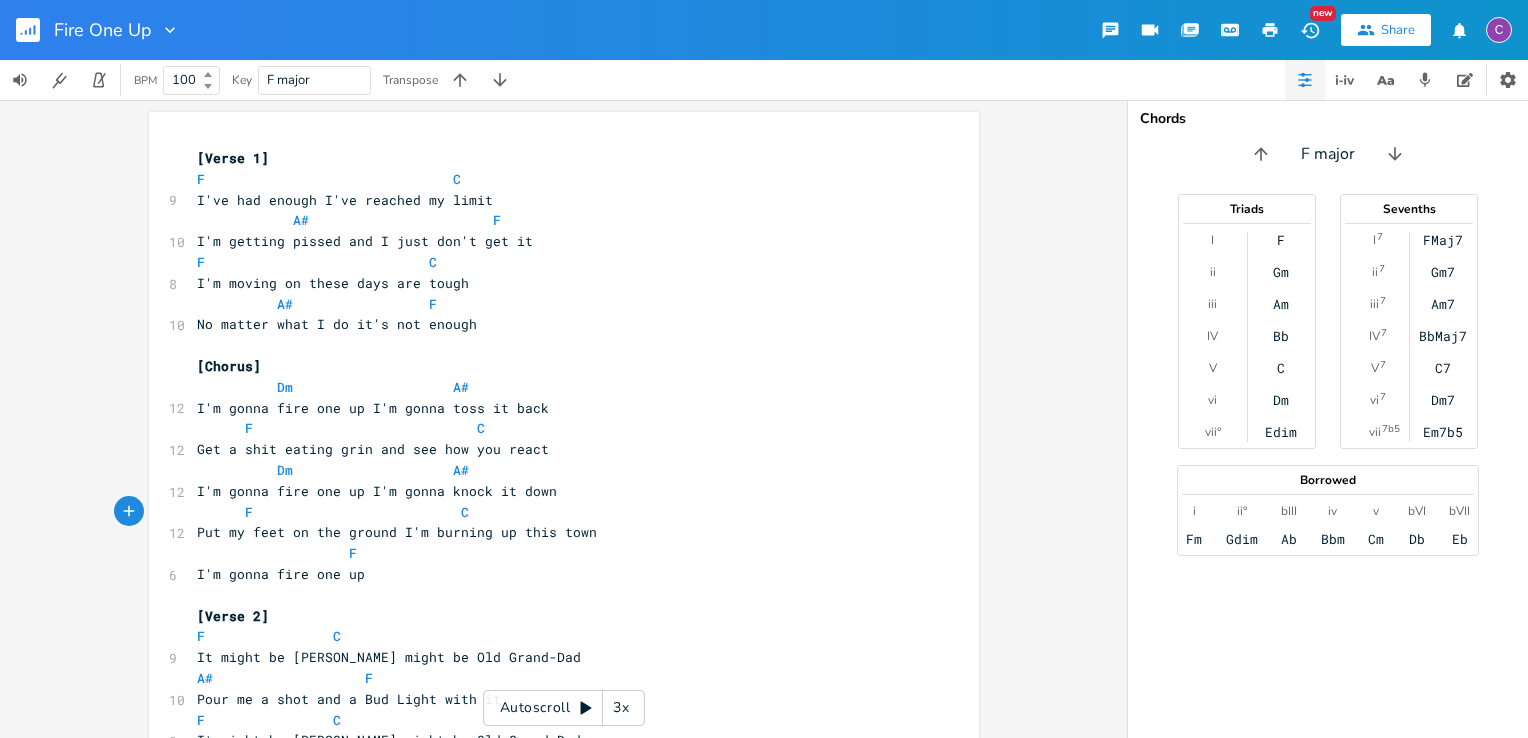 scroll, scrollTop: 0, scrollLeft: 3, axis: horizontal 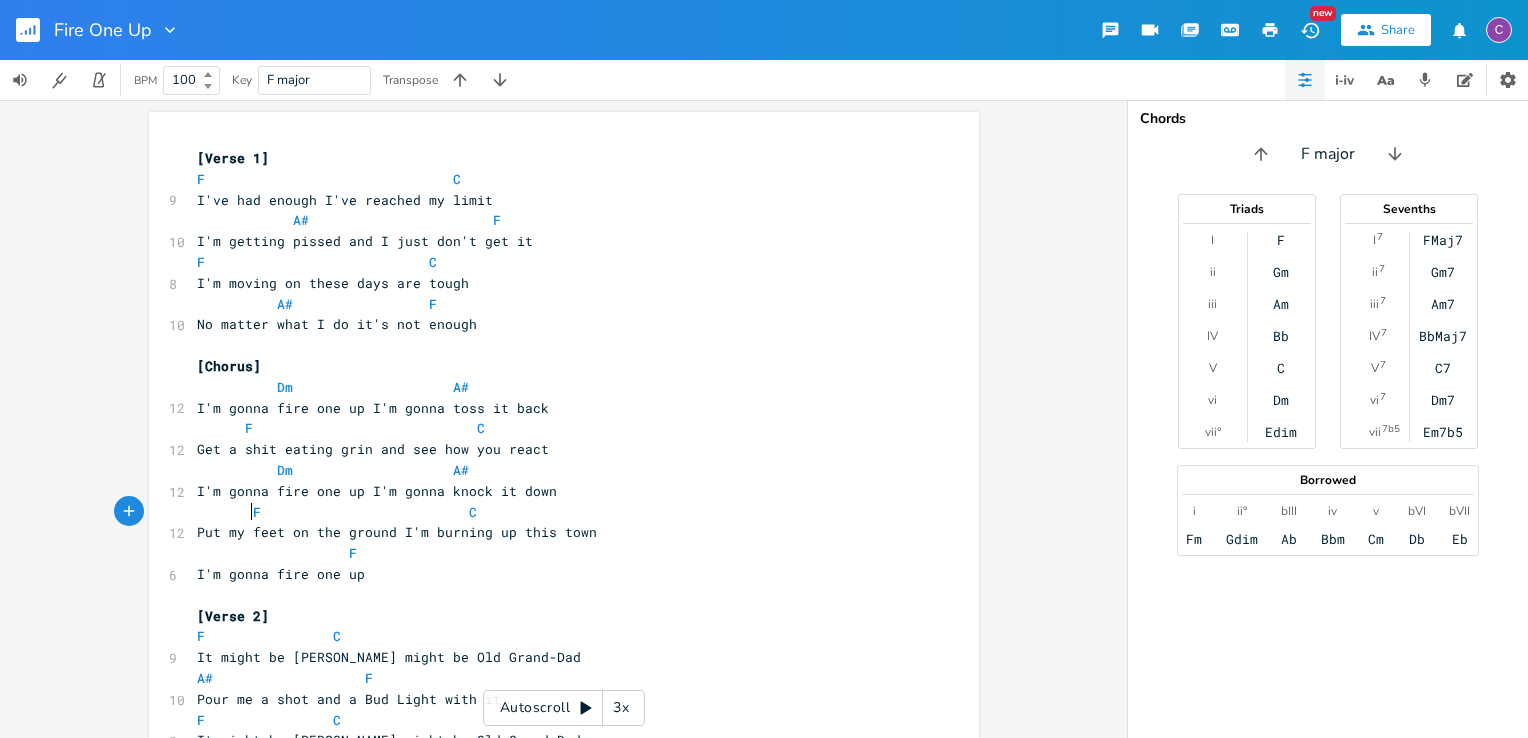 click on "F                            C" at bounding box center [337, 512] 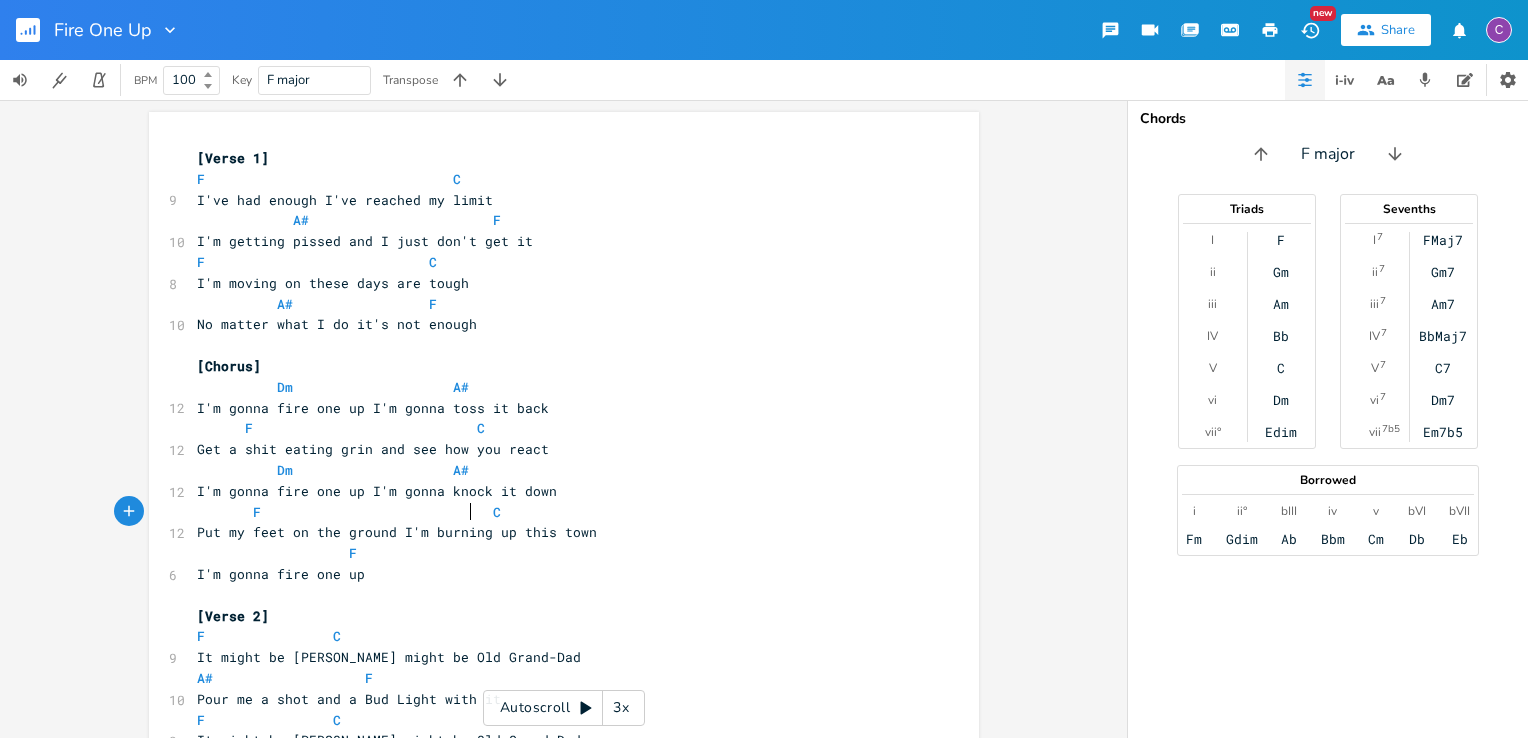 scroll, scrollTop: 0, scrollLeft: 12, axis: horizontal 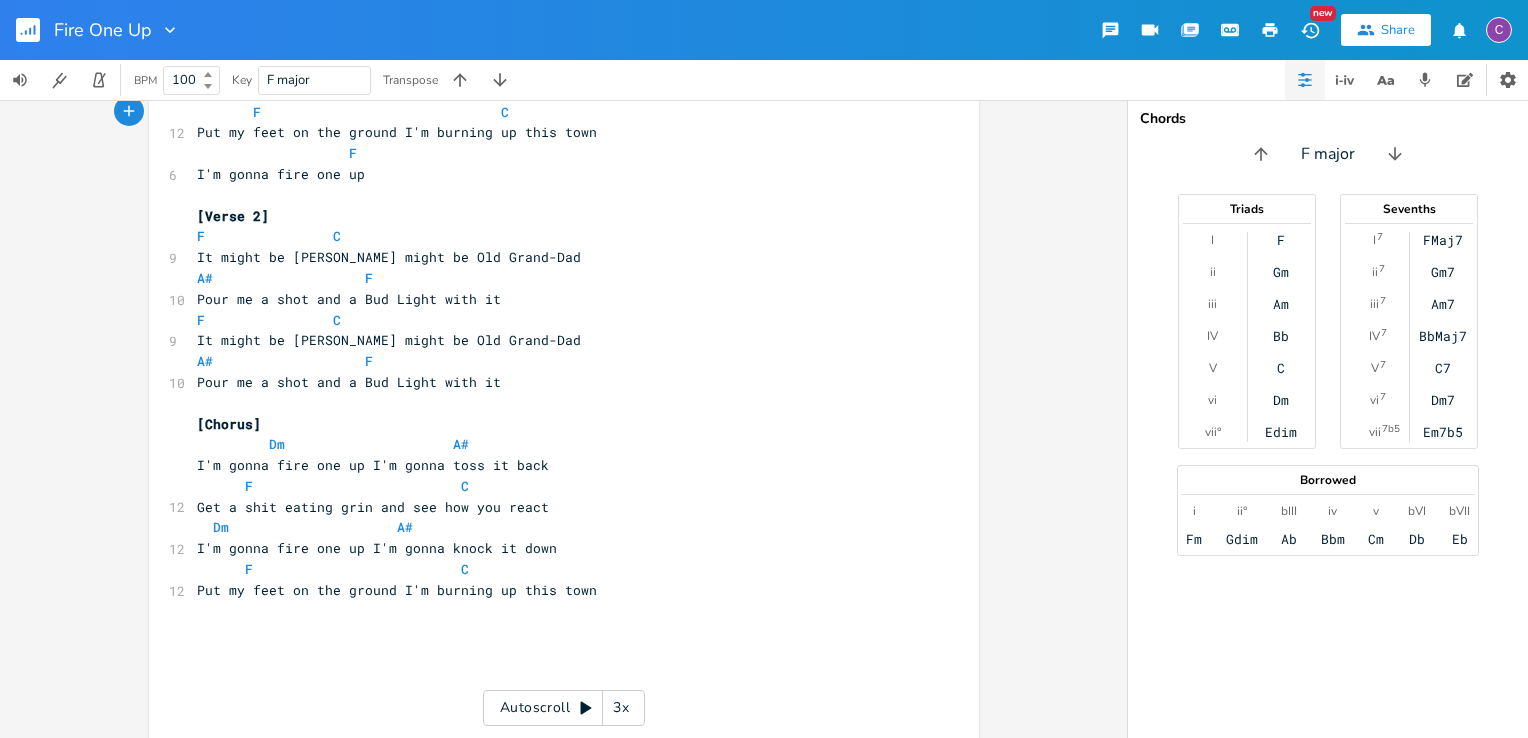 click on "F                  C" at bounding box center (269, 236) 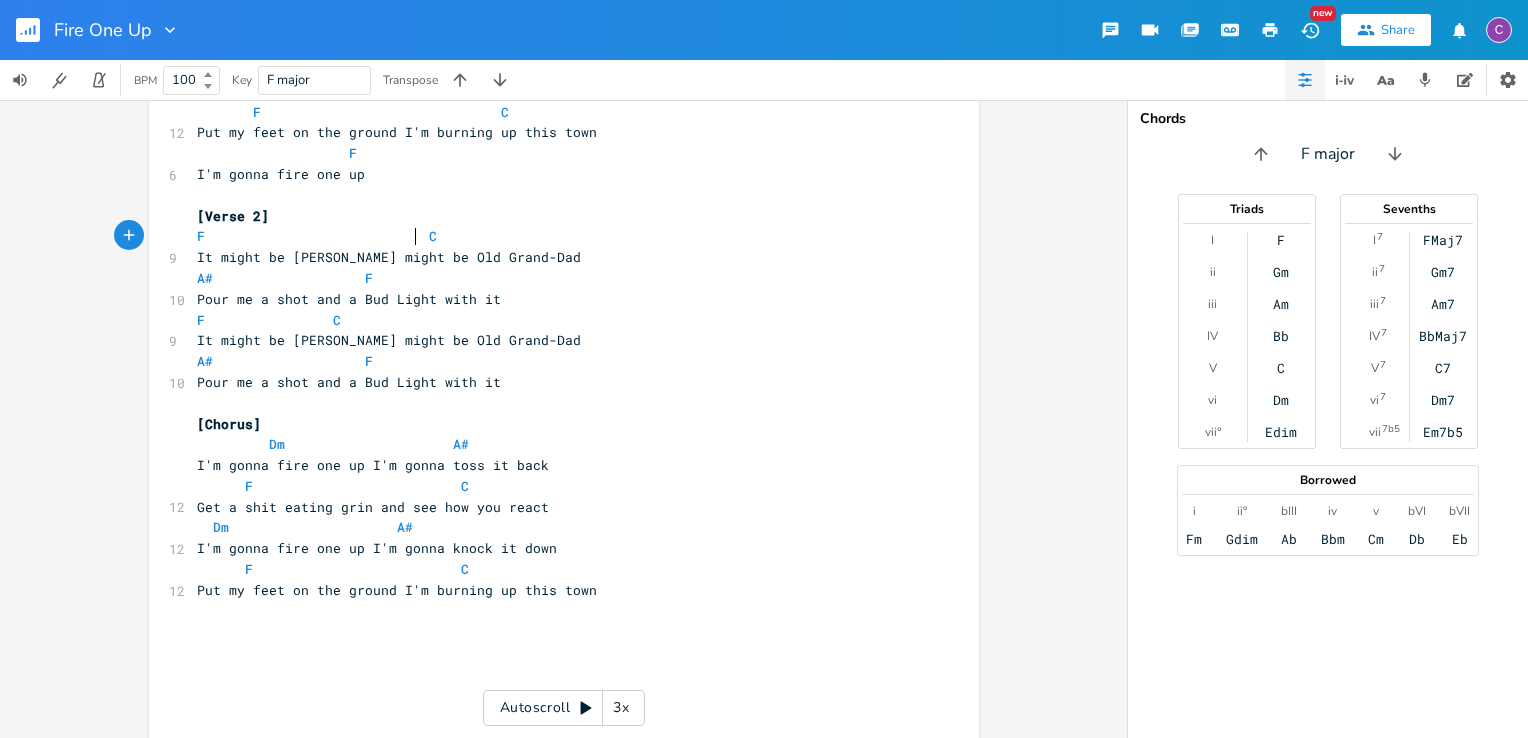 scroll, scrollTop: 0, scrollLeft: 43, axis: horizontal 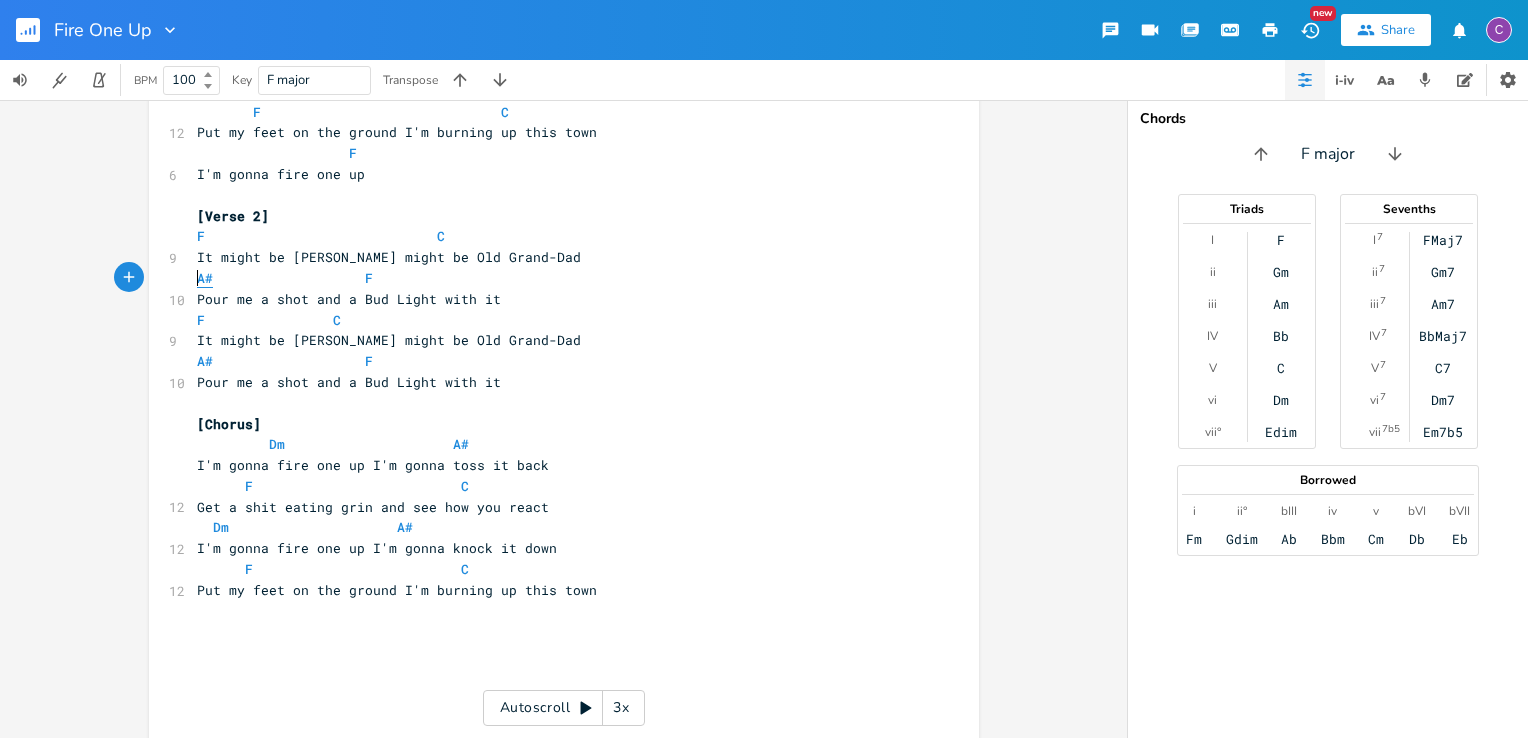click on "A#" at bounding box center (205, 278) 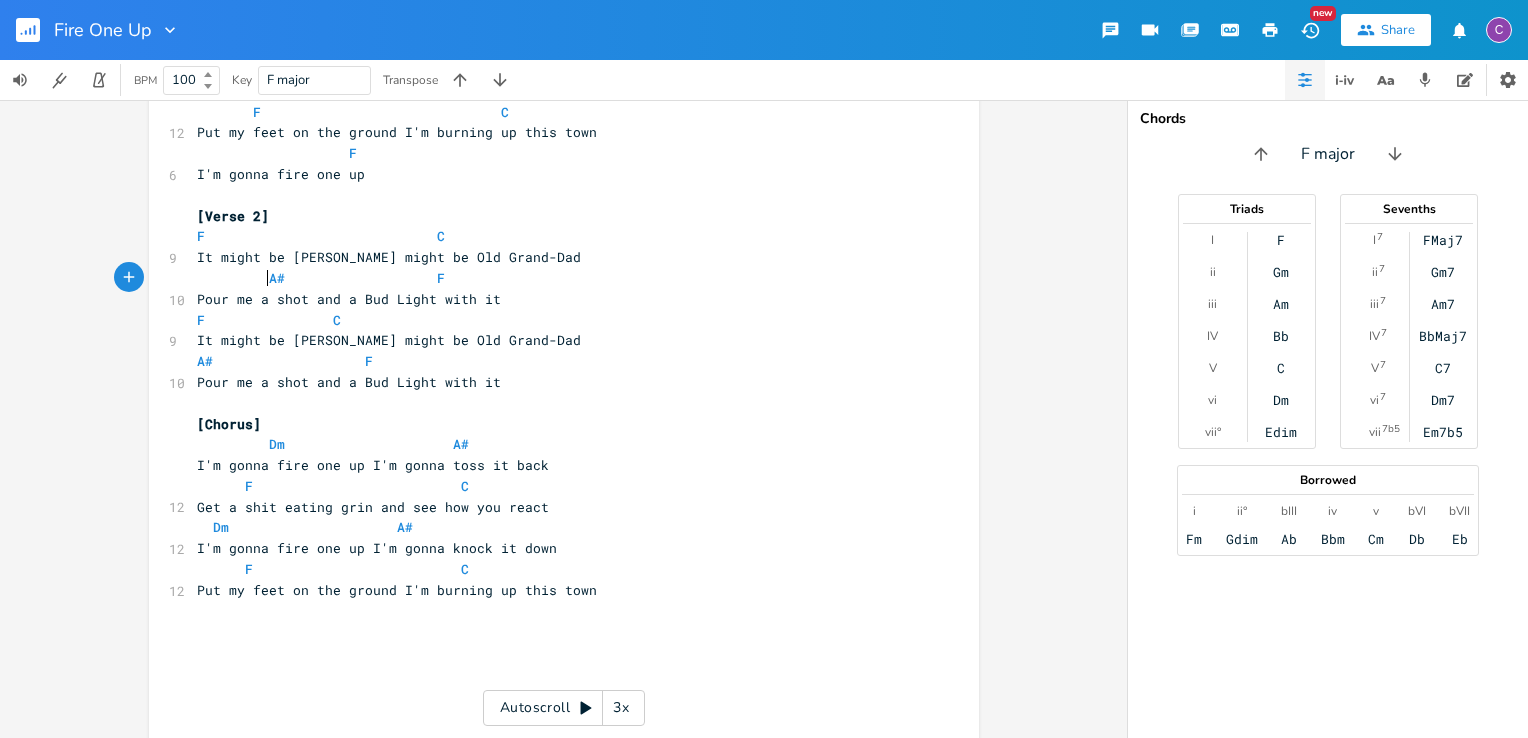 scroll, scrollTop: 0, scrollLeft: 32, axis: horizontal 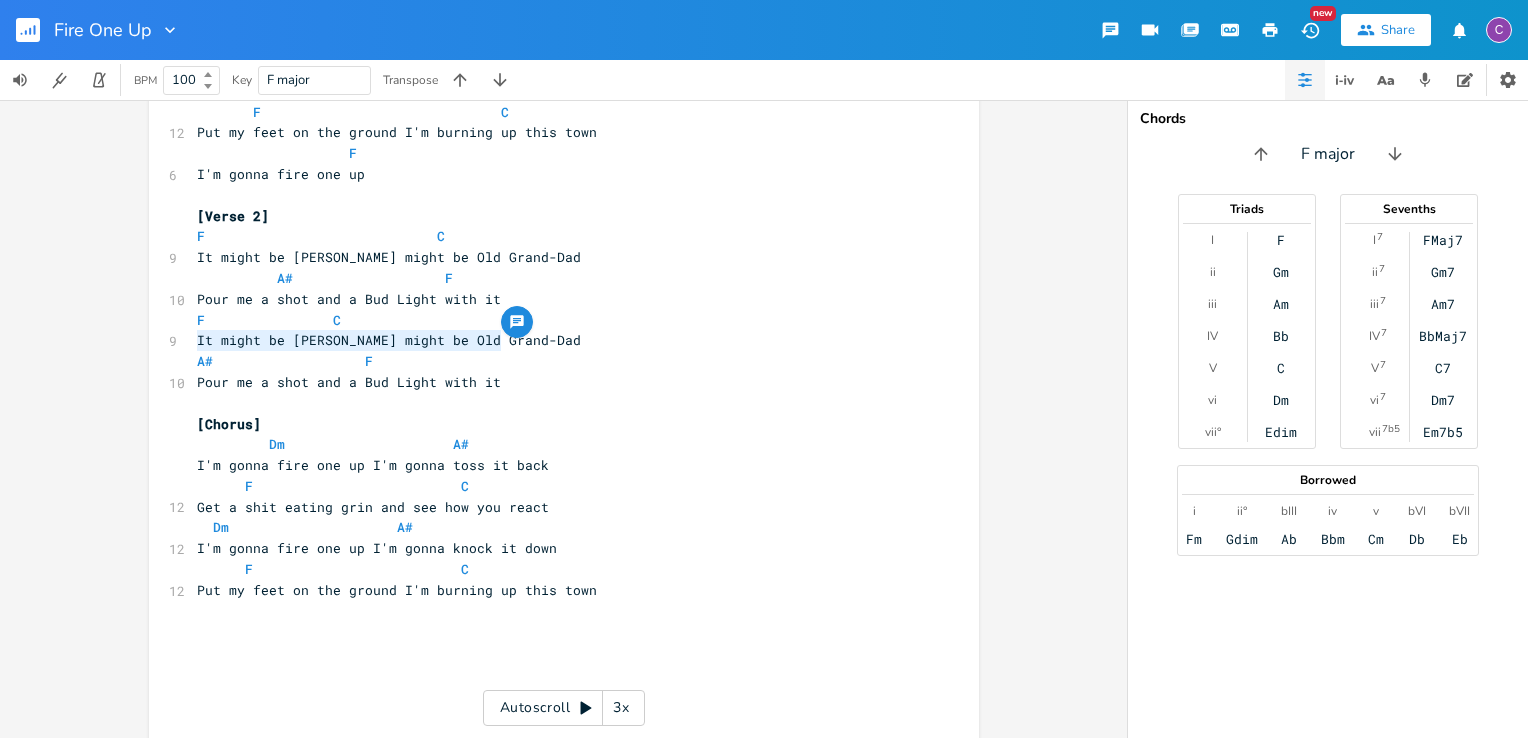 drag, startPoint x: 192, startPoint y: 340, endPoint x: 496, endPoint y: 342, distance: 304.0066 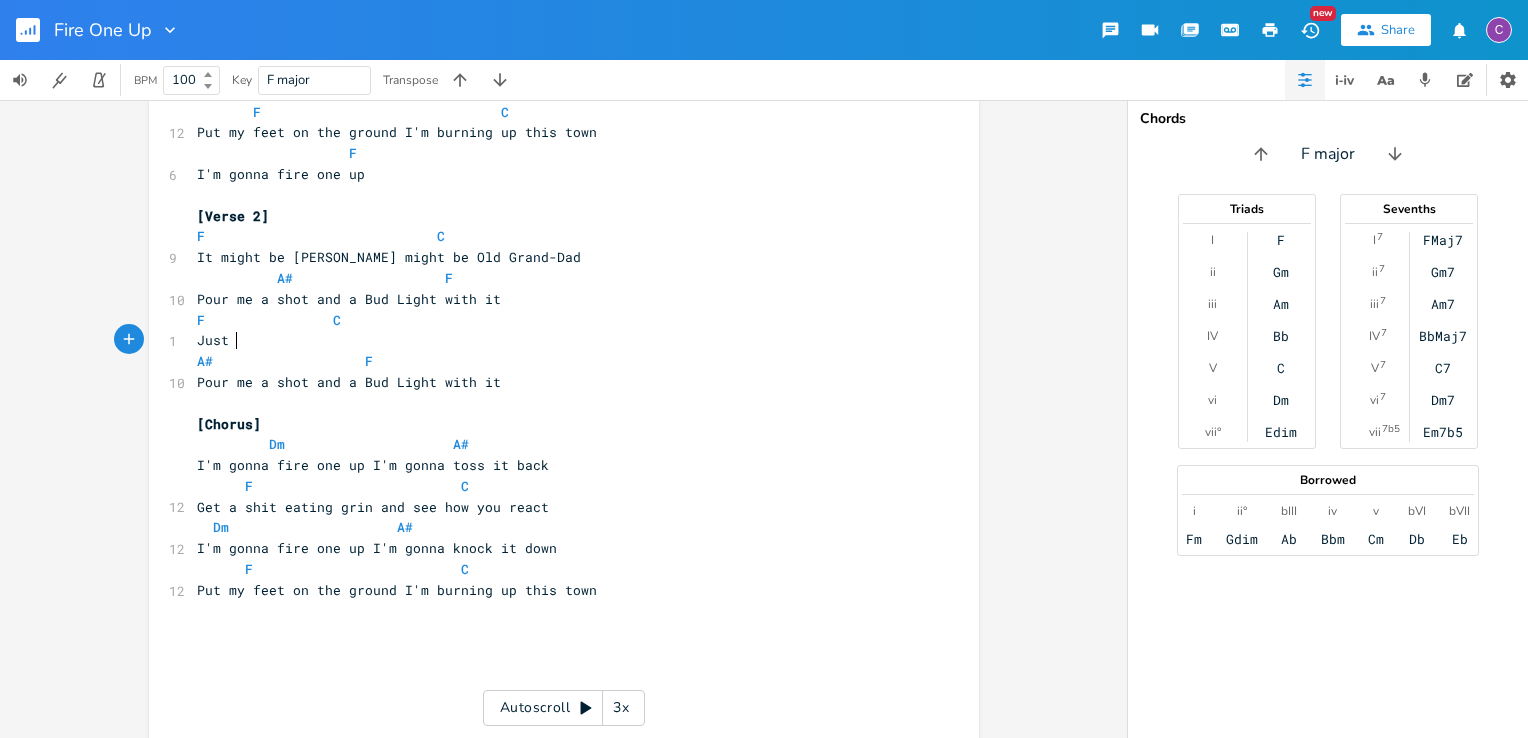 scroll, scrollTop: 0, scrollLeft: 24, axis: horizontal 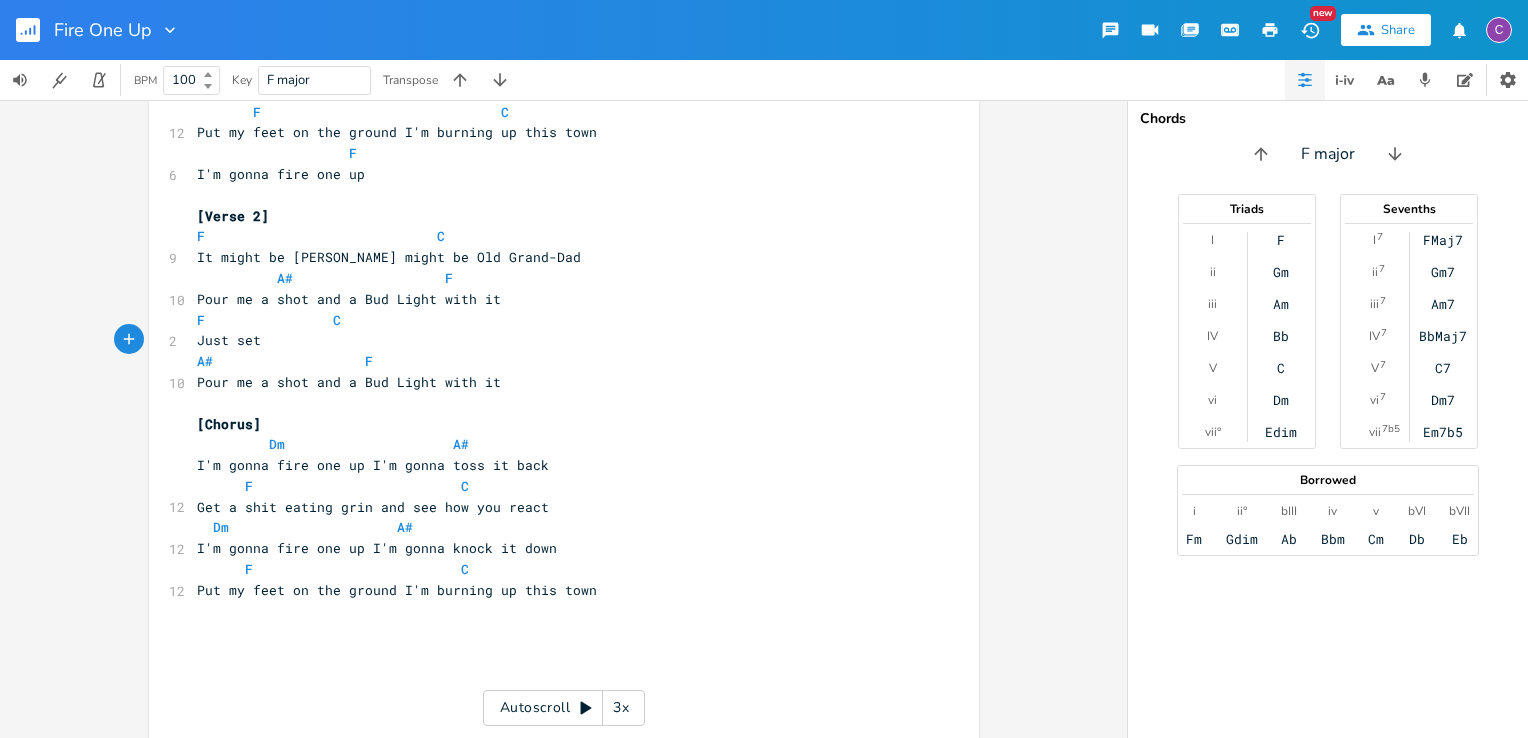 type on "Just set p" 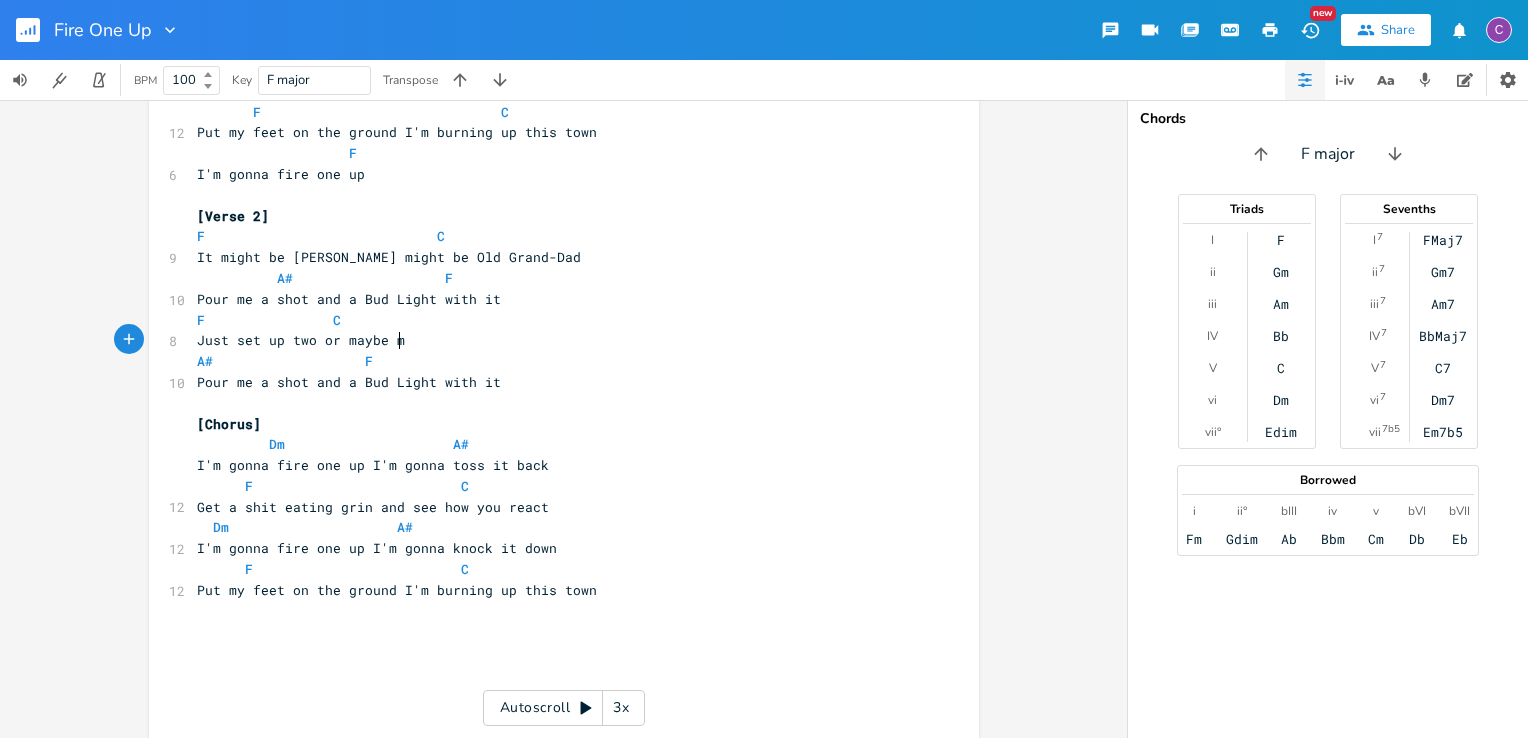 scroll, scrollTop: 0, scrollLeft: 114, axis: horizontal 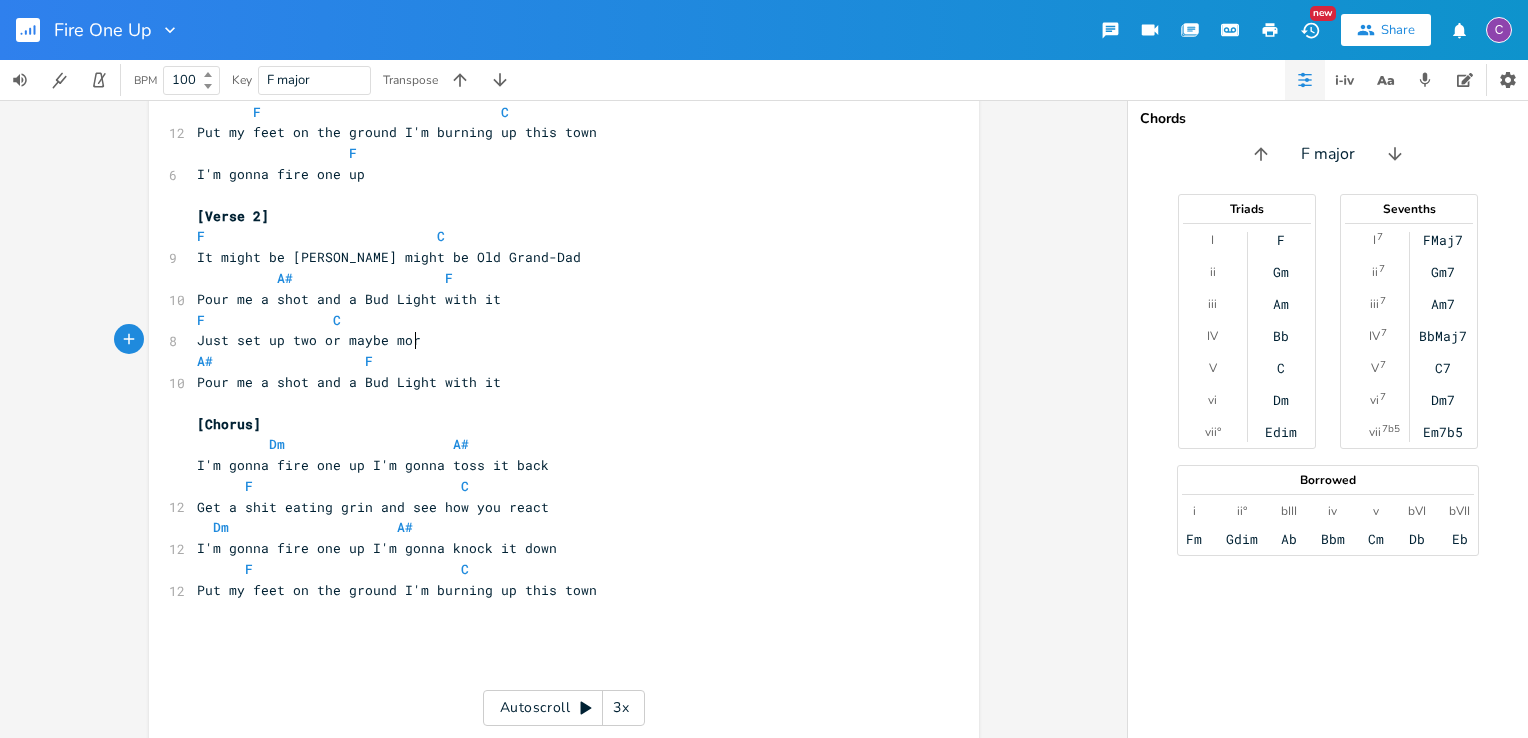 type on "up two or maybe more" 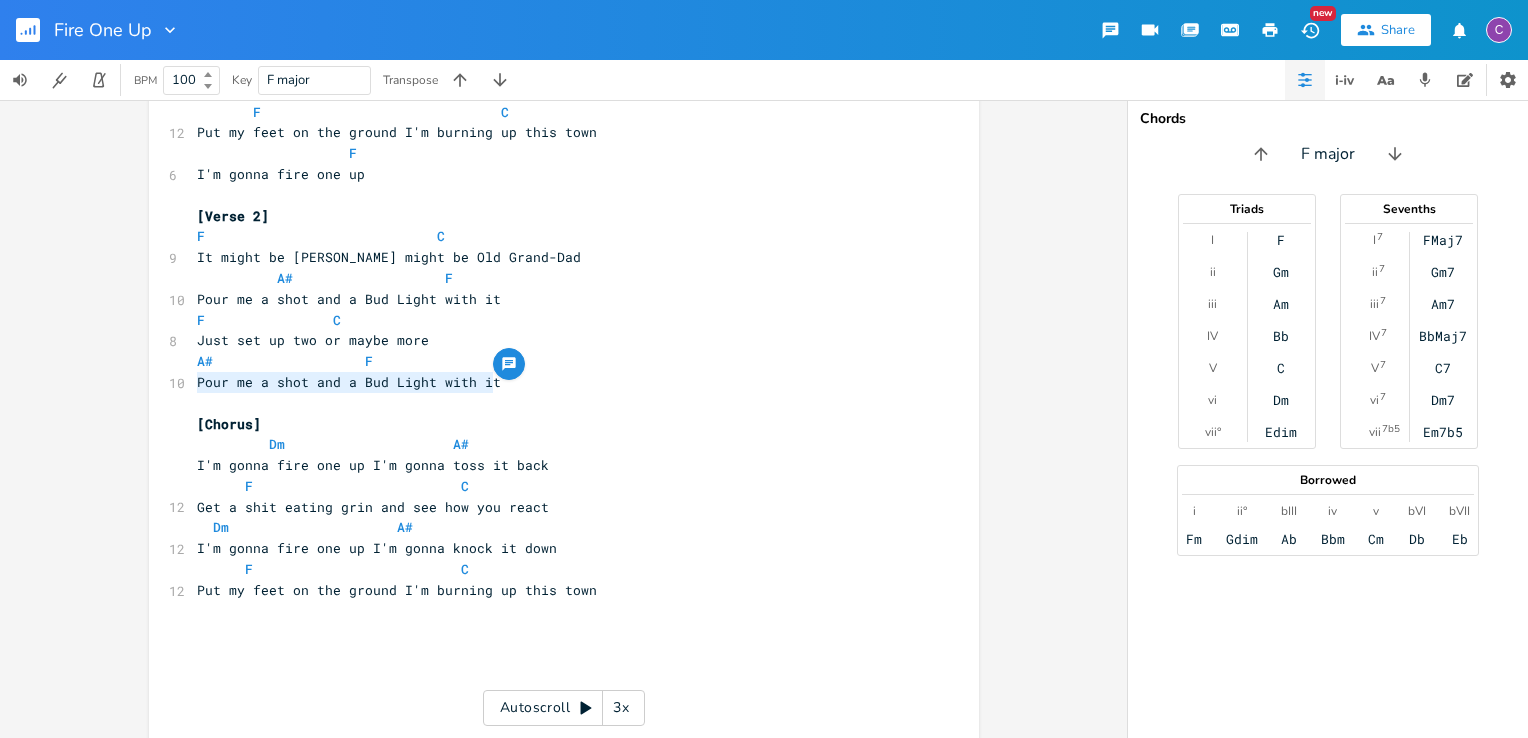 drag, startPoint x: 188, startPoint y: 378, endPoint x: 492, endPoint y: 386, distance: 304.10526 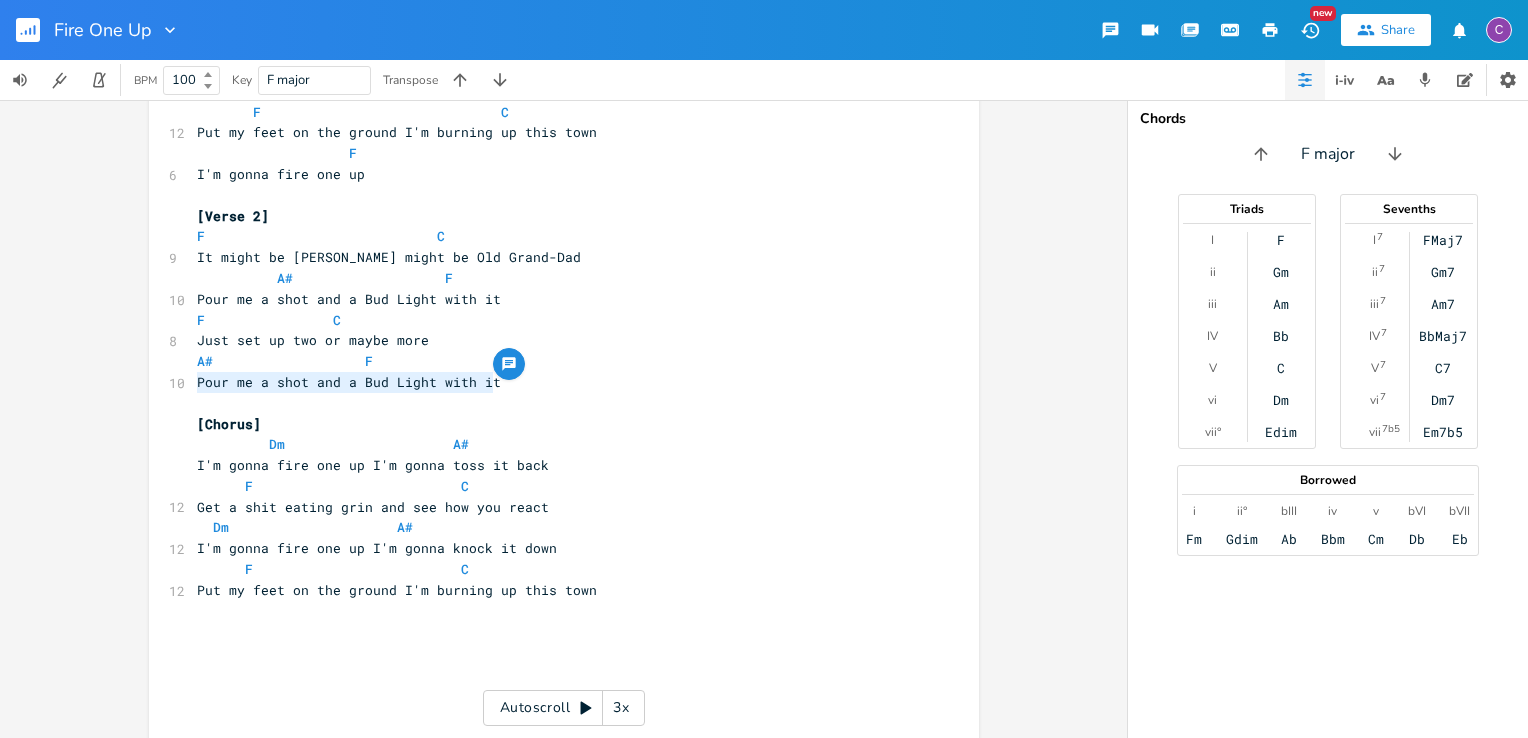 type on "[Chorus]" 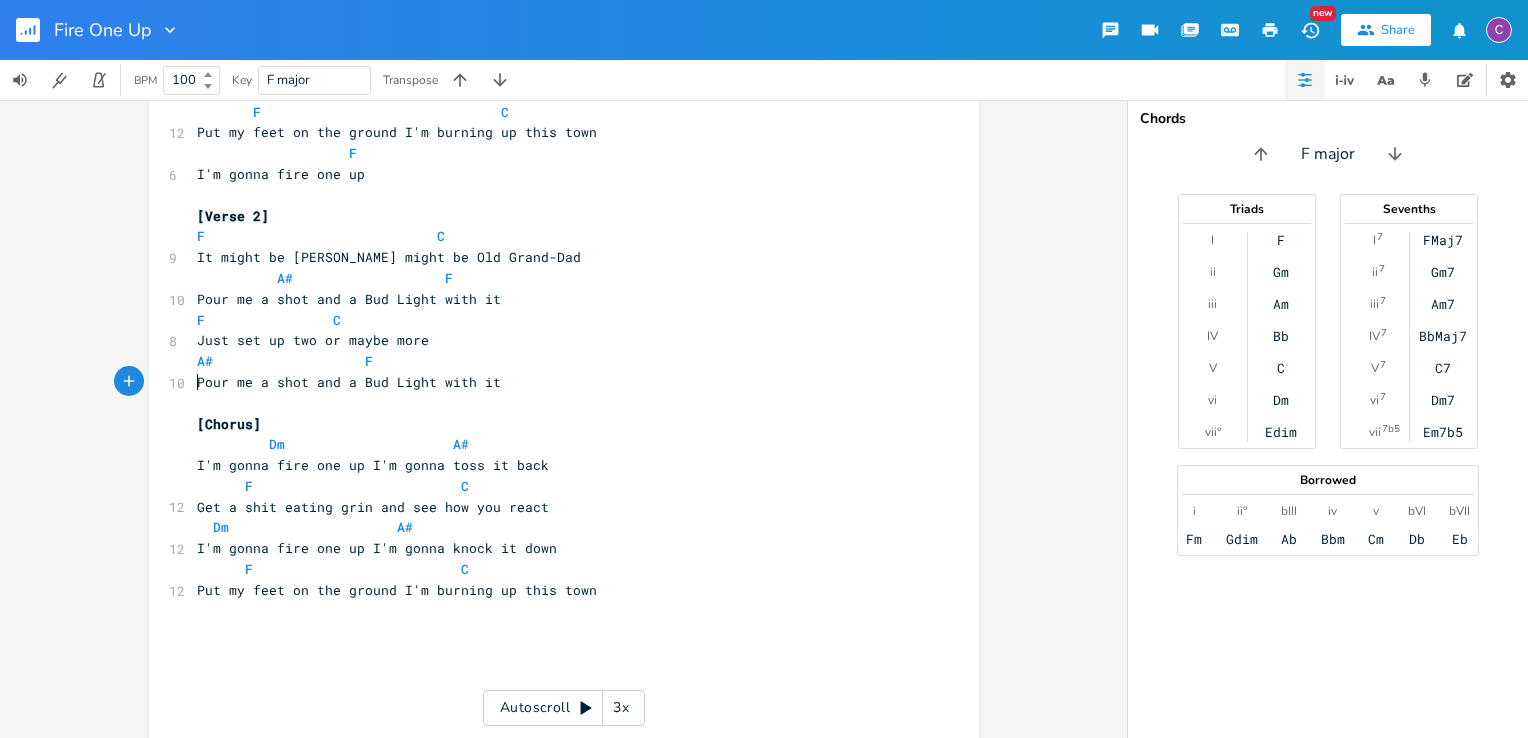 click on "Pour me a shot and a Bud Light with it" at bounding box center [349, 382] 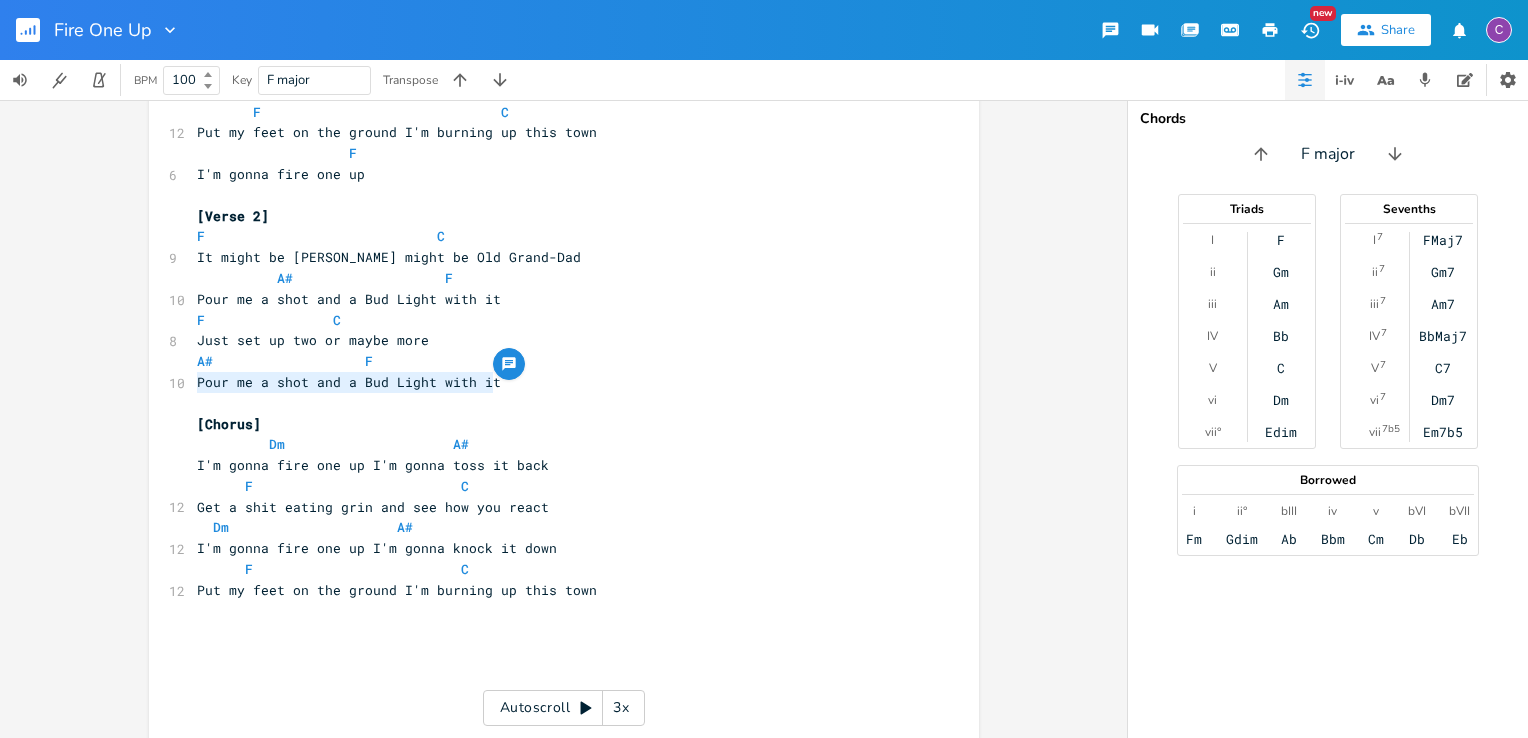 drag, startPoint x: 190, startPoint y: 384, endPoint x: 490, endPoint y: 390, distance: 300.06 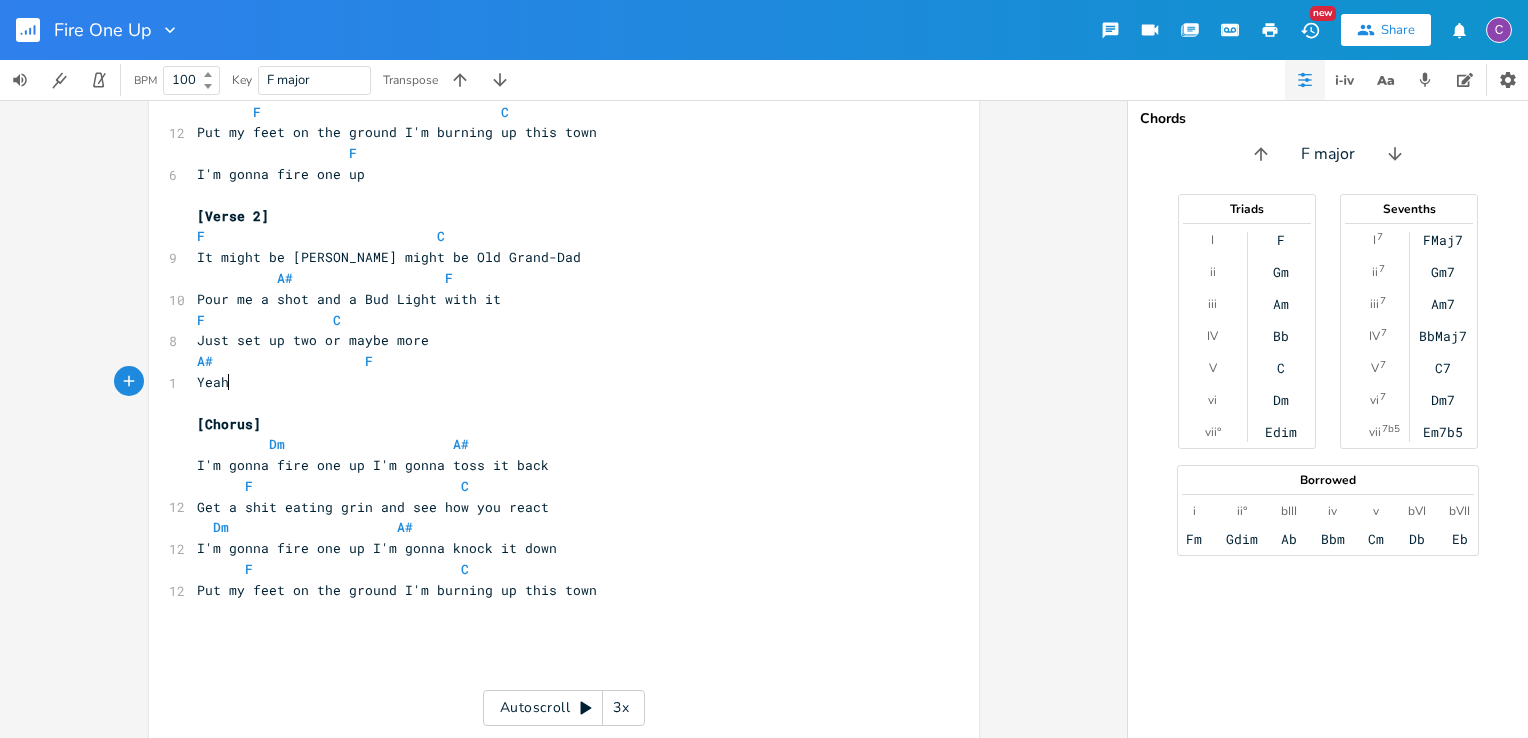 scroll, scrollTop: 0, scrollLeft: 27, axis: horizontal 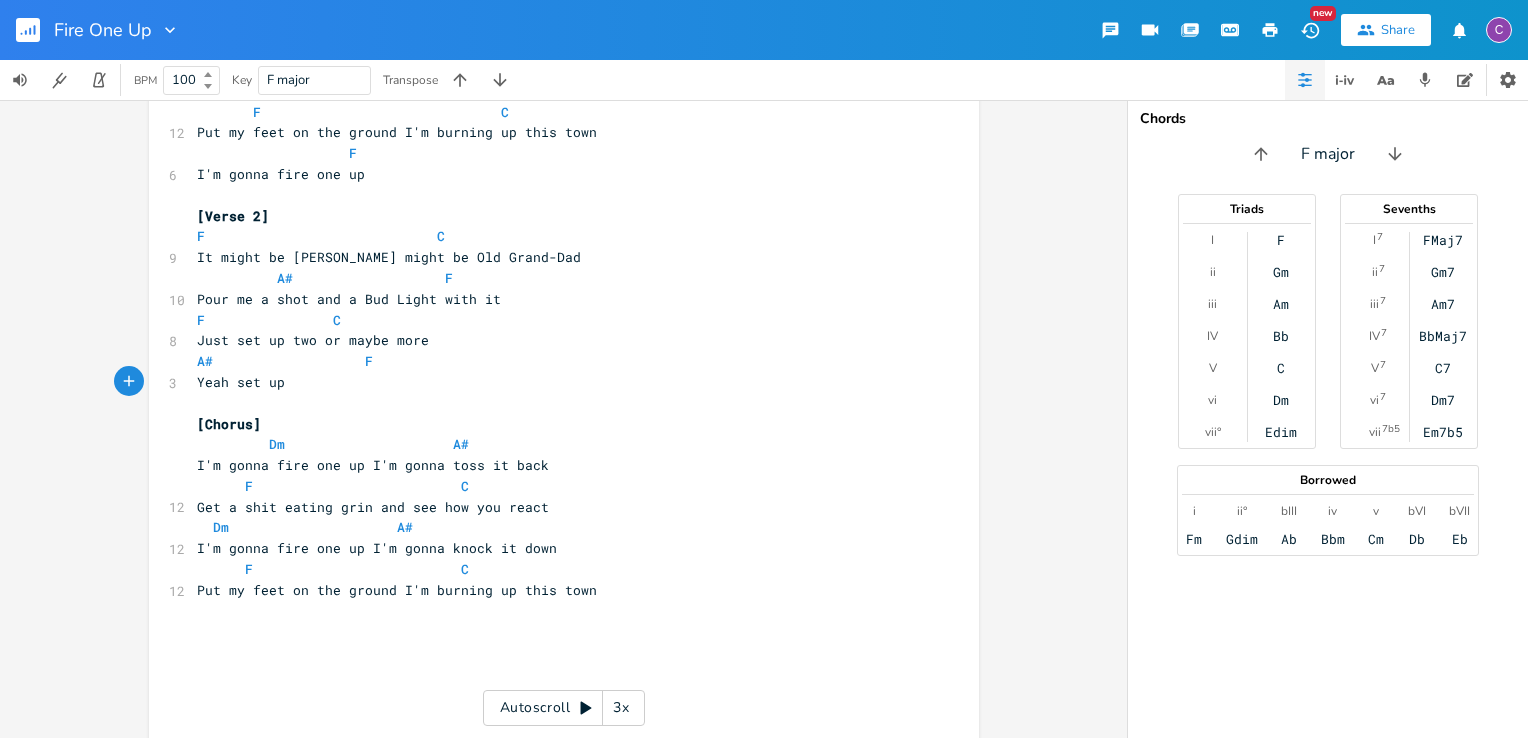 type on "Yeah set up t" 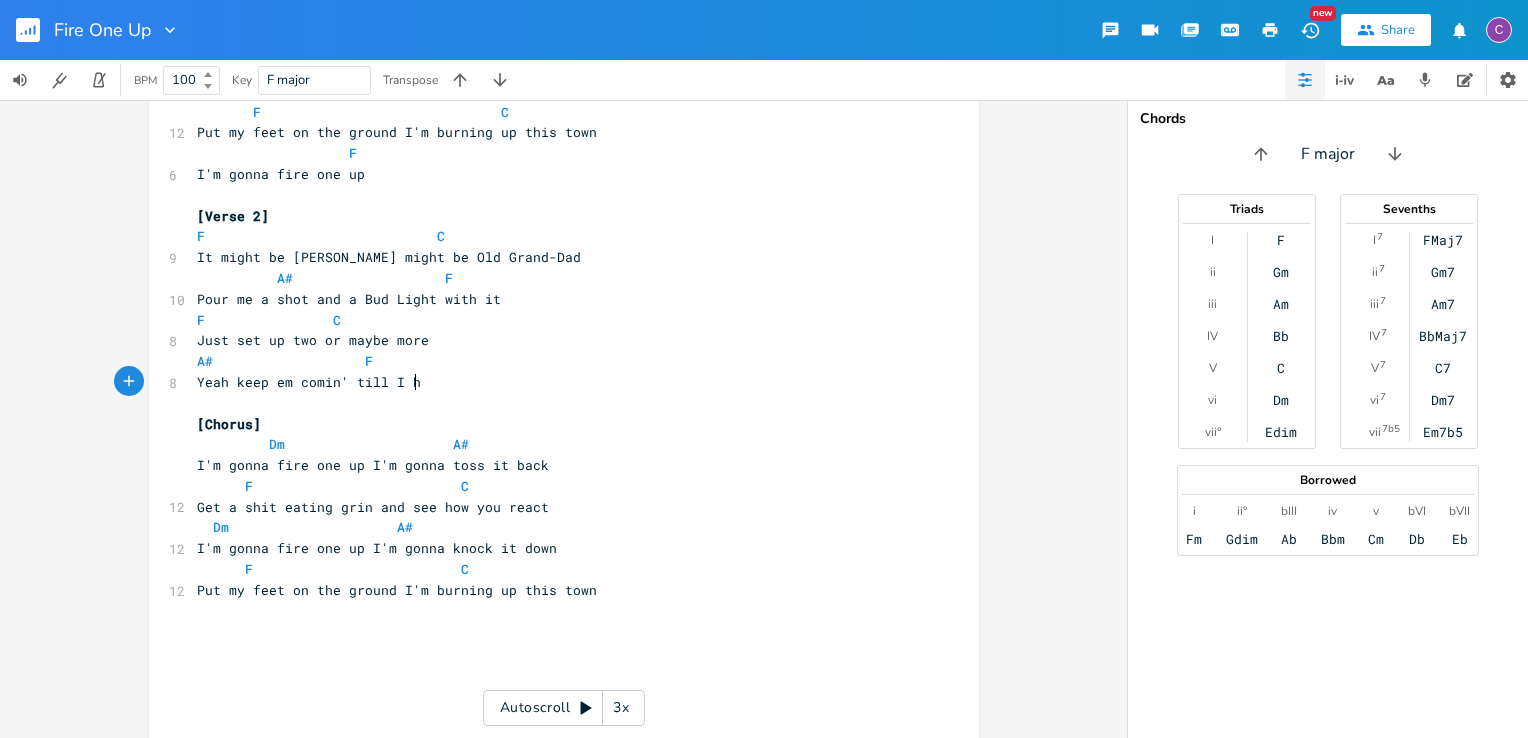 scroll, scrollTop: 0, scrollLeft: 160, axis: horizontal 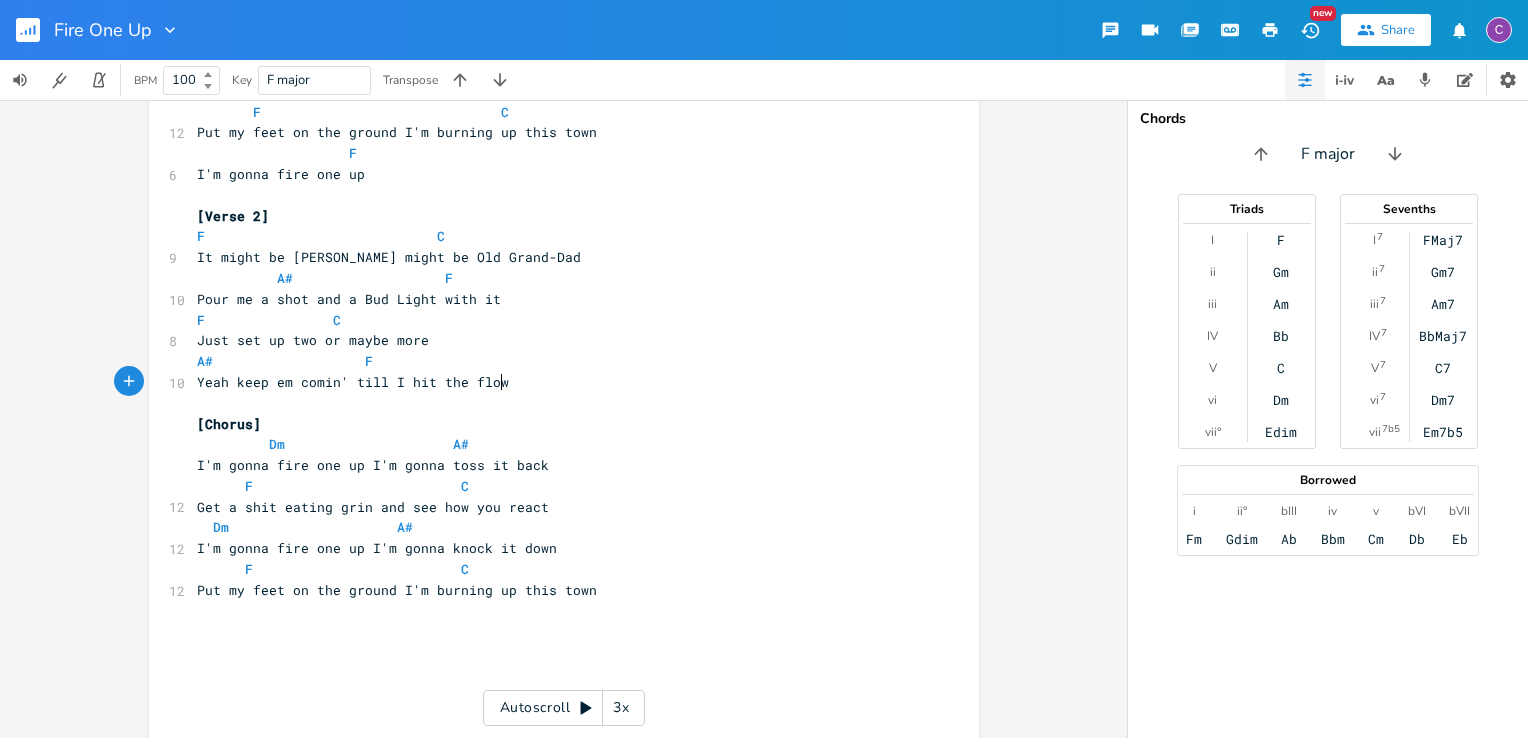 type on "Yeah keep em comin' till I hit the flowww" 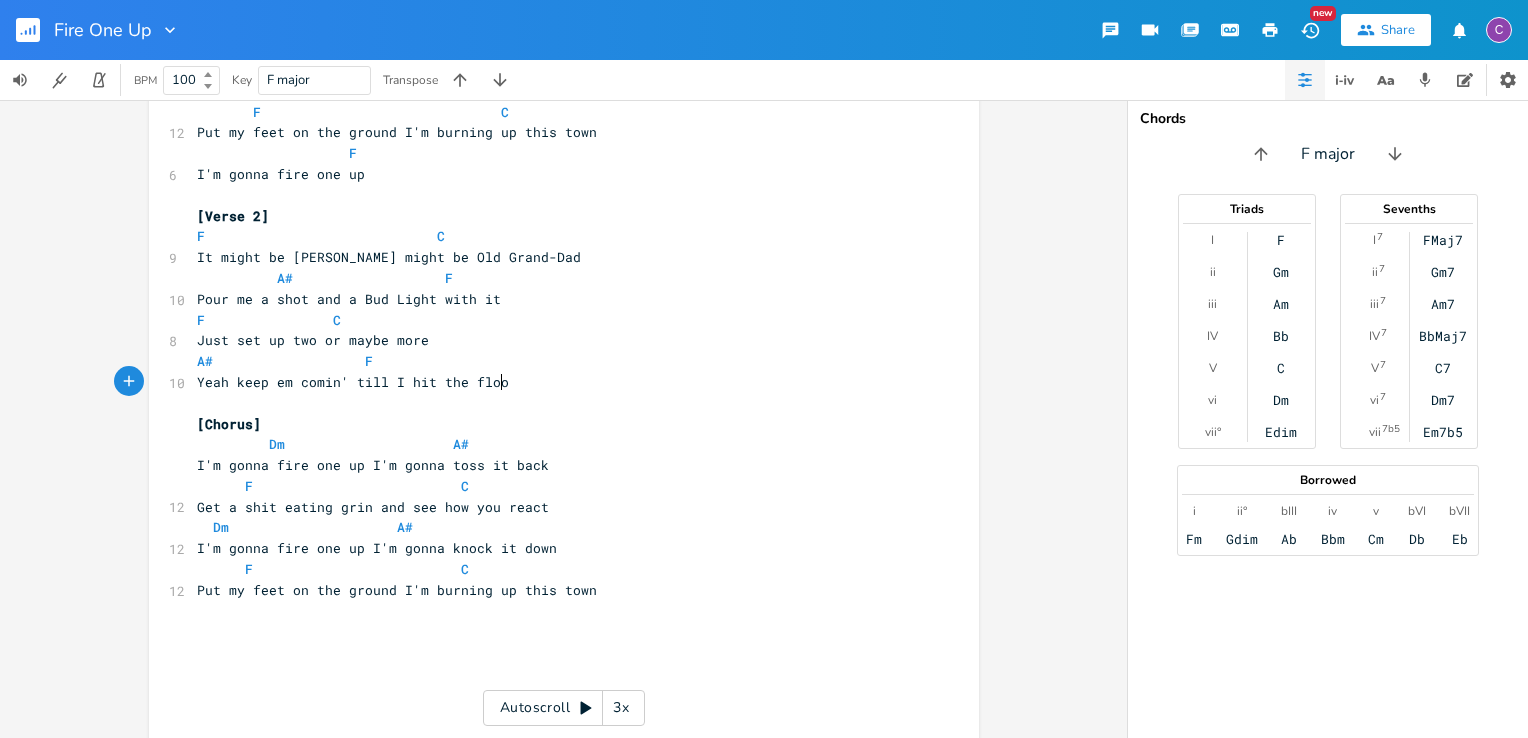 type on "or" 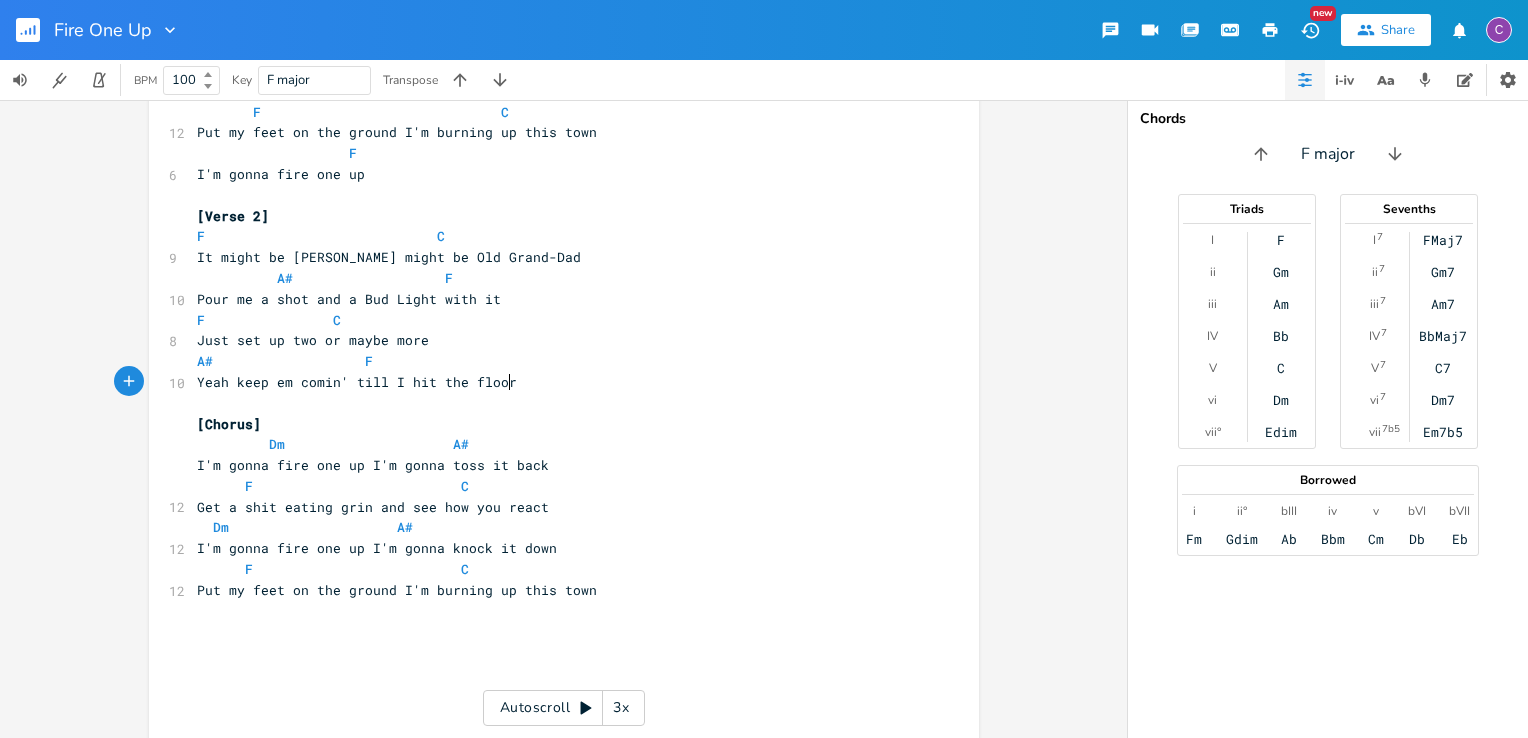 scroll, scrollTop: 0, scrollLeft: 11, axis: horizontal 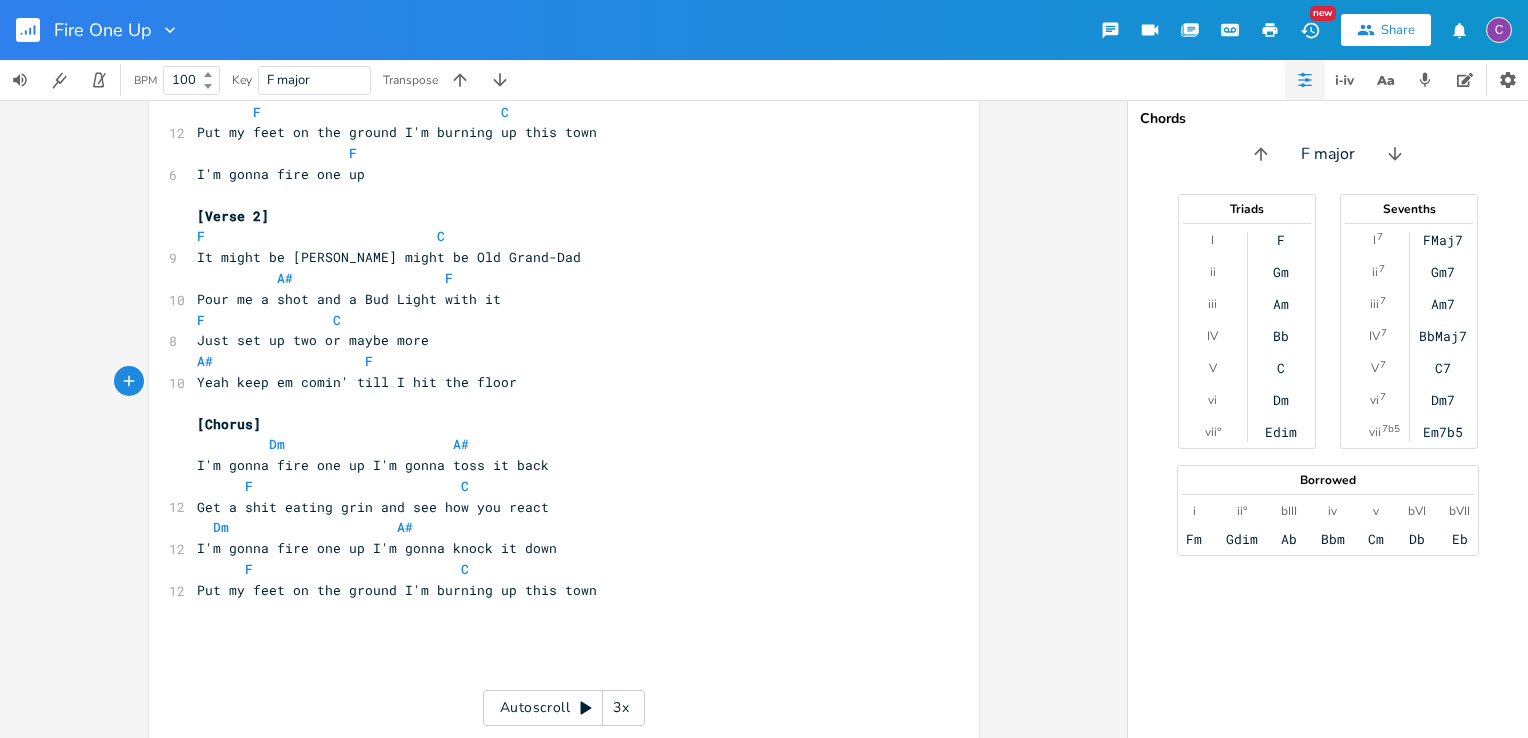 click on "Just set up two or maybe more" at bounding box center (313, 340) 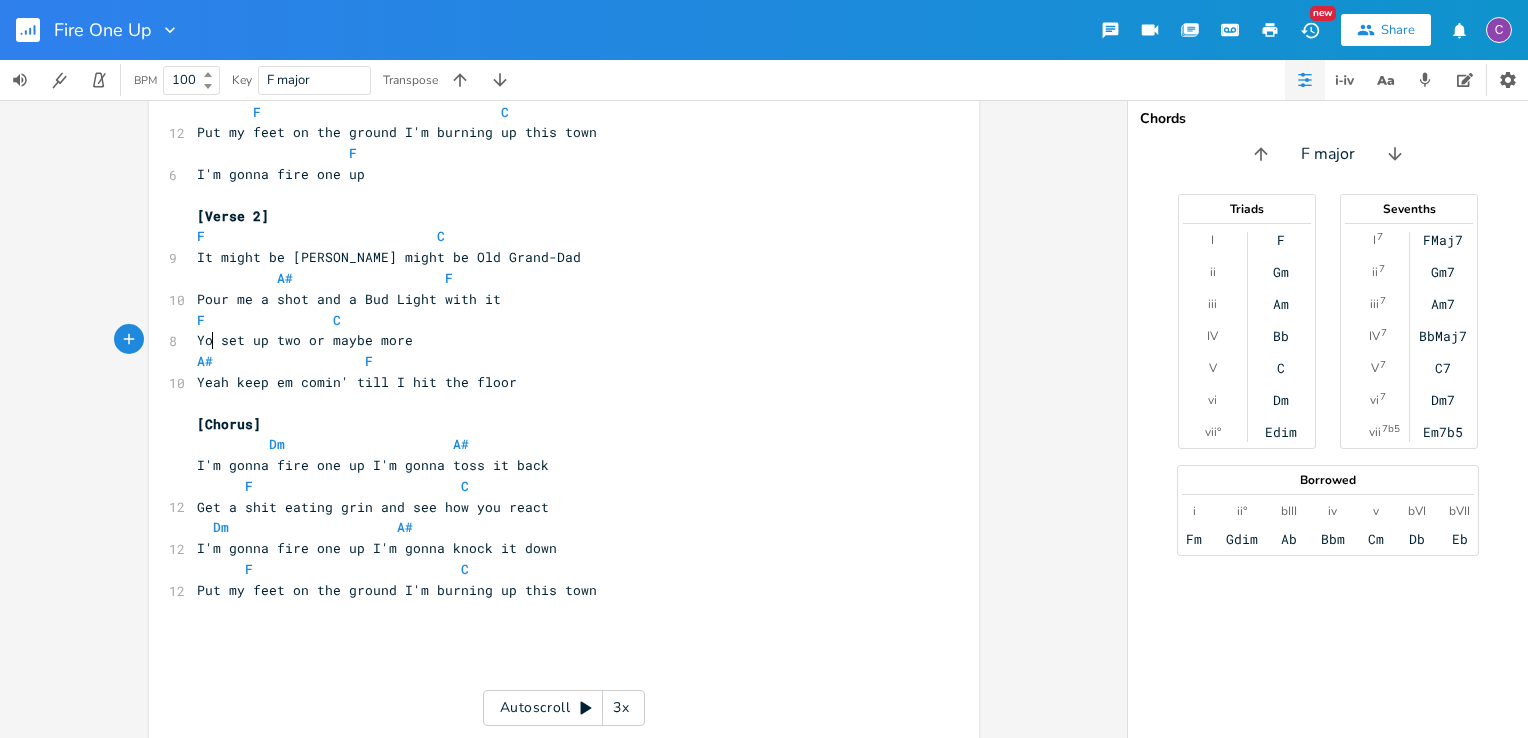 scroll, scrollTop: 0, scrollLeft: 20, axis: horizontal 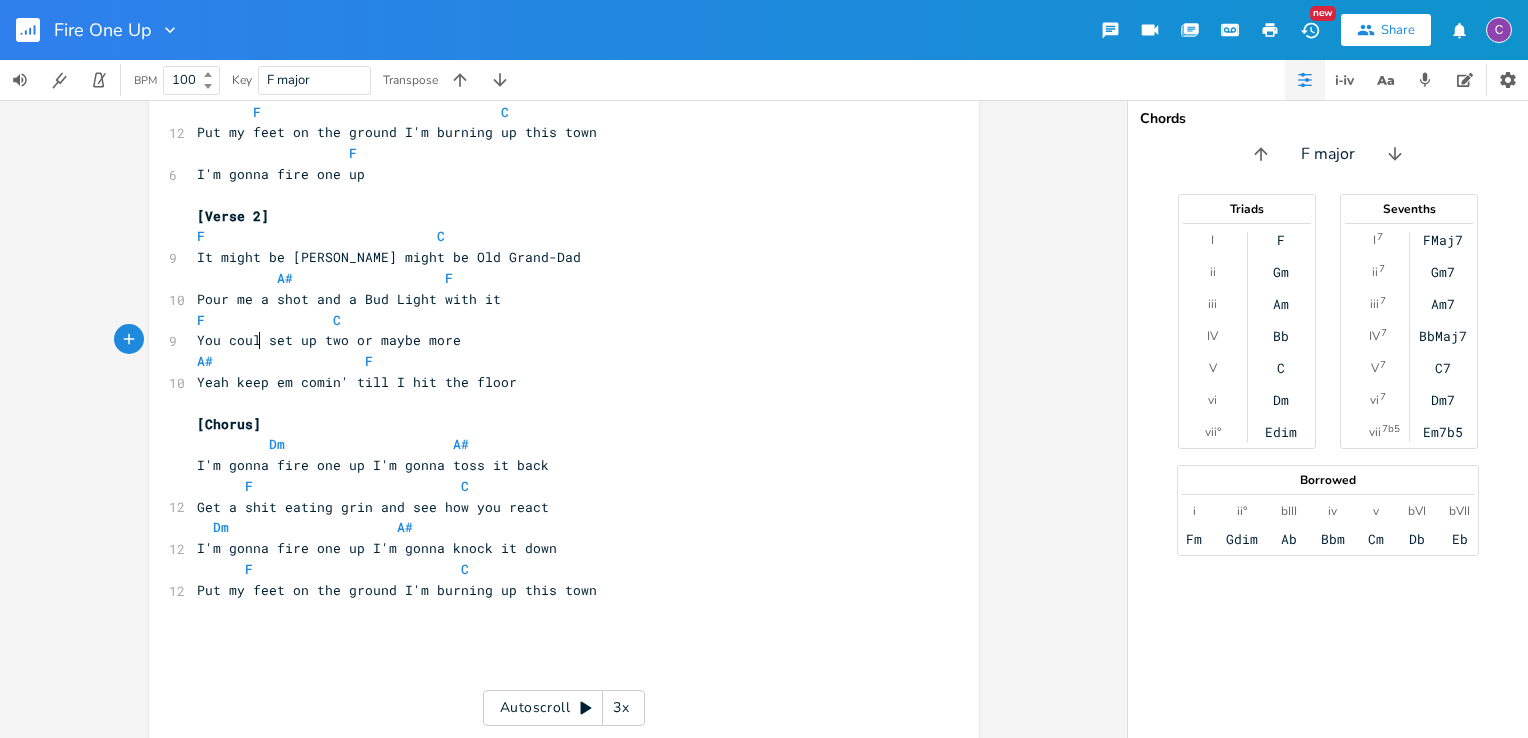 type on "You could" 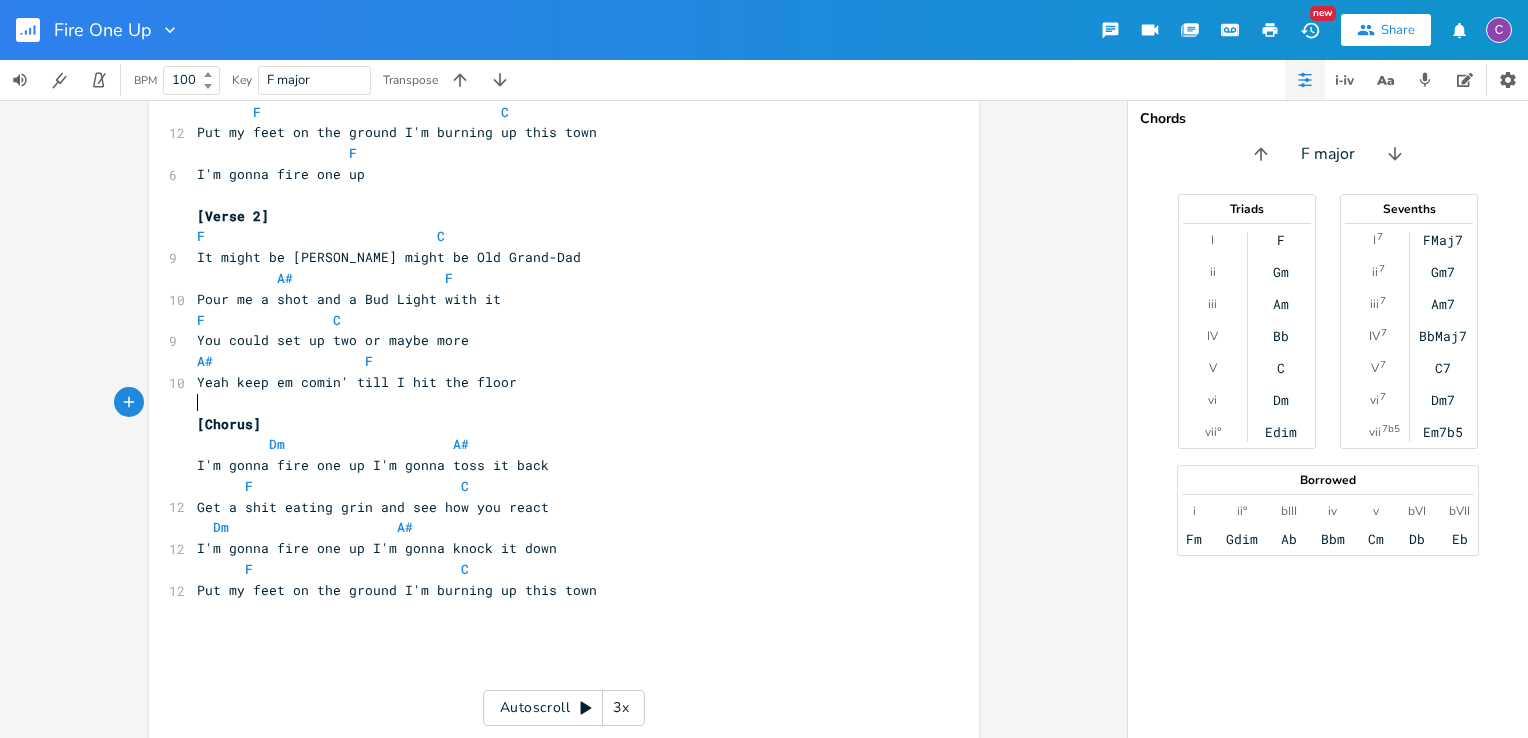 click on "​" at bounding box center (554, 403) 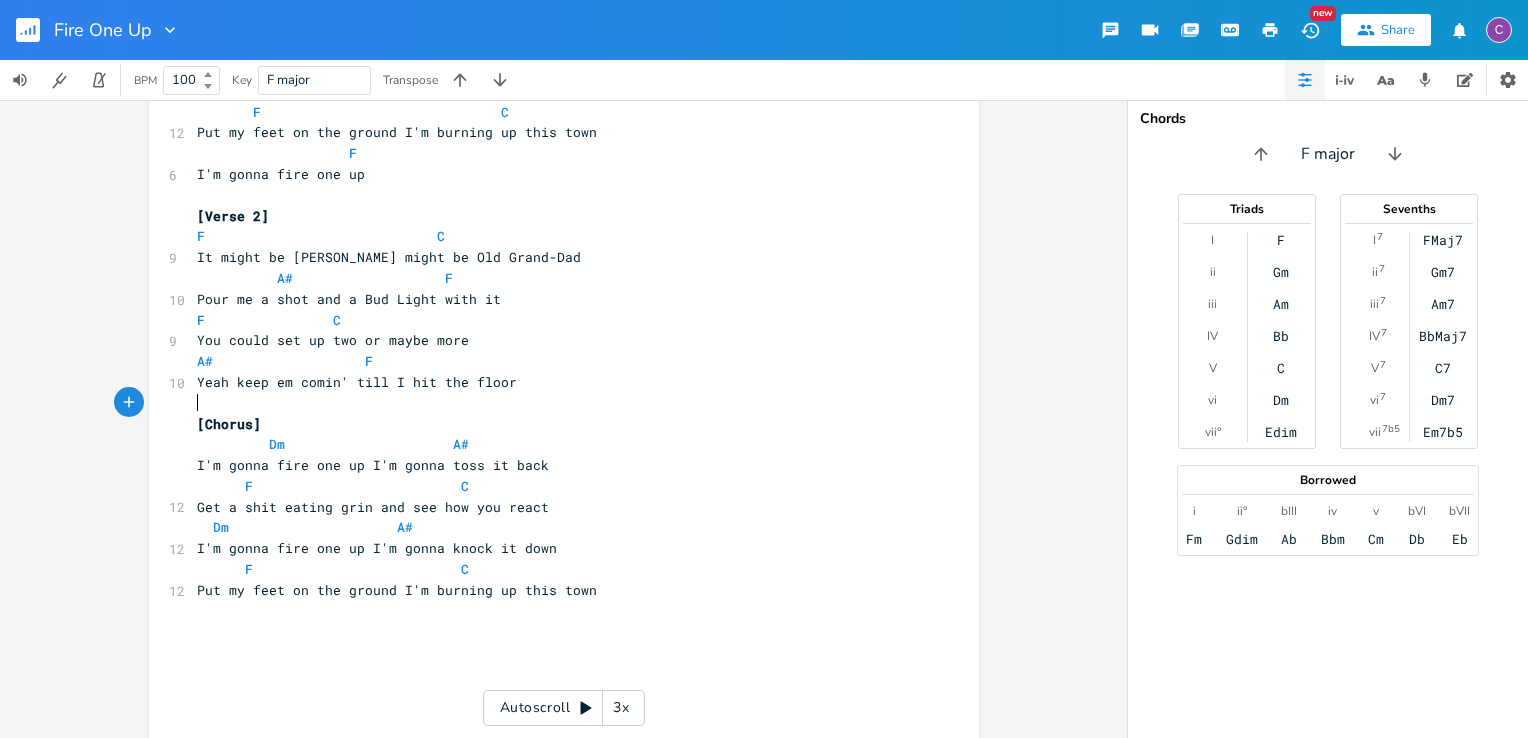 click on "F                  C" at bounding box center [269, 320] 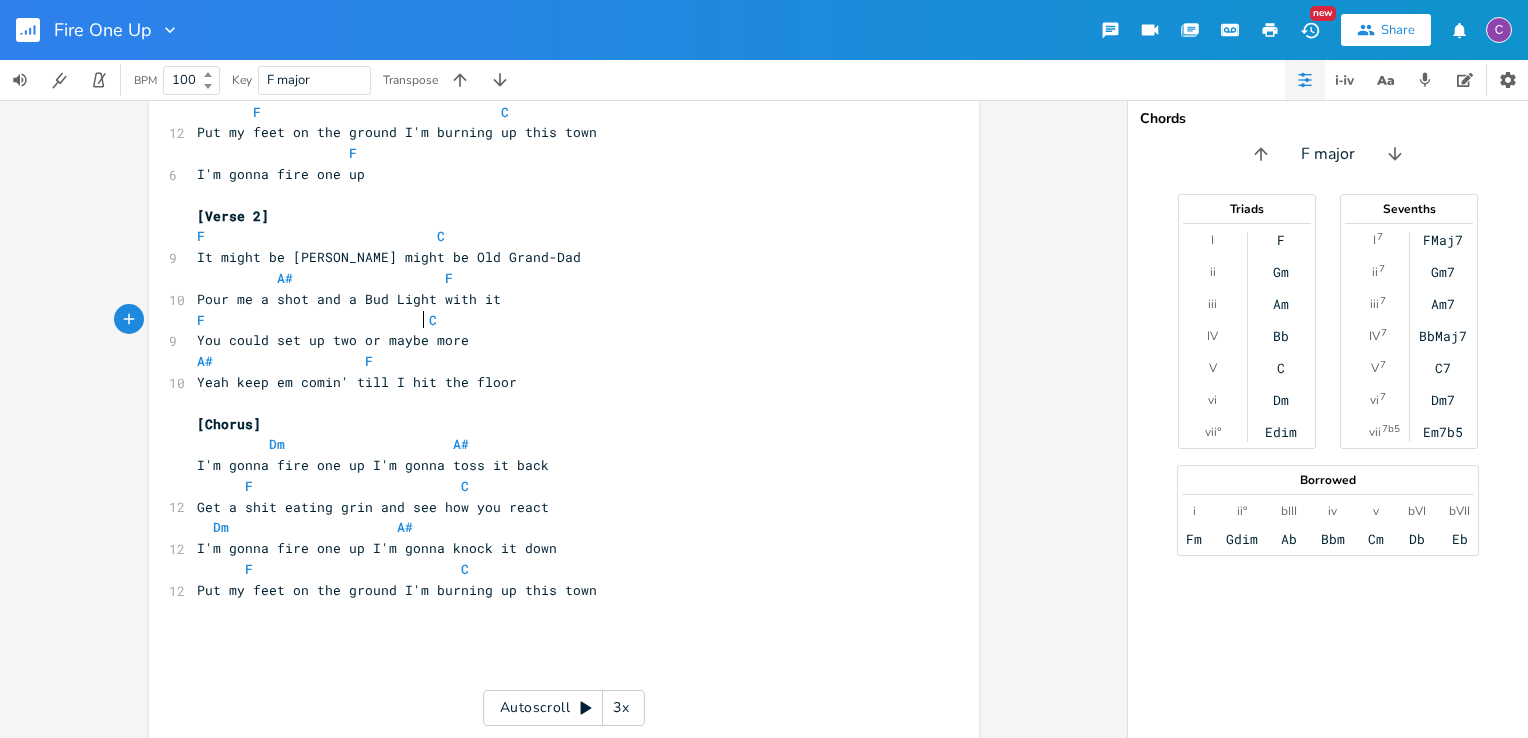 scroll, scrollTop: 0, scrollLeft: 47, axis: horizontal 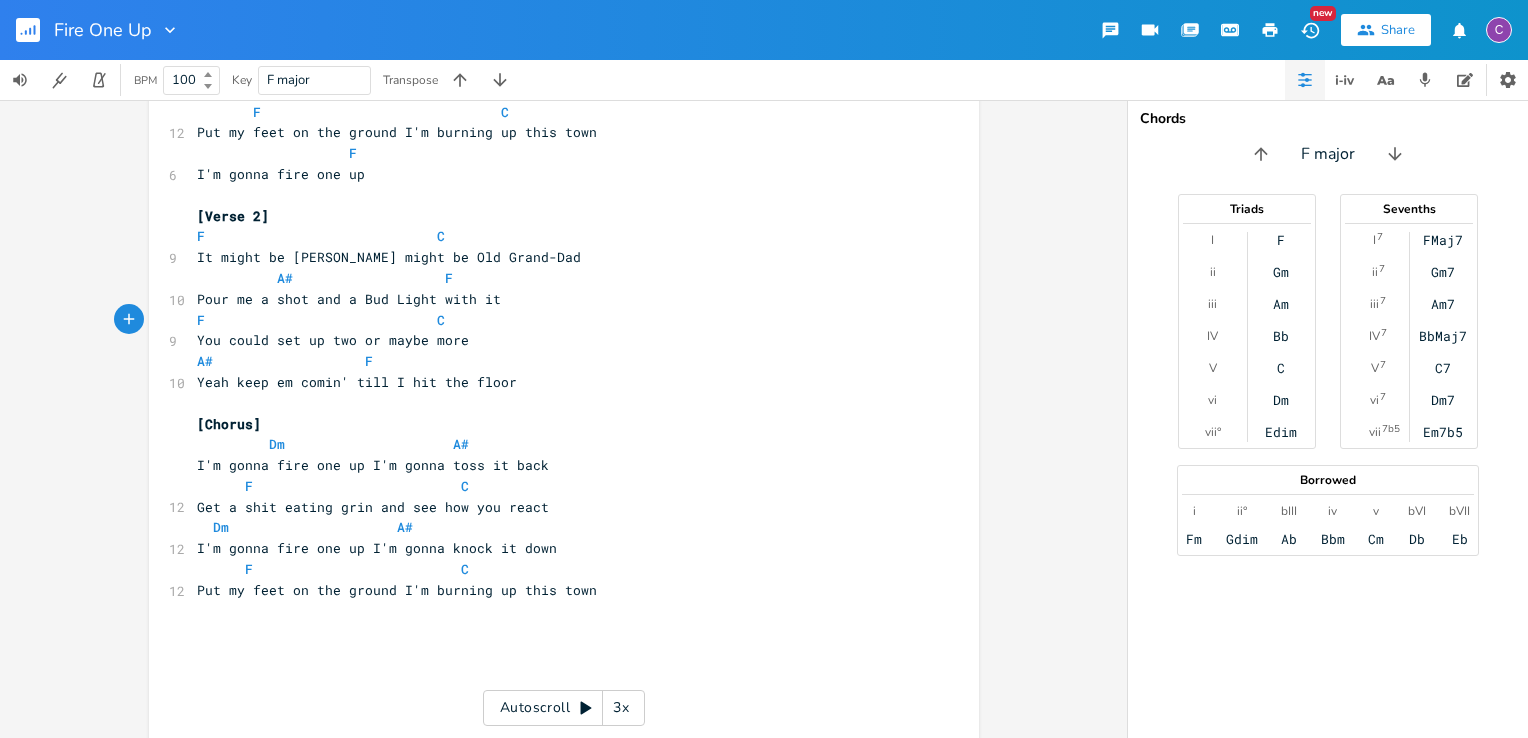 click on "Yeah keep em comin' till I hit the floor" at bounding box center [357, 382] 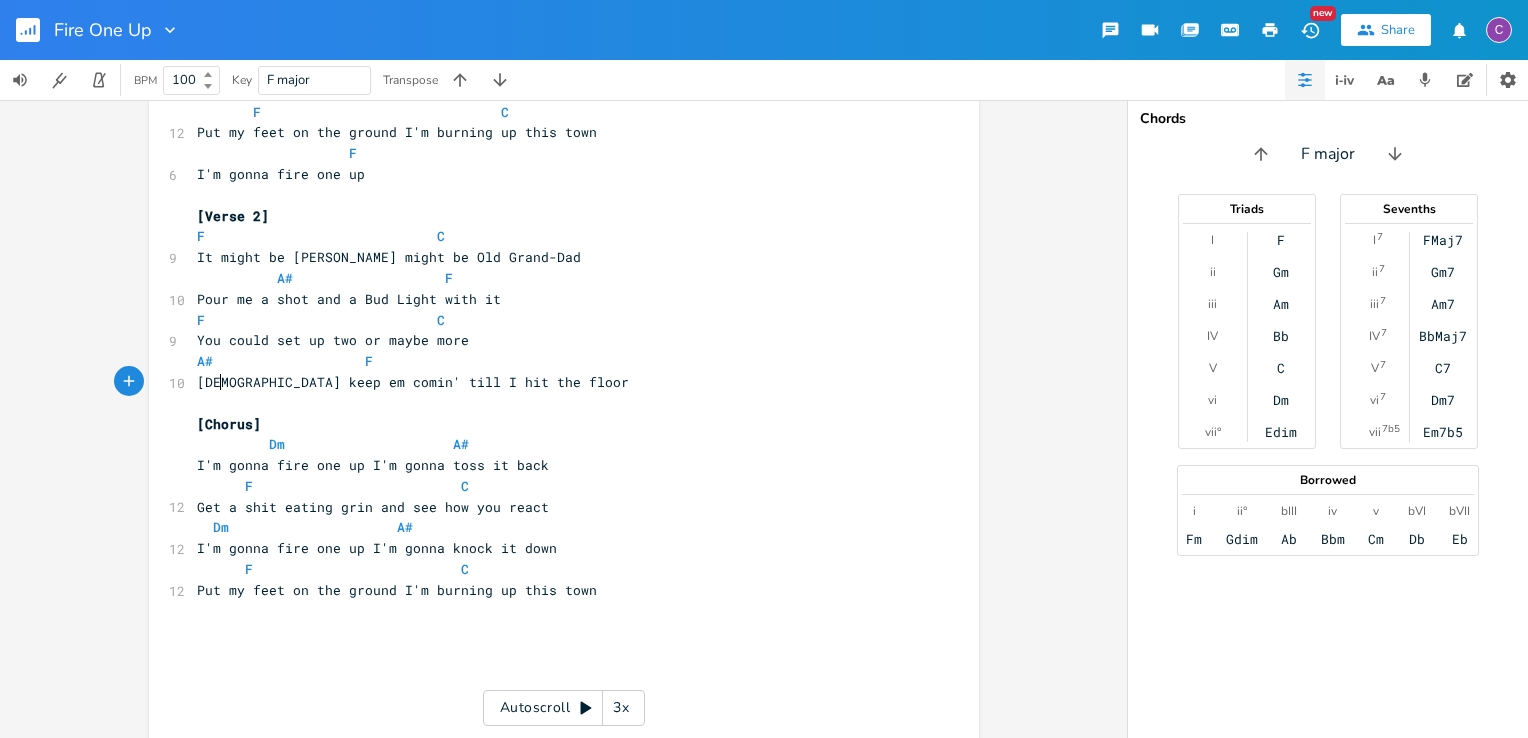 type on "Just" 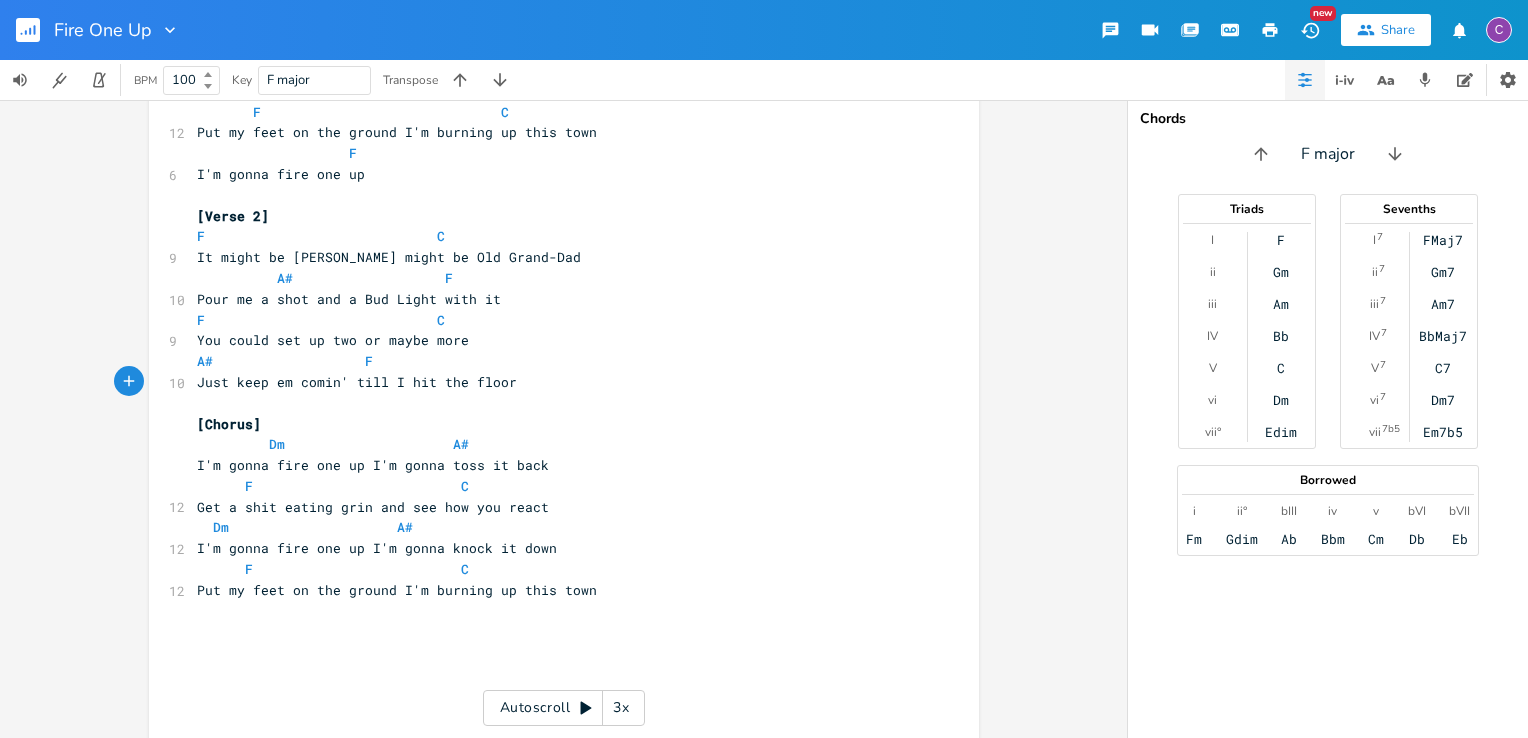 click on "A#                     F" at bounding box center (285, 361) 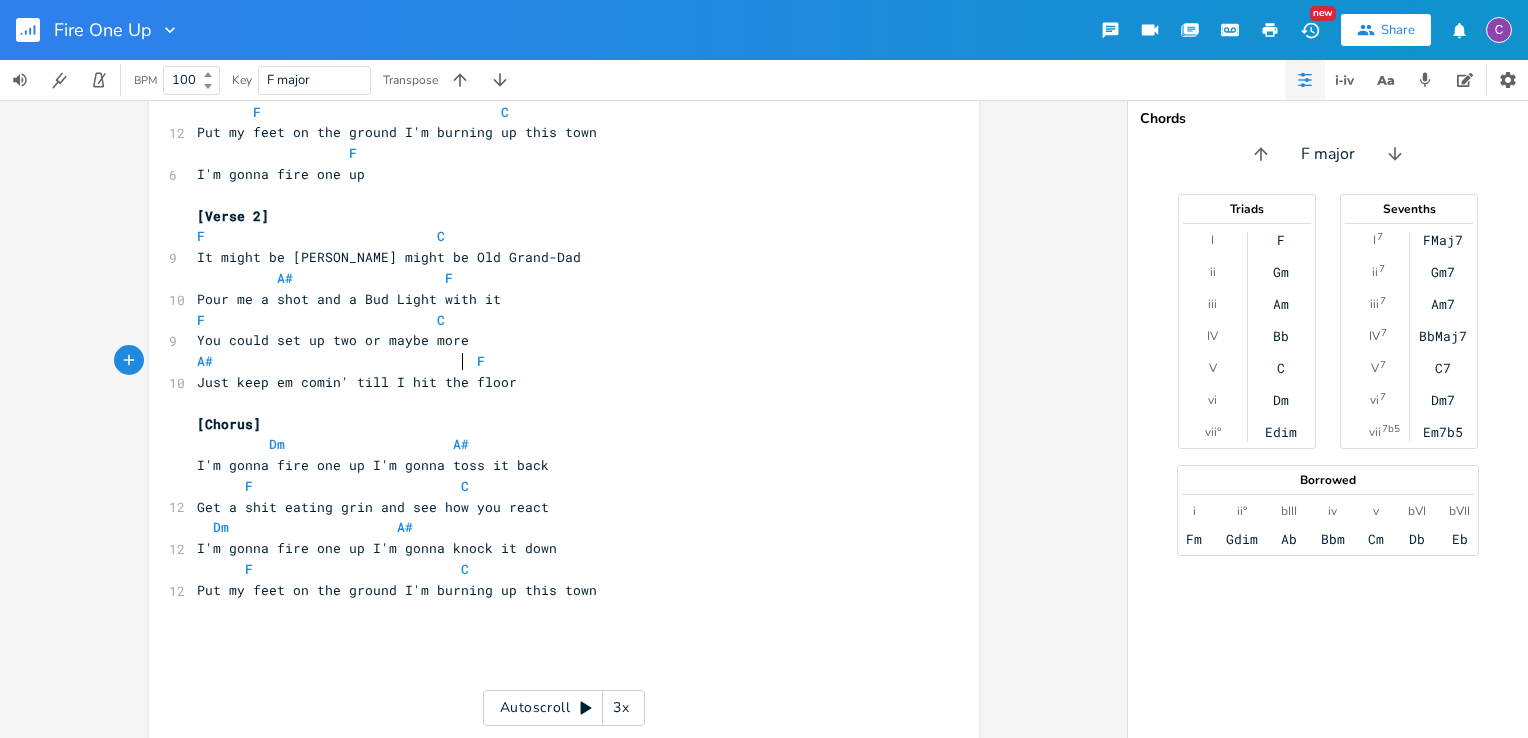 scroll, scrollTop: 0, scrollLeft: 47, axis: horizontal 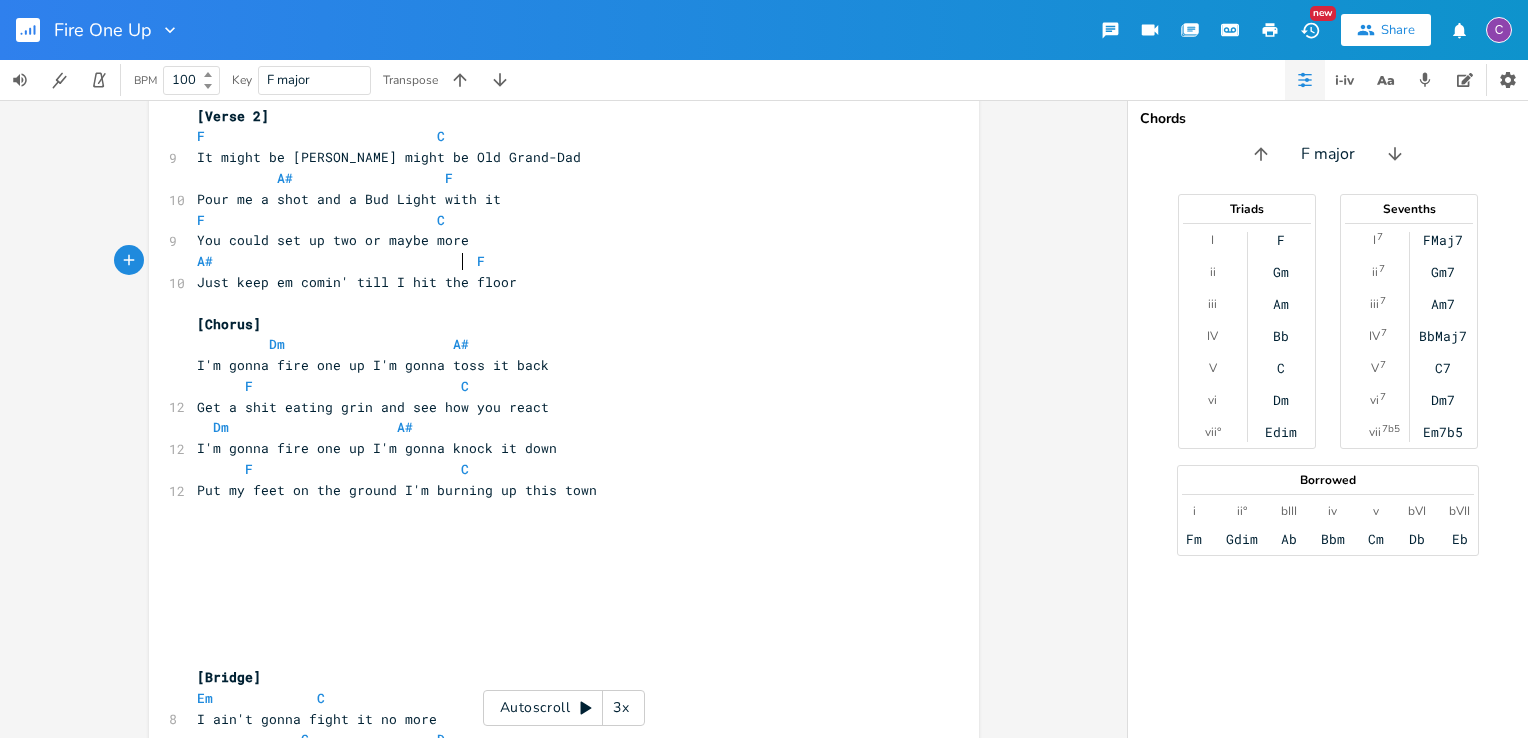 click on "F                            C" at bounding box center (333, 386) 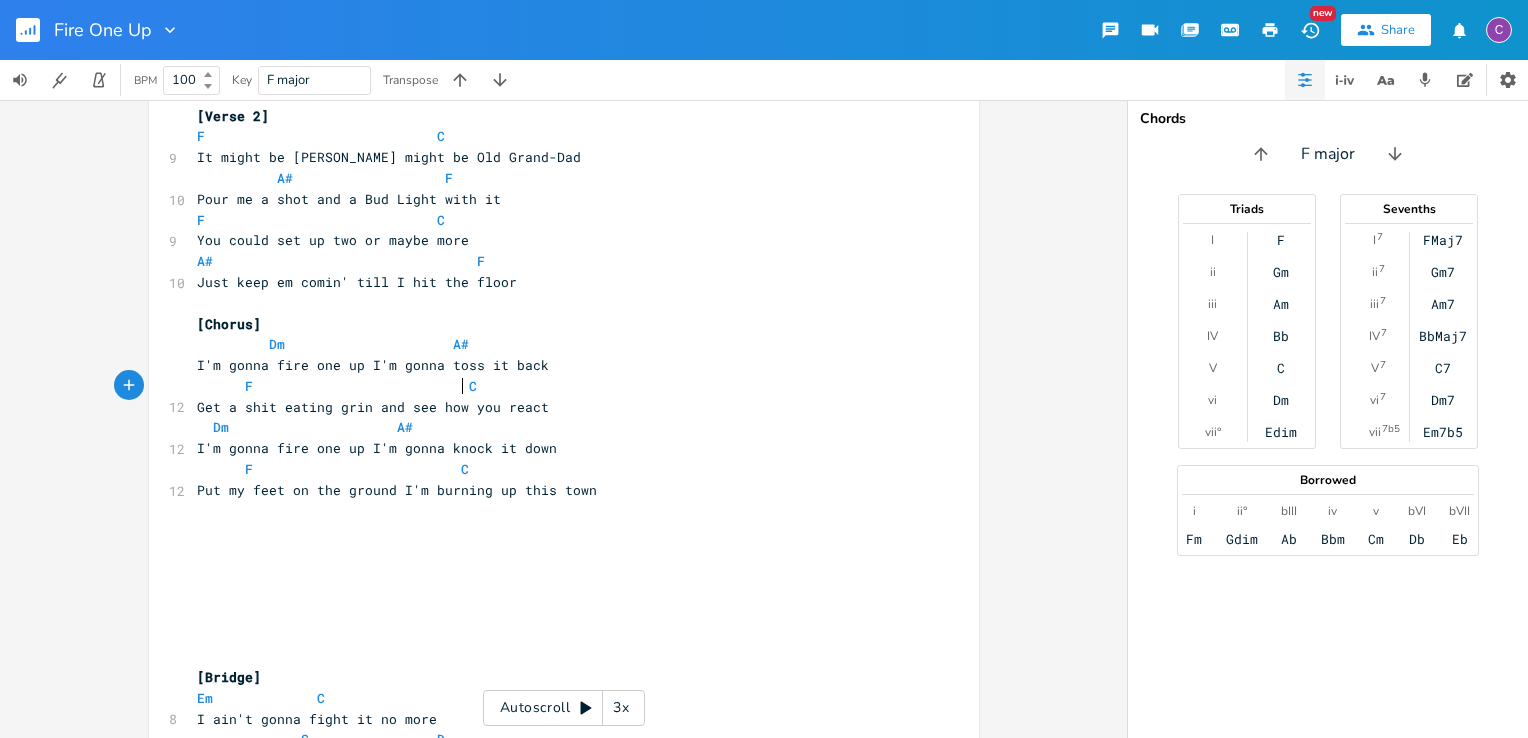 scroll, scrollTop: 0, scrollLeft: 5, axis: horizontal 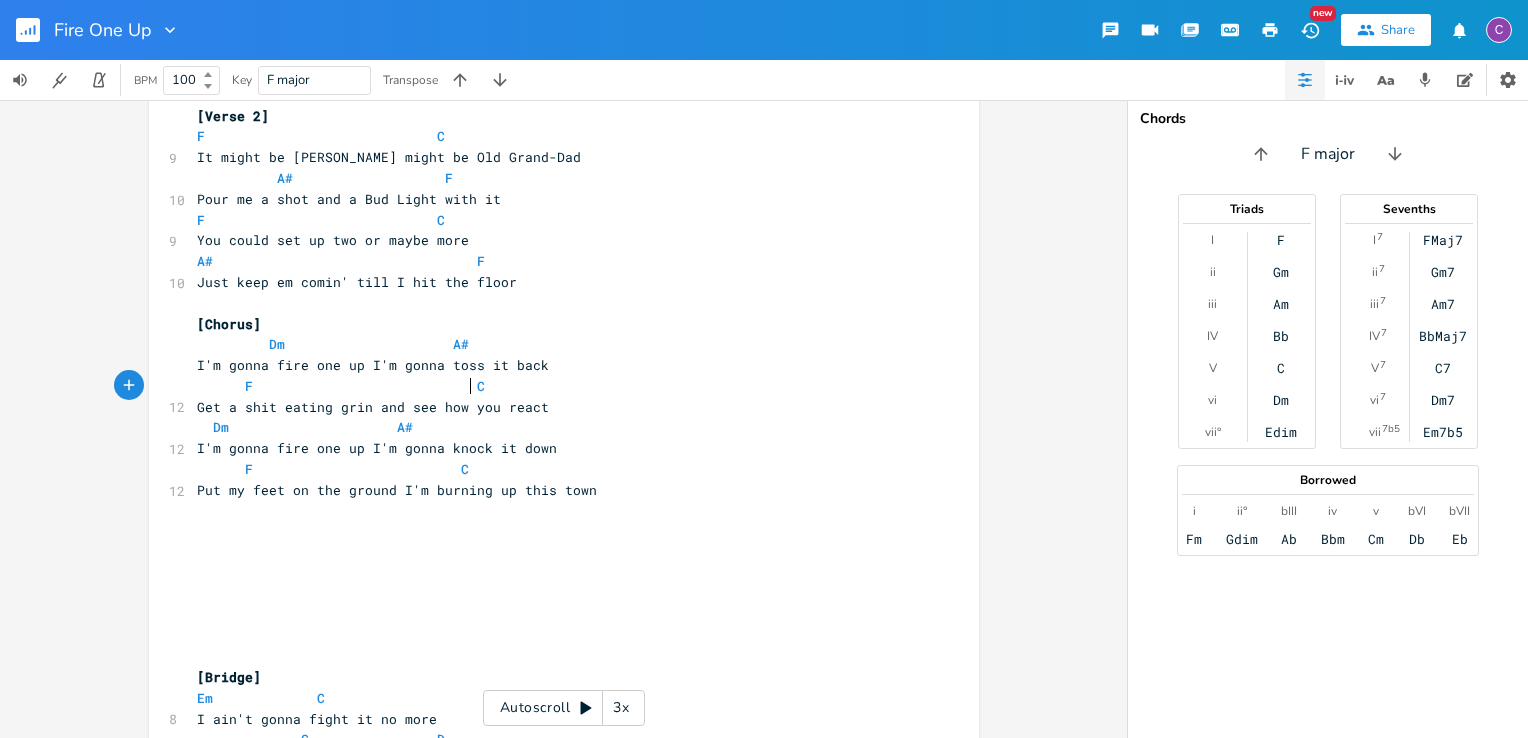 drag, startPoint x: 694, startPoint y: 394, endPoint x: 734, endPoint y: 392, distance: 40.04997 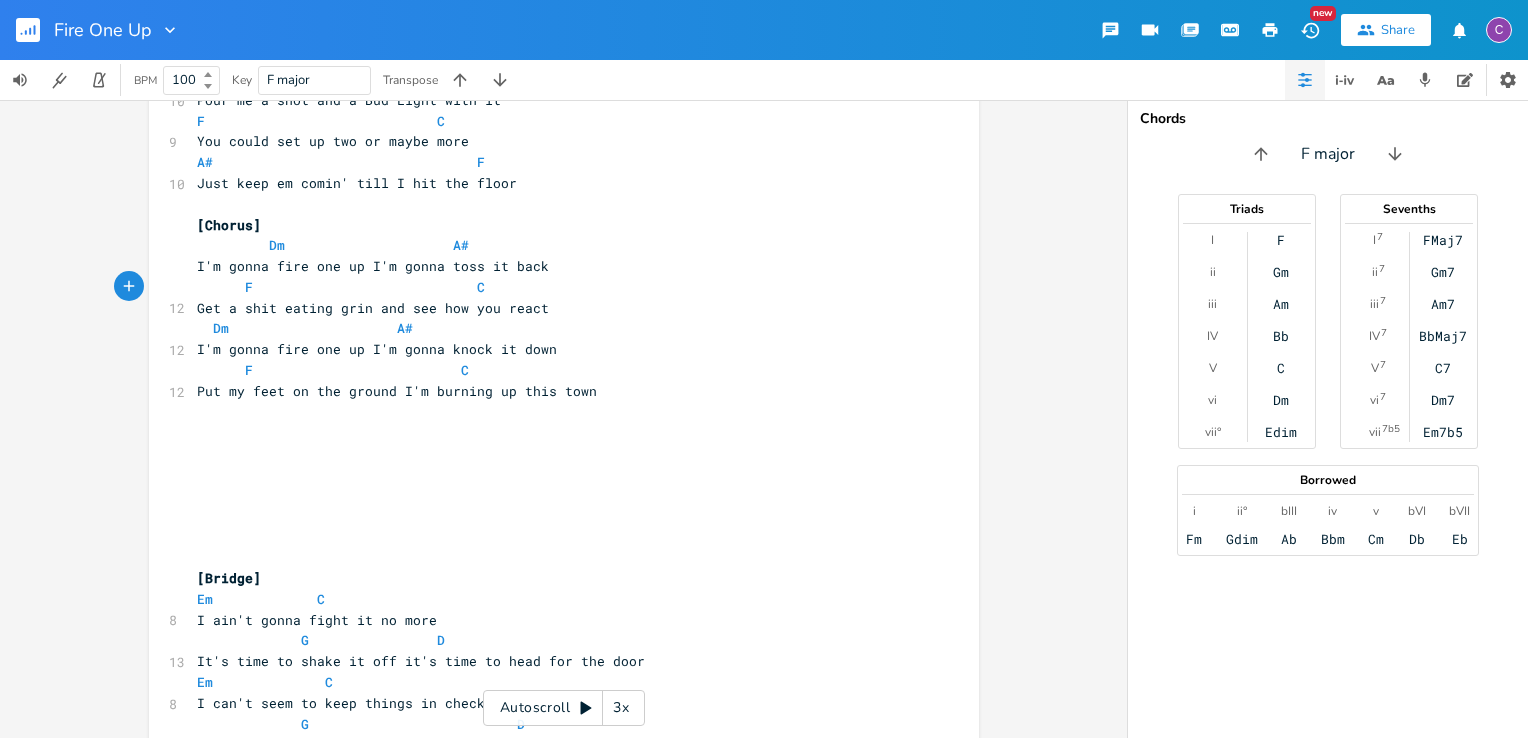 scroll, scrollTop: 600, scrollLeft: 0, axis: vertical 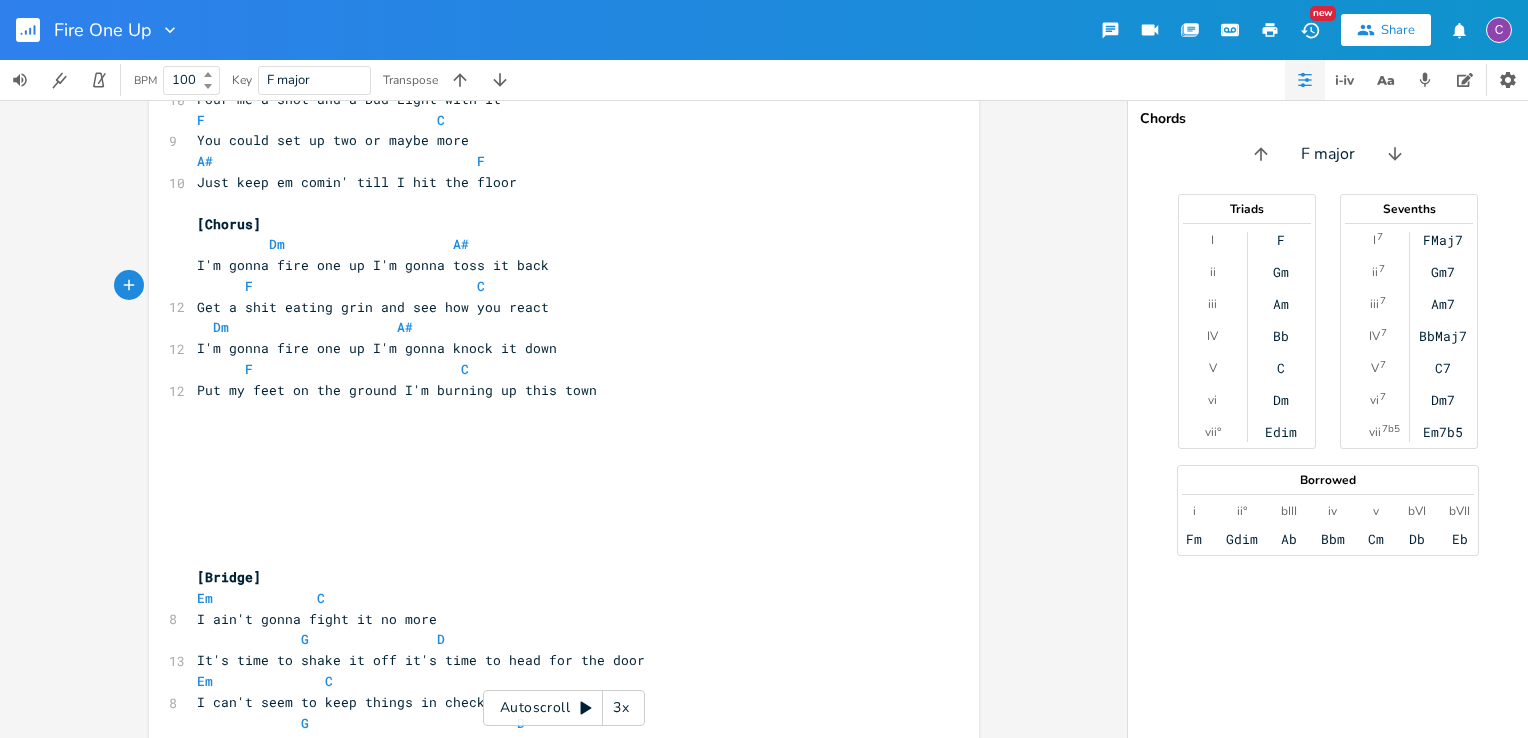 click on "Dm                       A#" at bounding box center (305, 327) 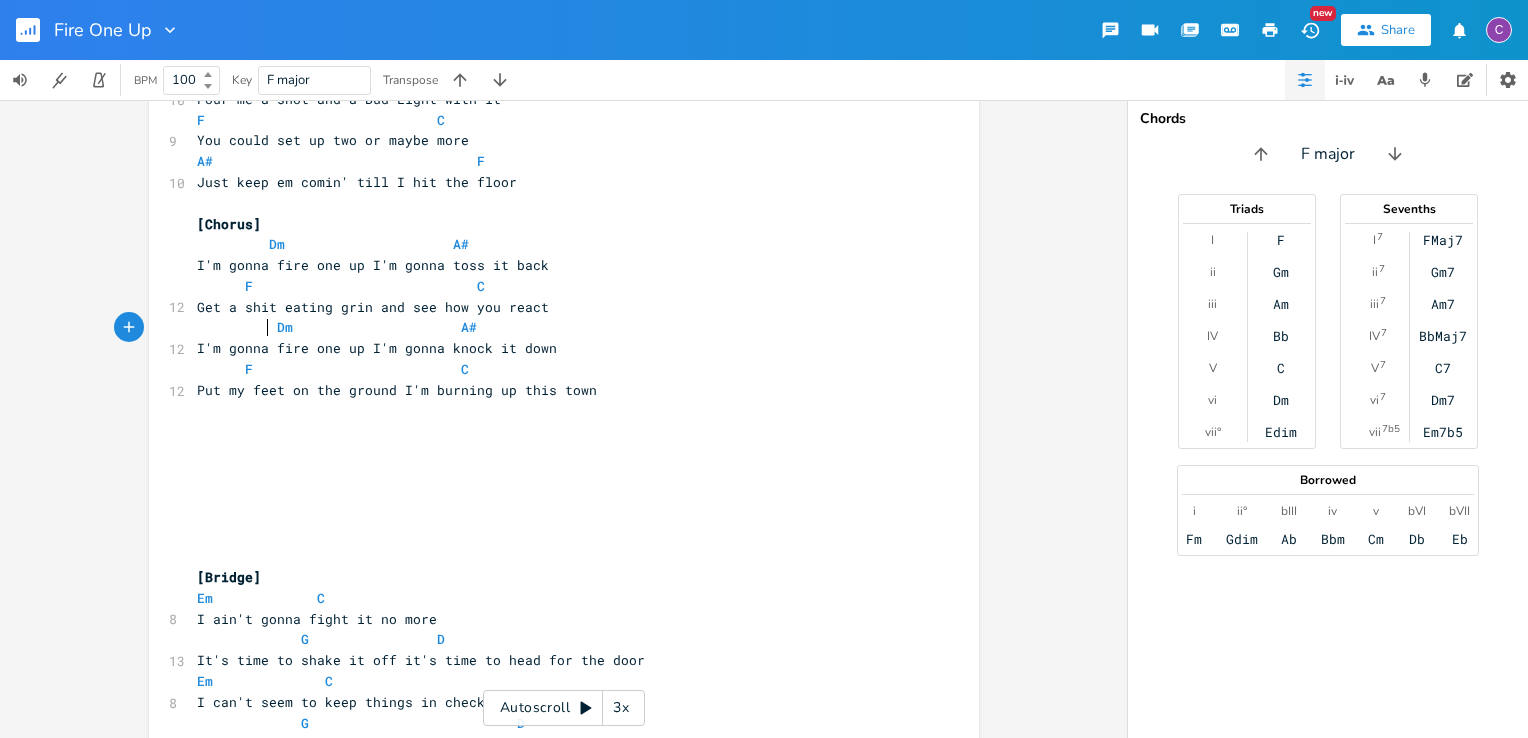 scroll, scrollTop: 0, scrollLeft: 26, axis: horizontal 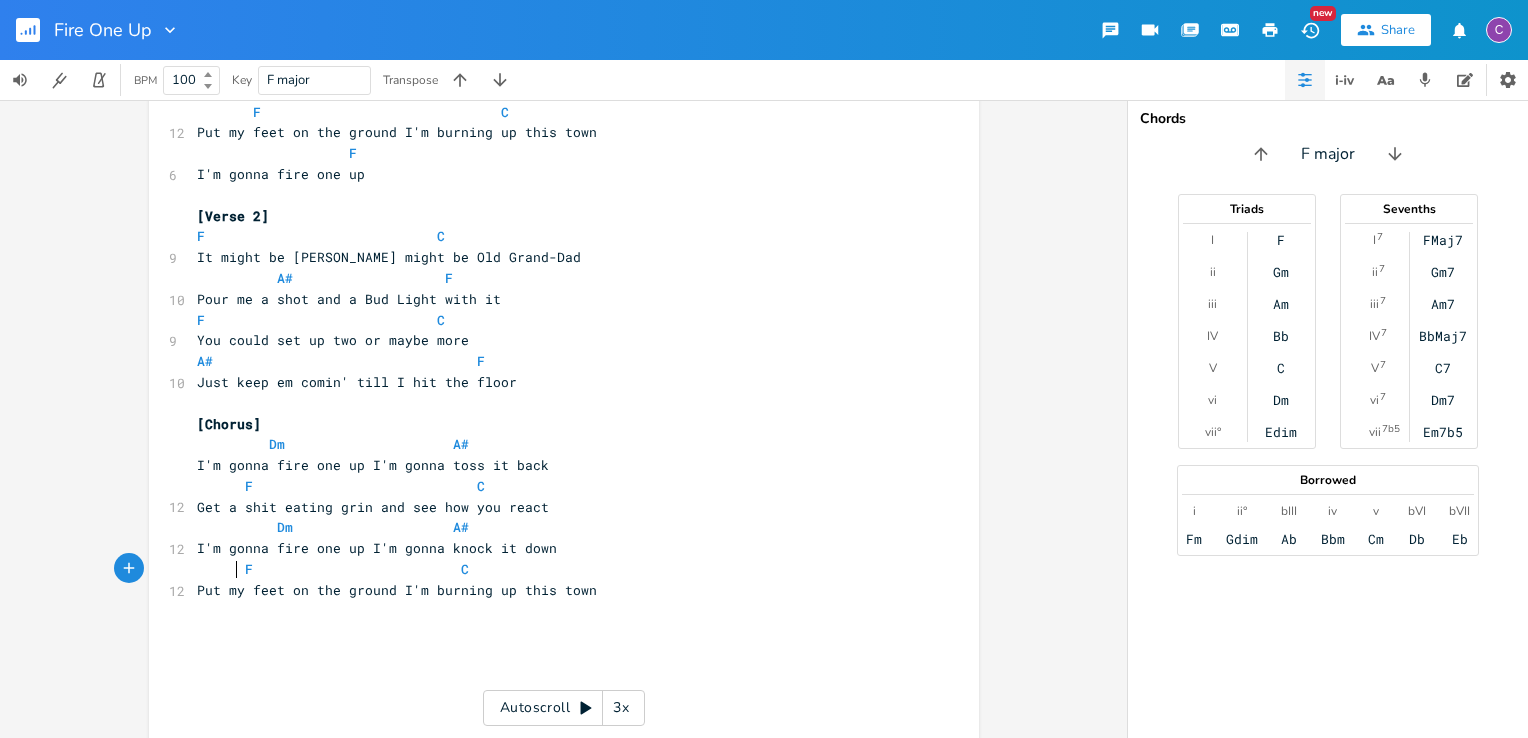 click on "F                            C" at bounding box center [333, 569] 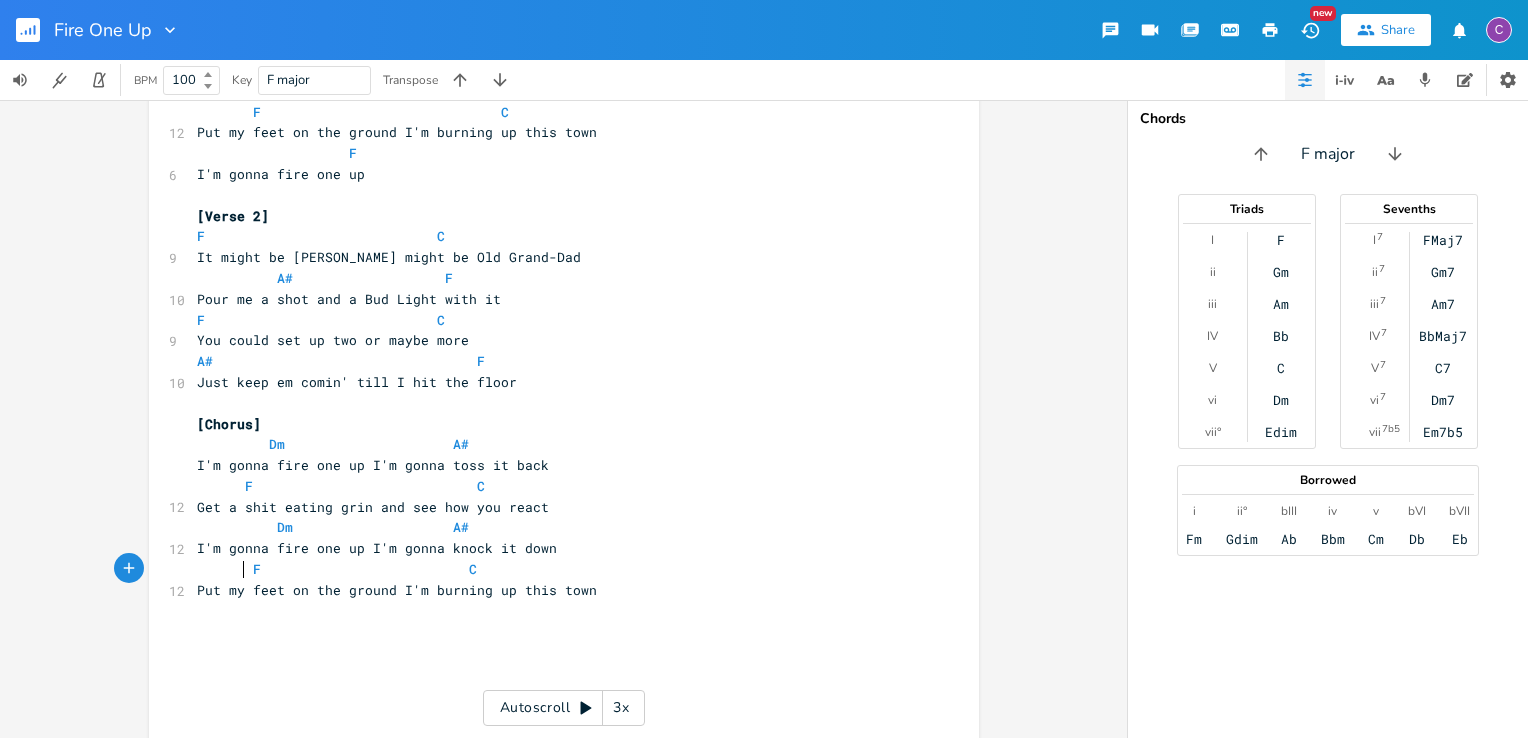 scroll, scrollTop: 0, scrollLeft: 3, axis: horizontal 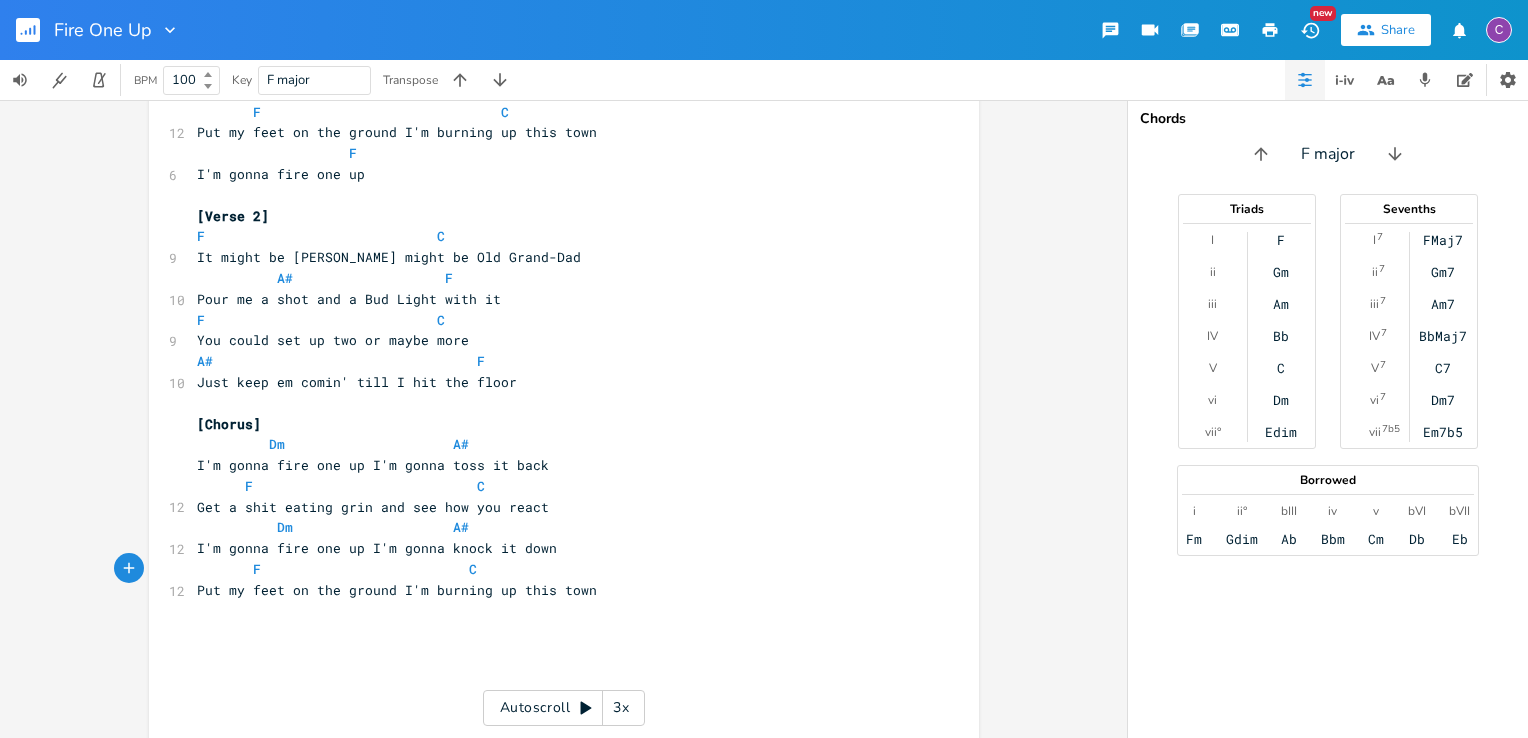 click on "F                            C" at bounding box center [337, 569] 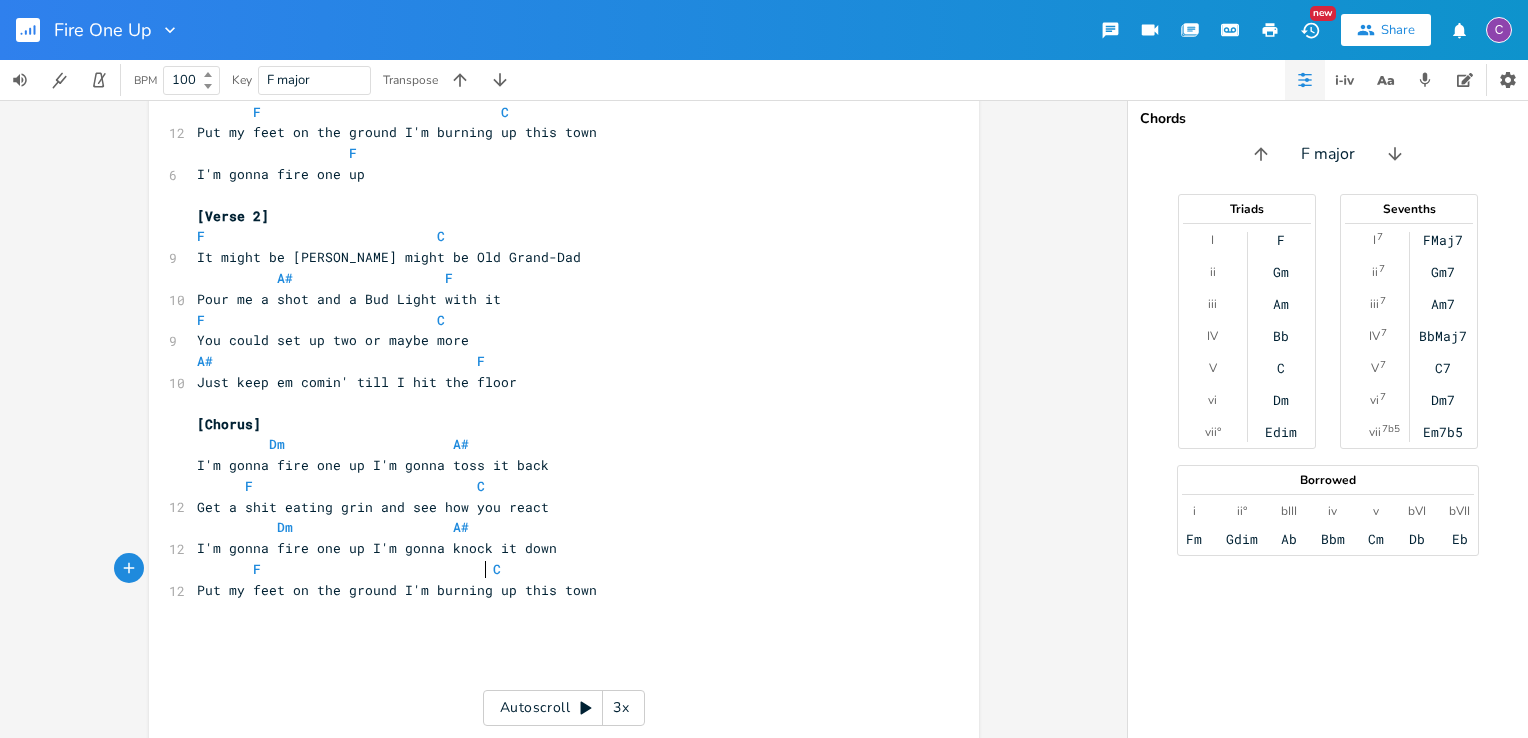 scroll, scrollTop: 0, scrollLeft: 12, axis: horizontal 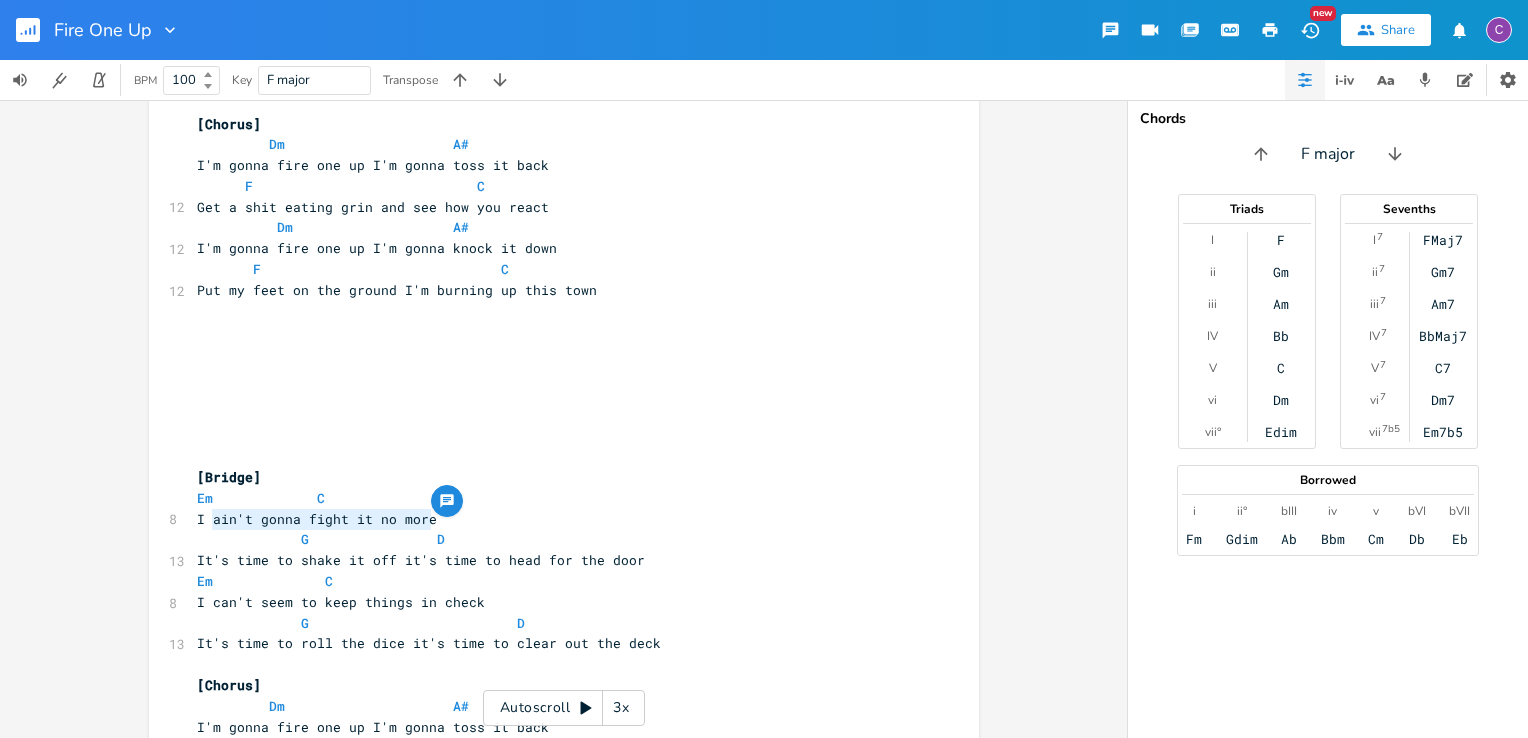 drag, startPoint x: 208, startPoint y: 514, endPoint x: 424, endPoint y: 521, distance: 216.1134 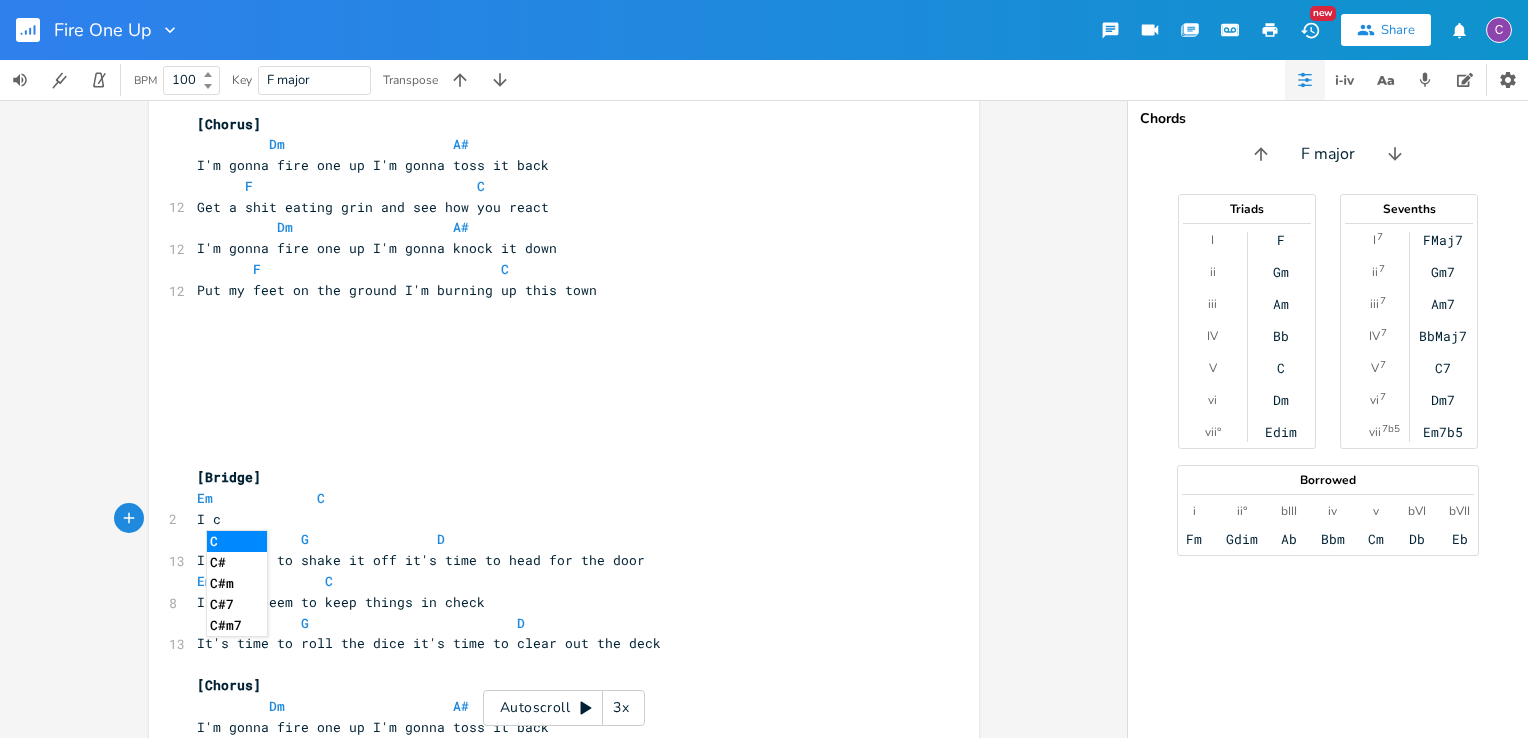 scroll, scrollTop: 0, scrollLeft: 12, axis: horizontal 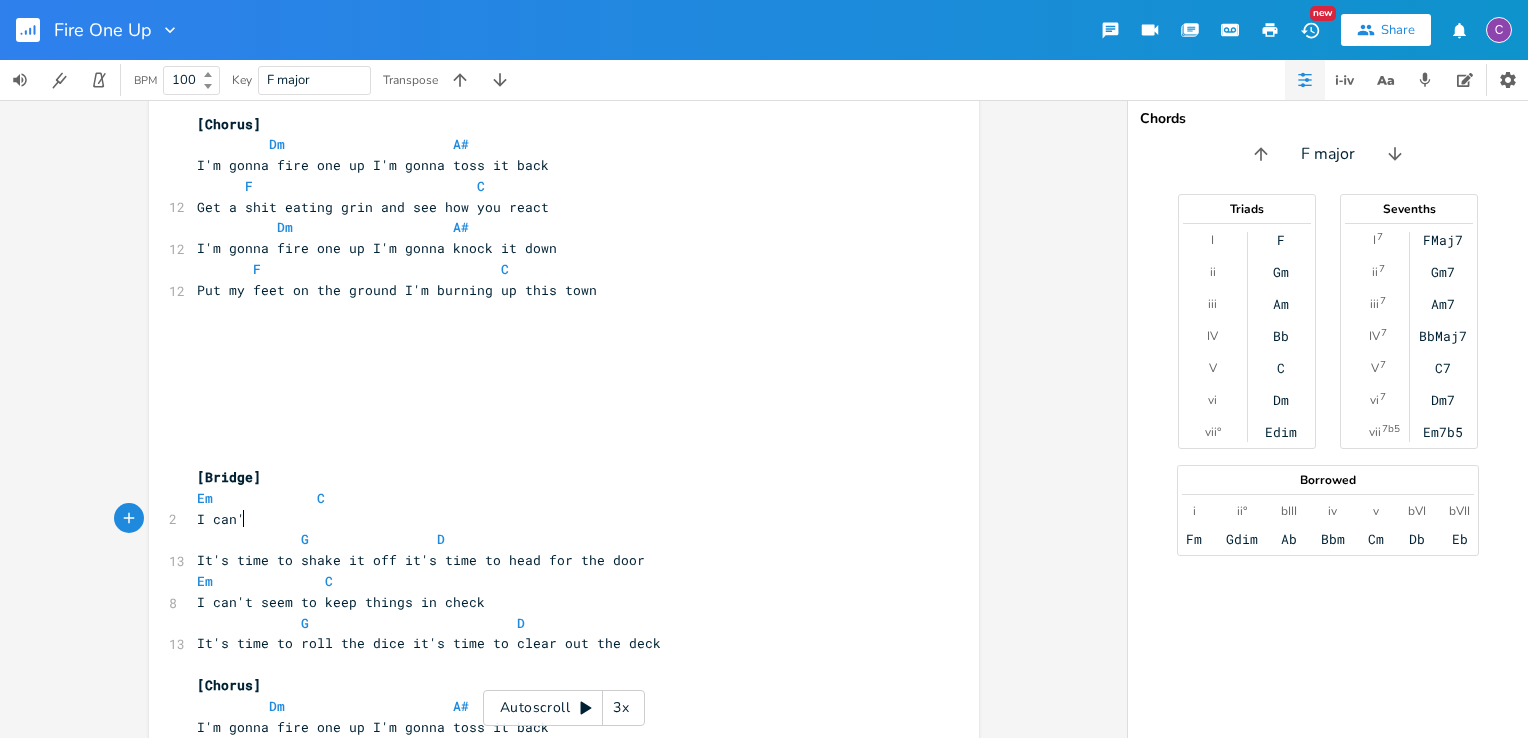 type on "can'yt" 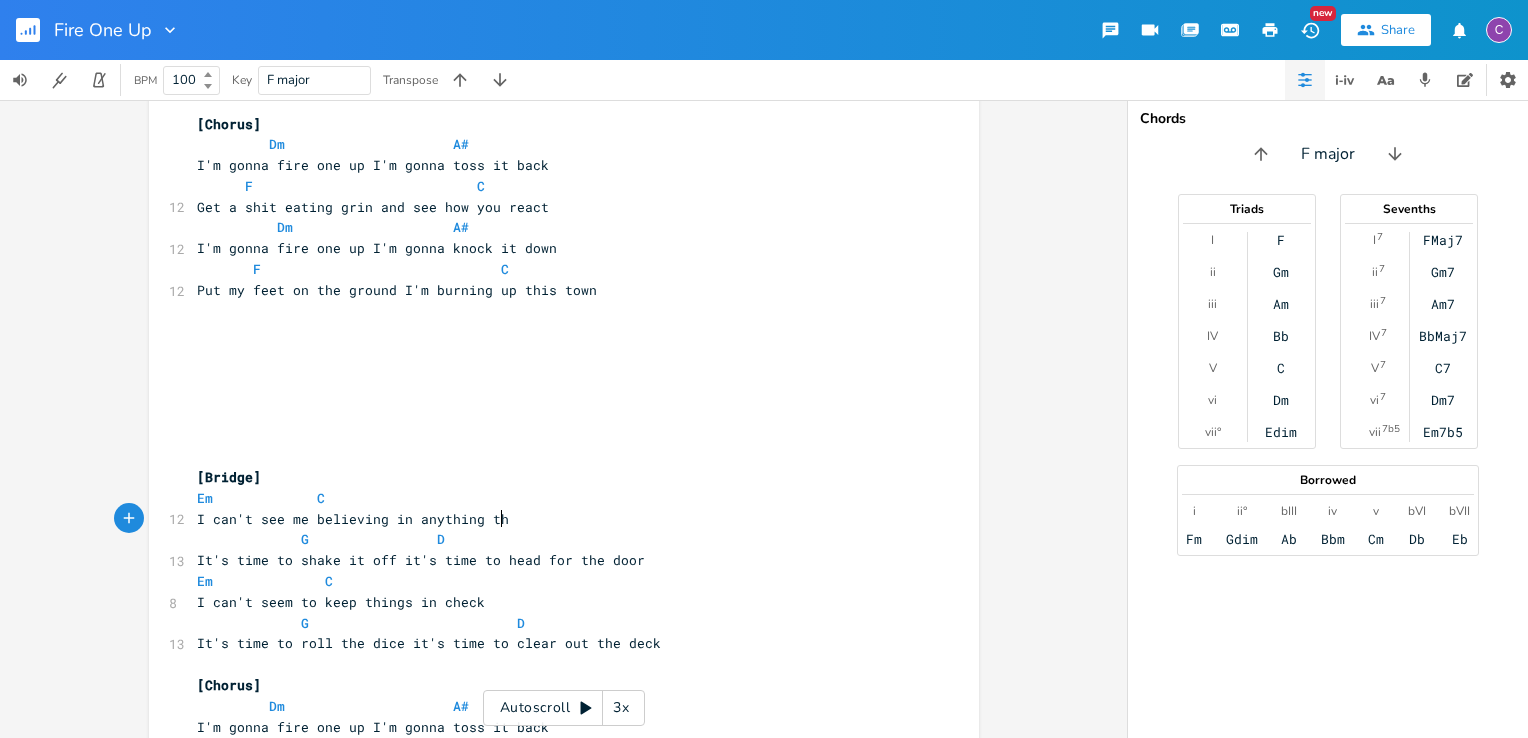 scroll, scrollTop: 0, scrollLeft: 200, axis: horizontal 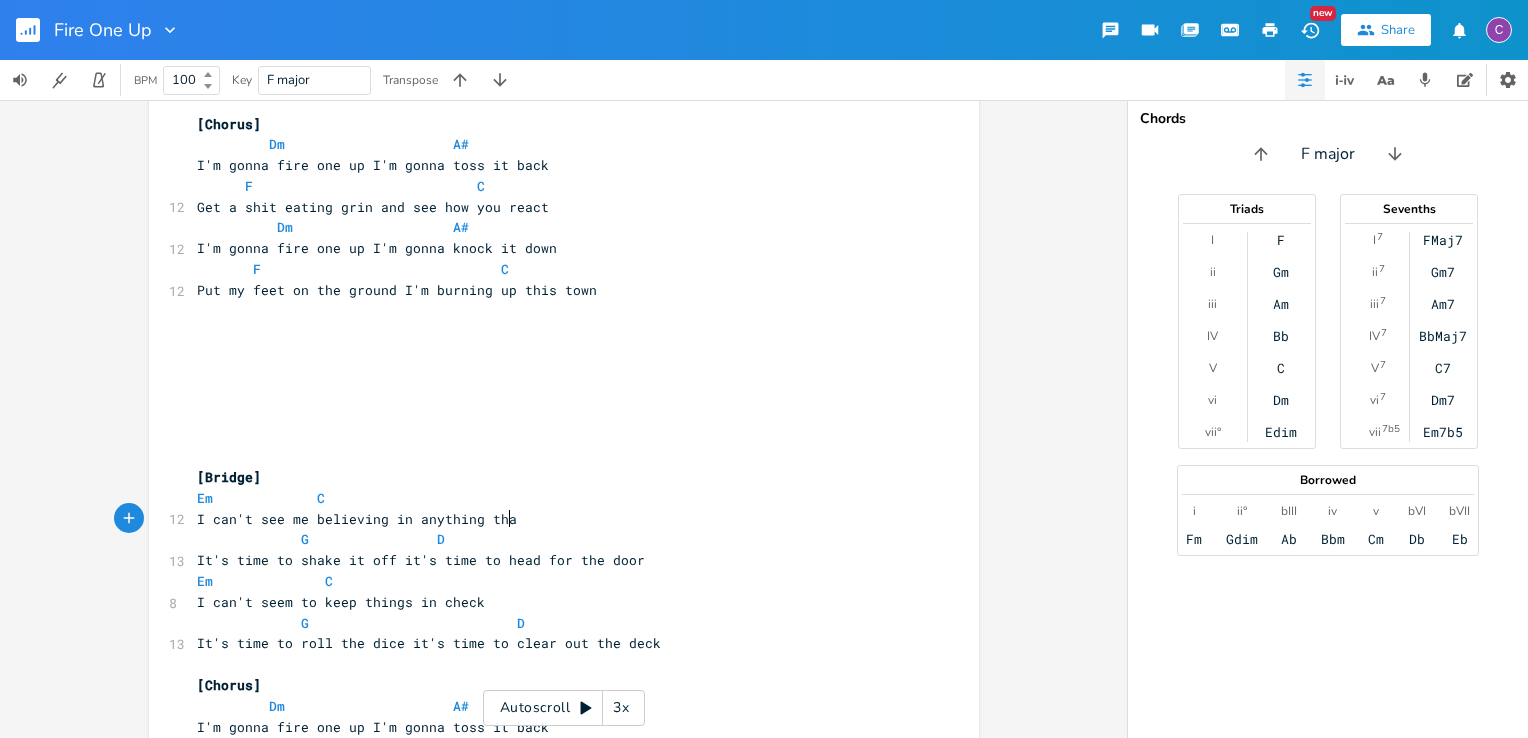 type on "t see me believing in anything that" 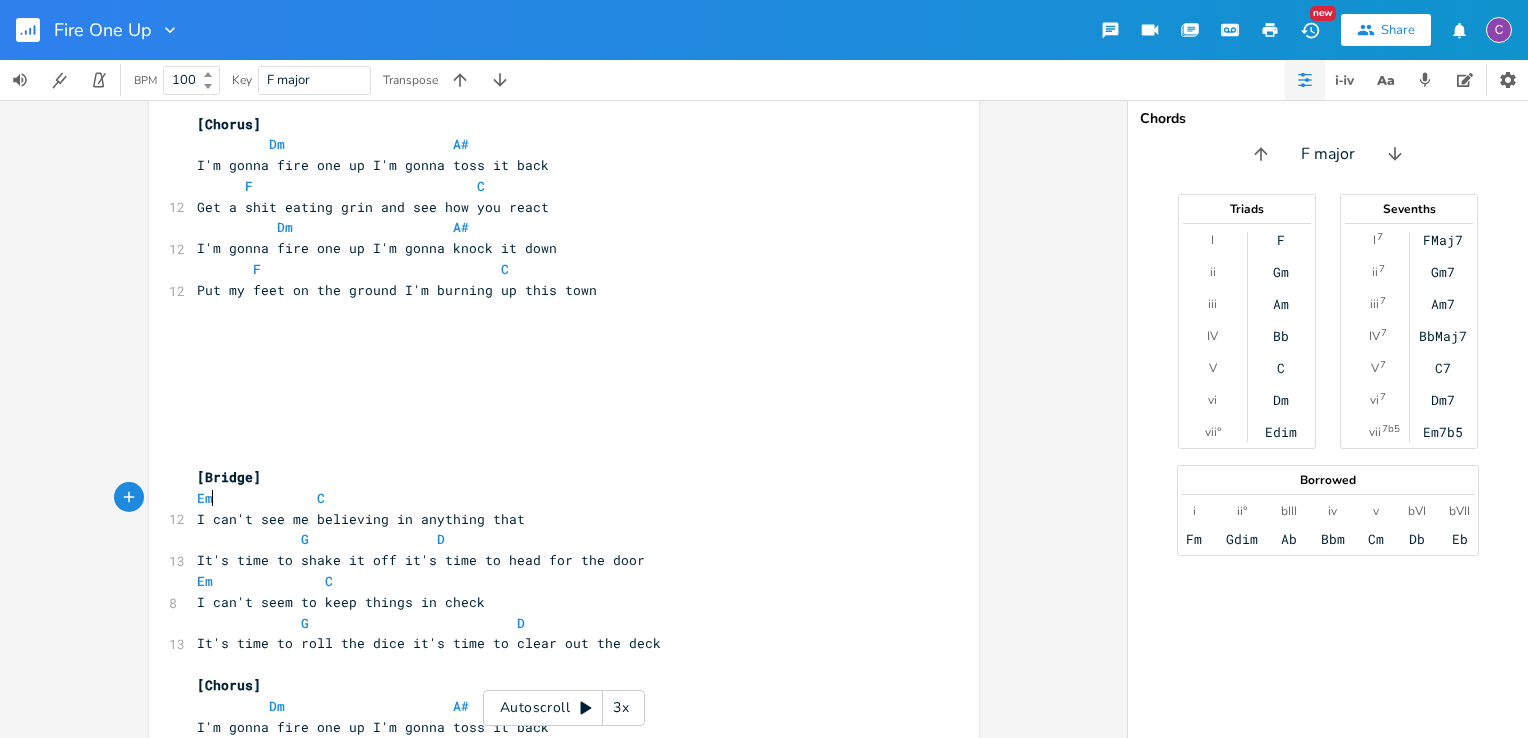 click on "Em               C" at bounding box center [261, 498] 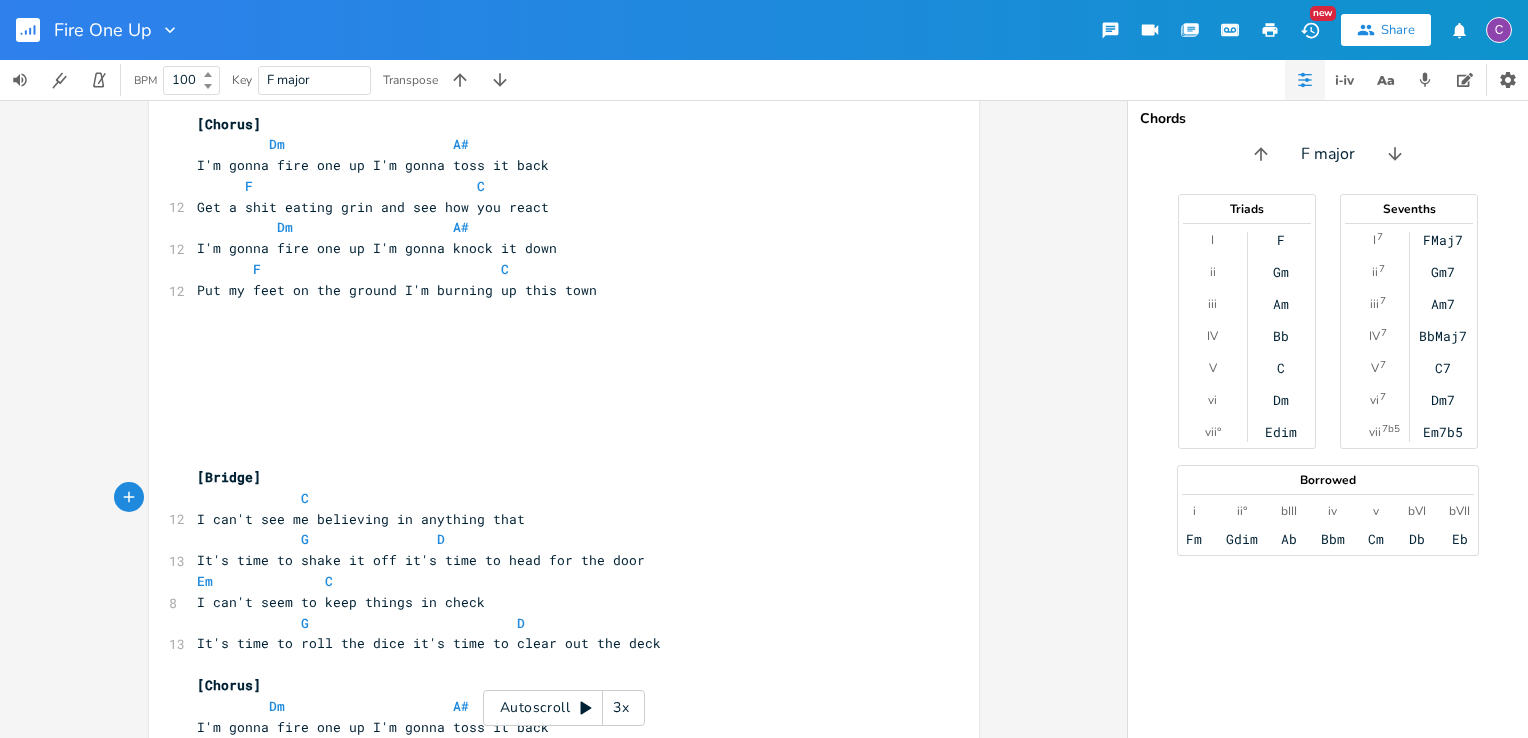 type on "F" 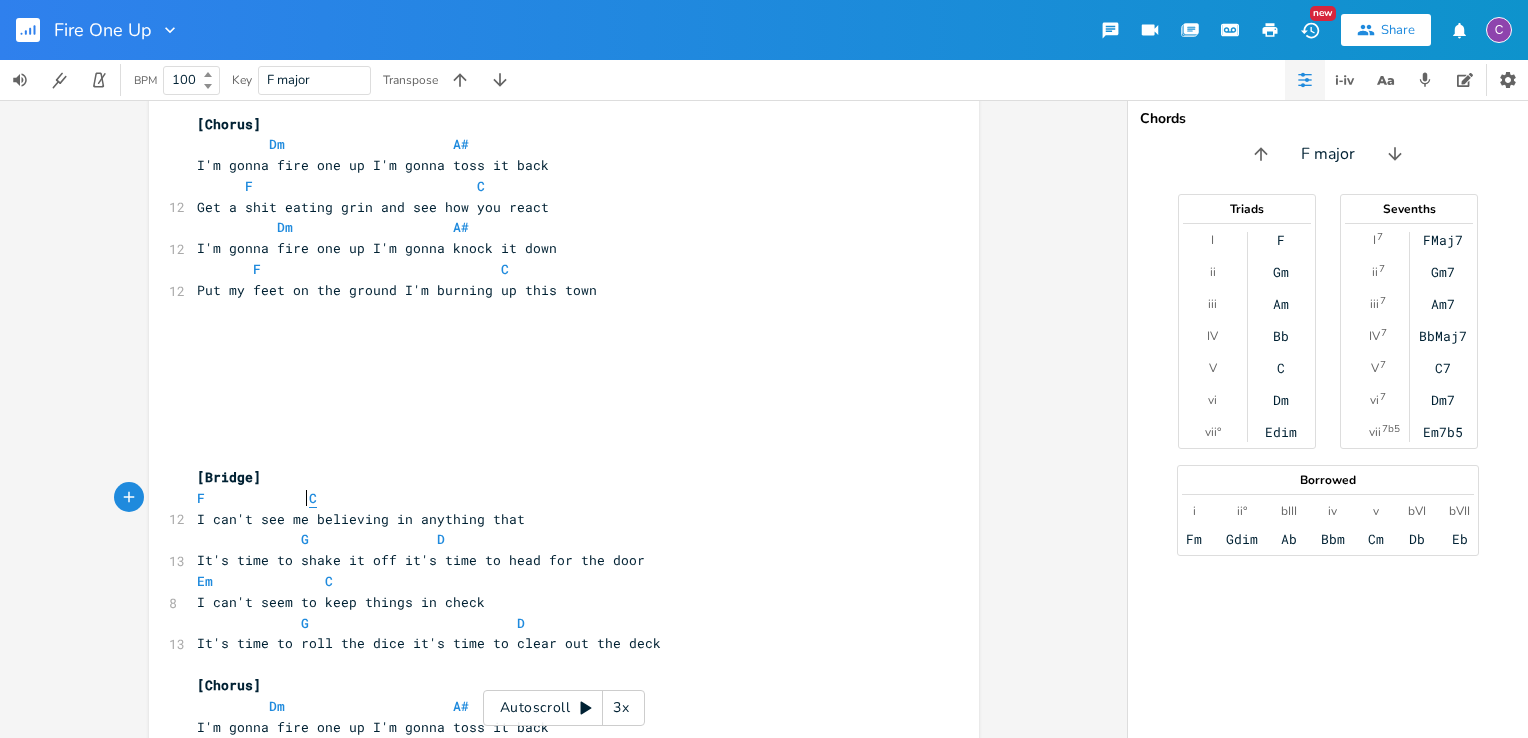 click on "C" at bounding box center [313, 498] 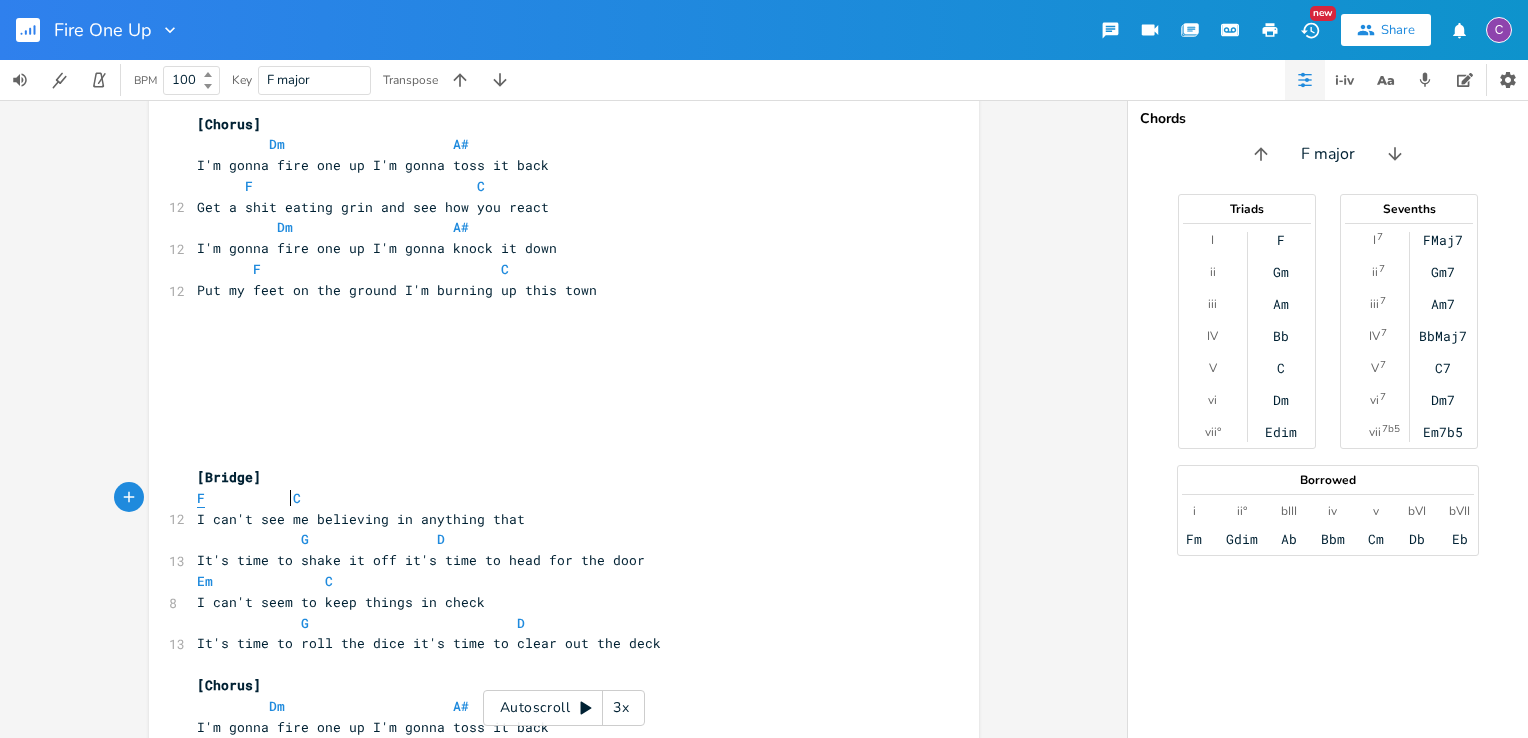 click on "F             C" at bounding box center [554, 498] 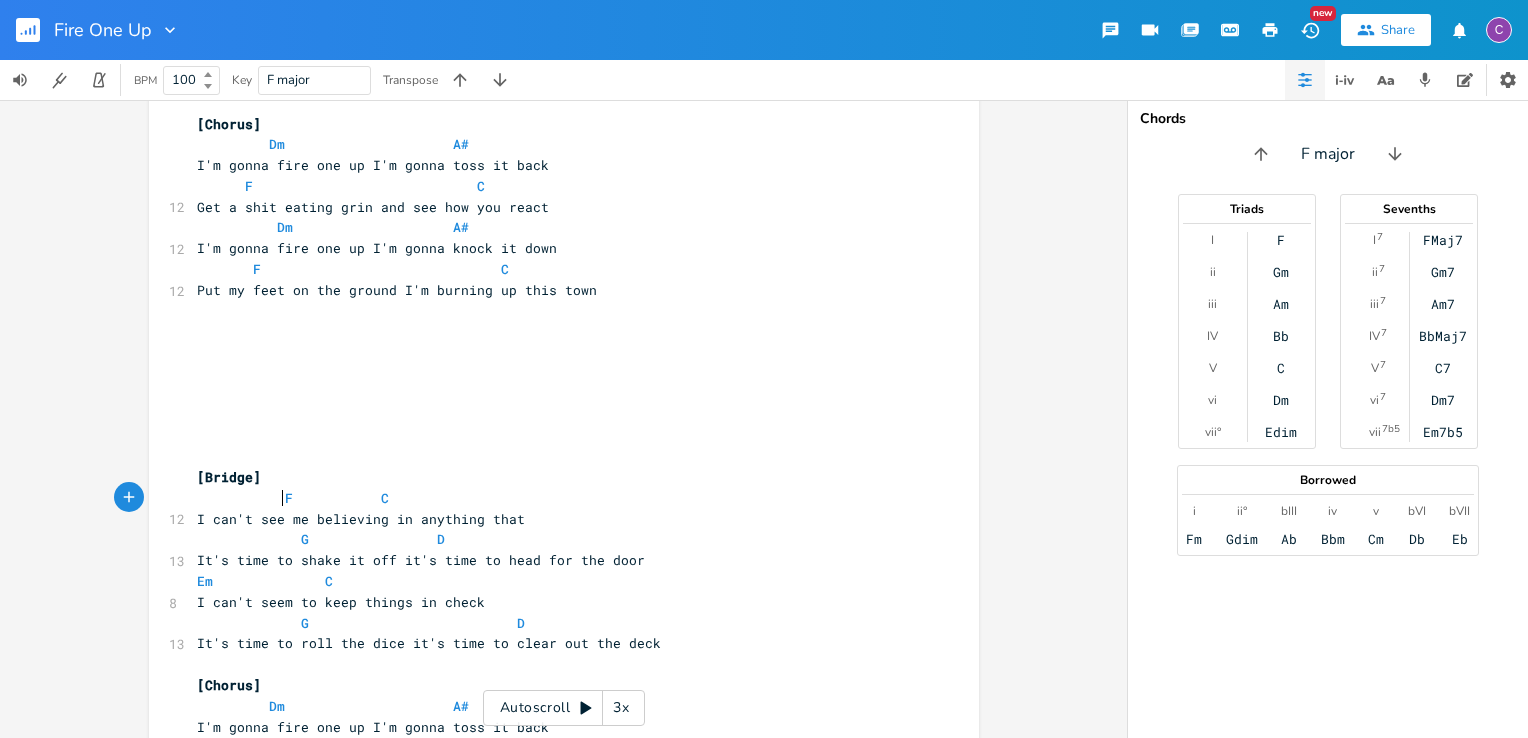 scroll, scrollTop: 0, scrollLeft: 40, axis: horizontal 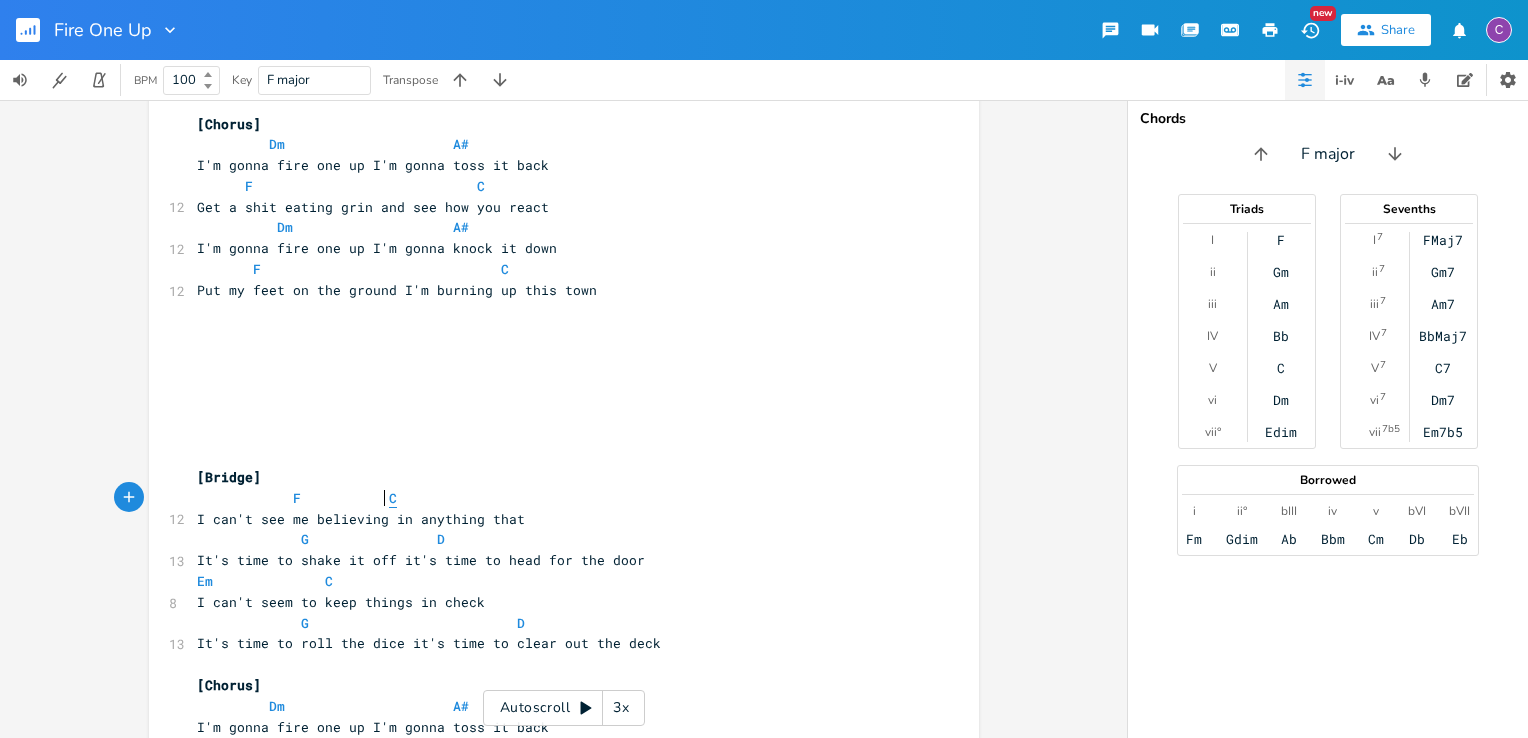 click on "C" at bounding box center [393, 498] 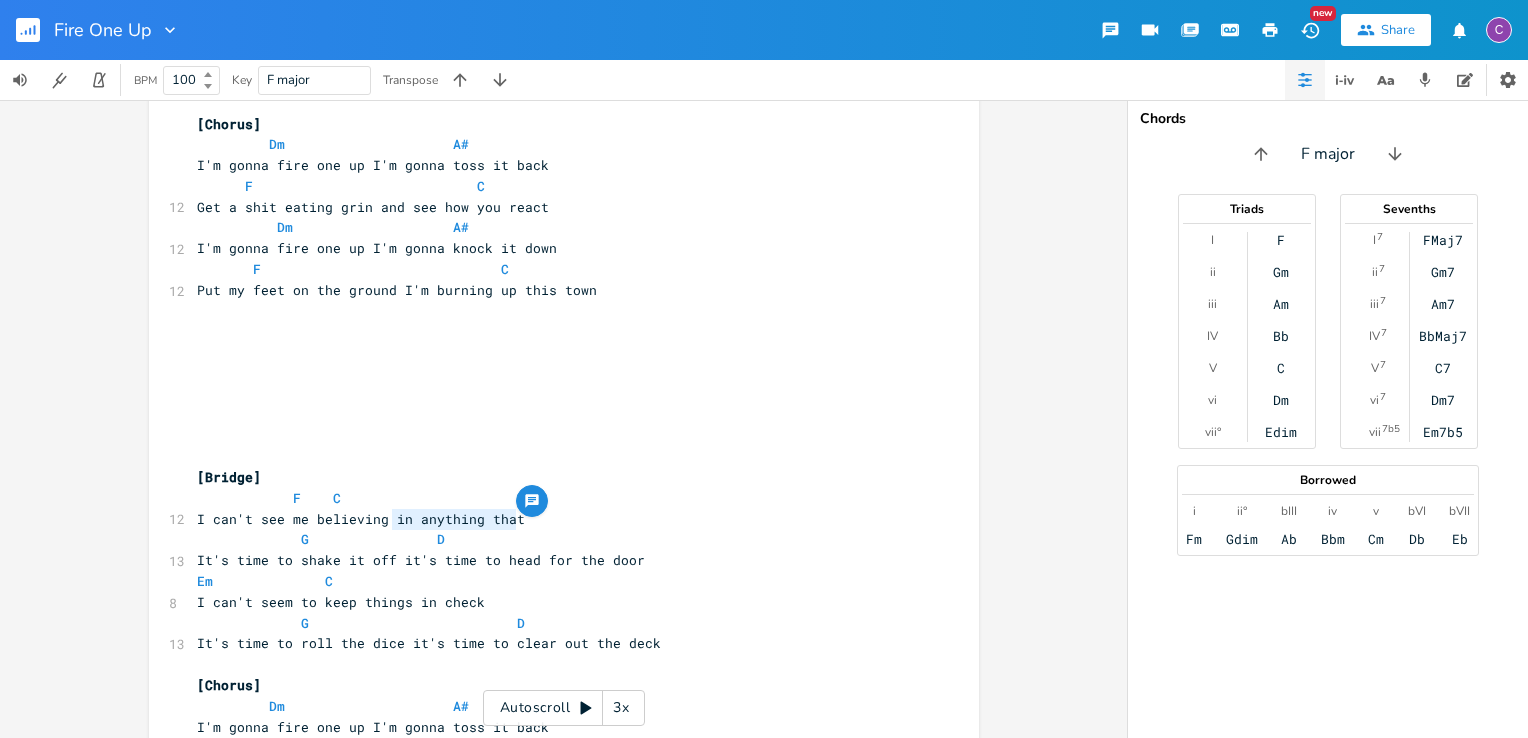 drag, startPoint x: 388, startPoint y: 517, endPoint x: 513, endPoint y: 510, distance: 125.19585 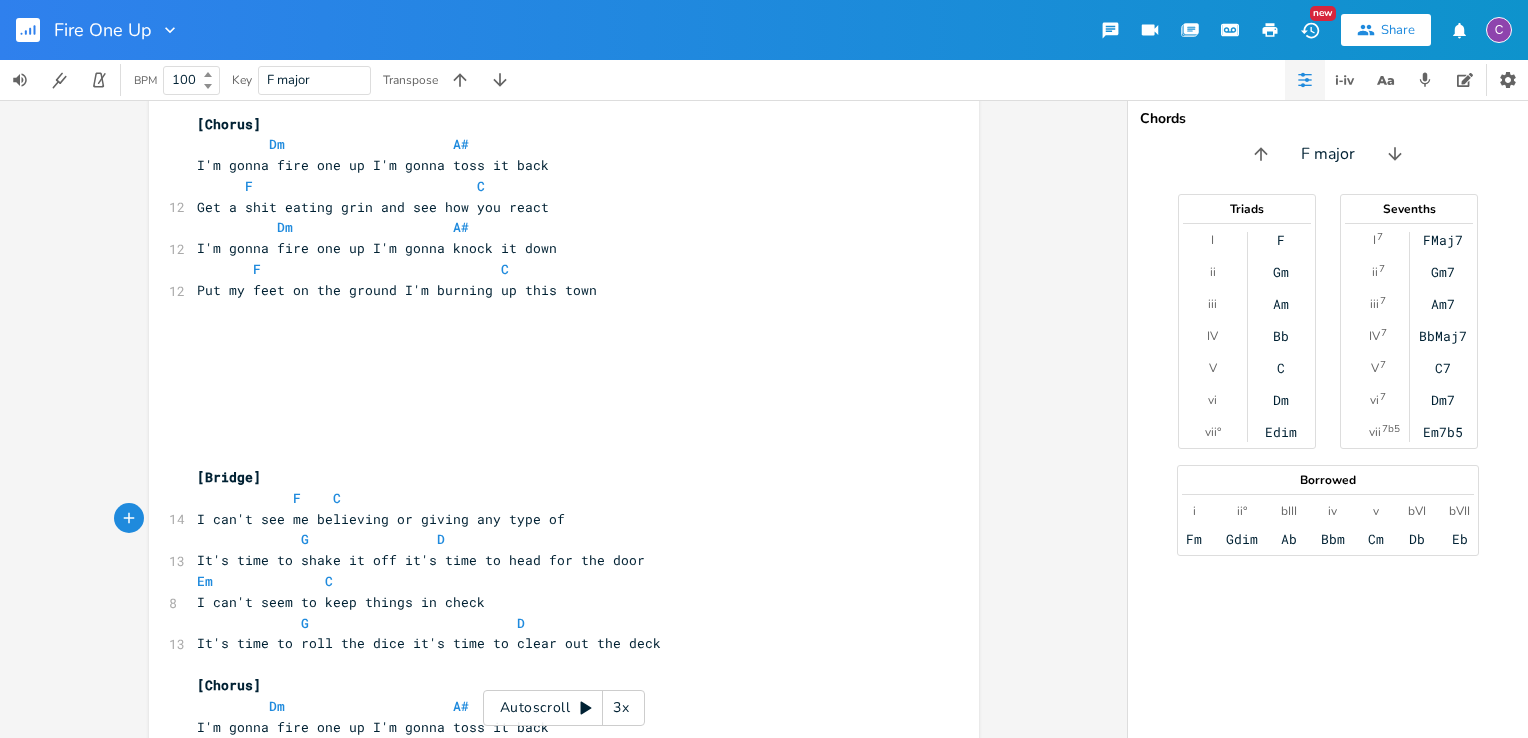 scroll, scrollTop: 0, scrollLeft: 128, axis: horizontal 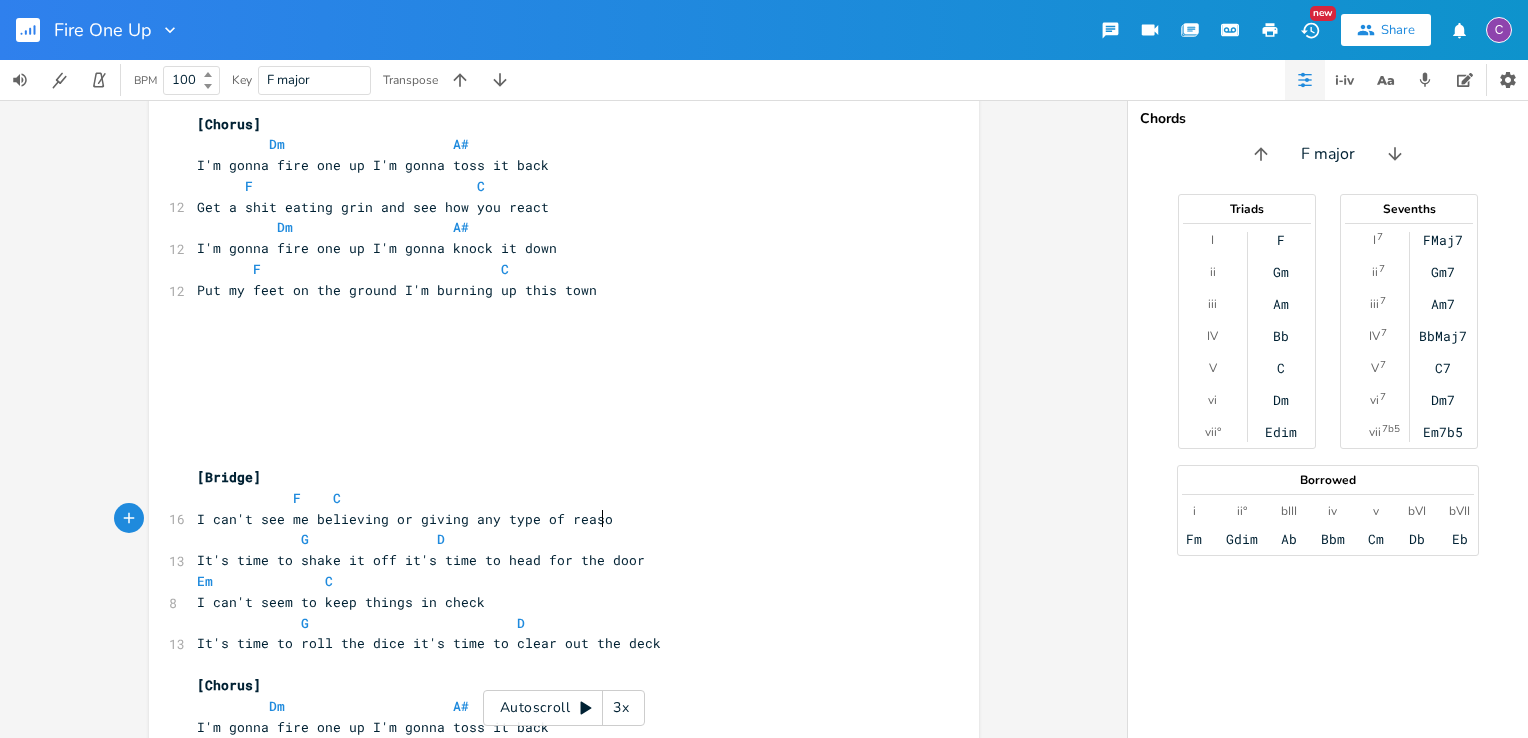 type on "or giving any type of reason" 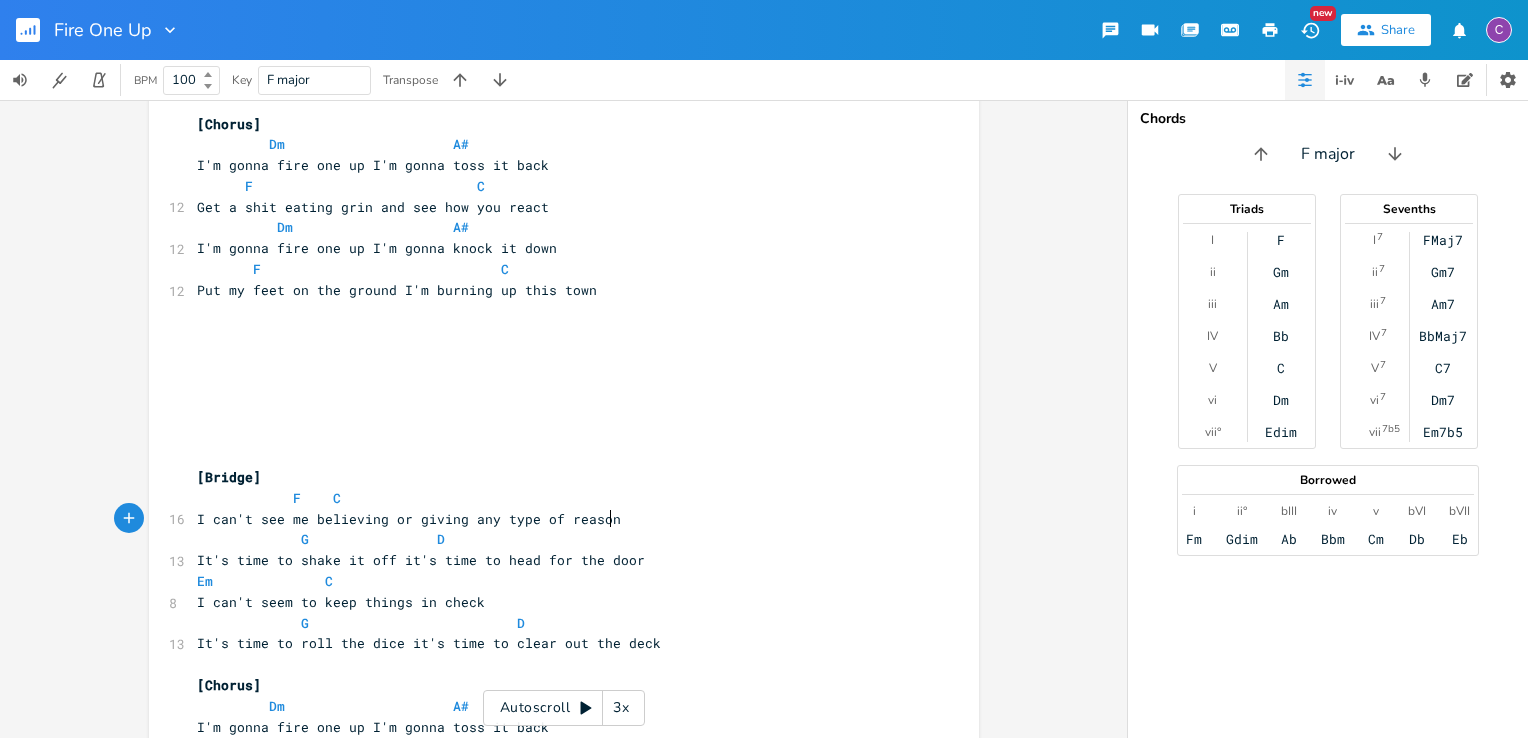 click on "F      C" at bounding box center (554, 498) 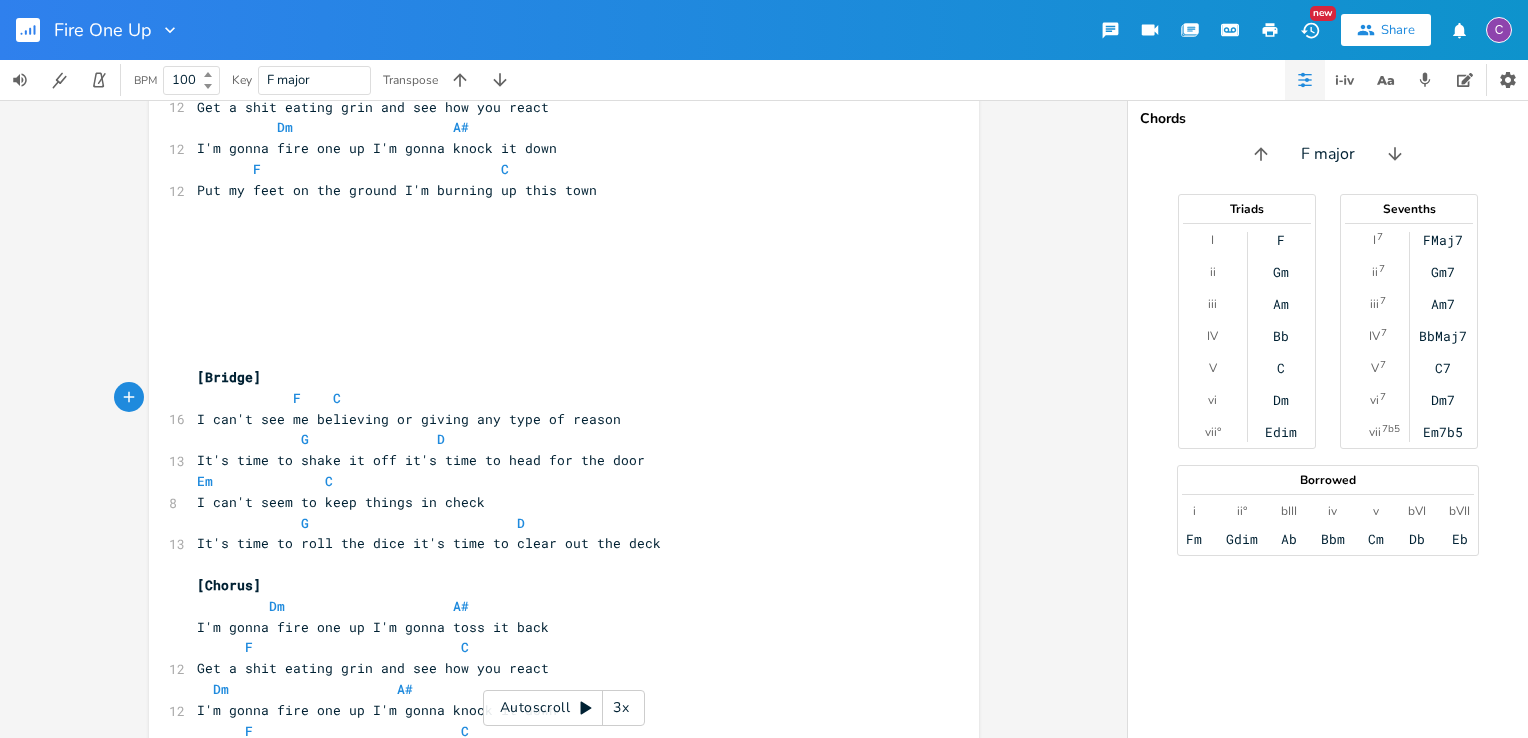 scroll, scrollTop: 900, scrollLeft: 0, axis: vertical 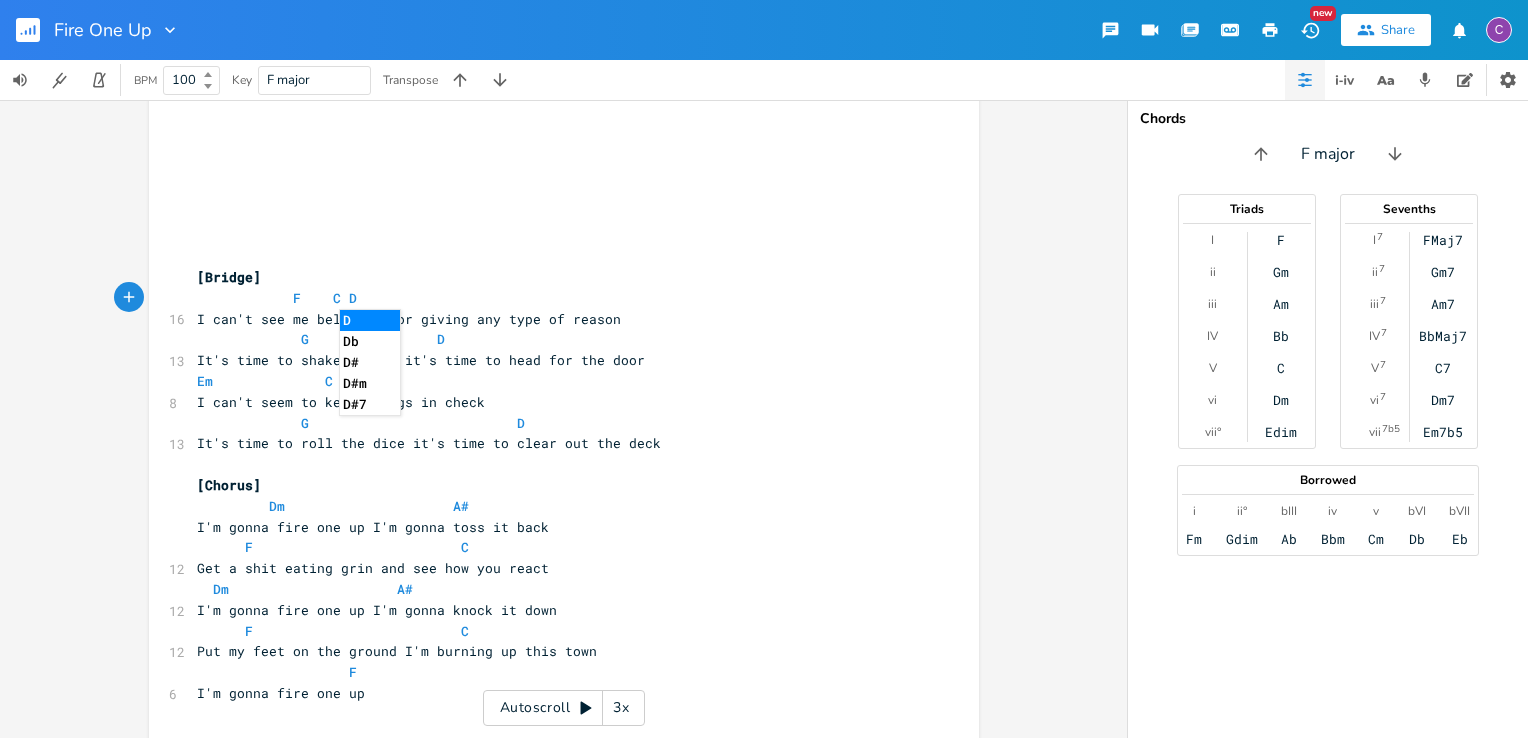 type on "Dm" 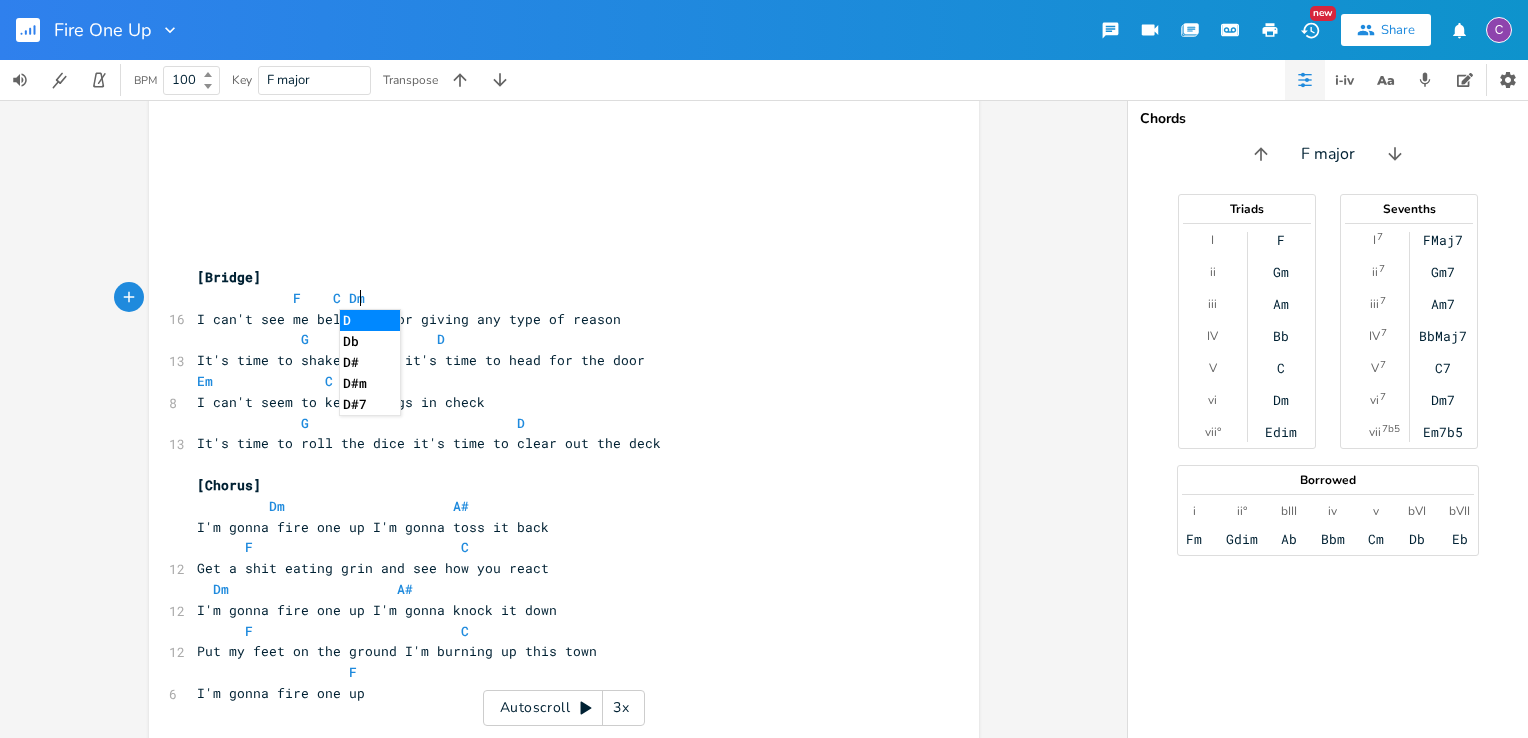 scroll, scrollTop: 0, scrollLeft: 23, axis: horizontal 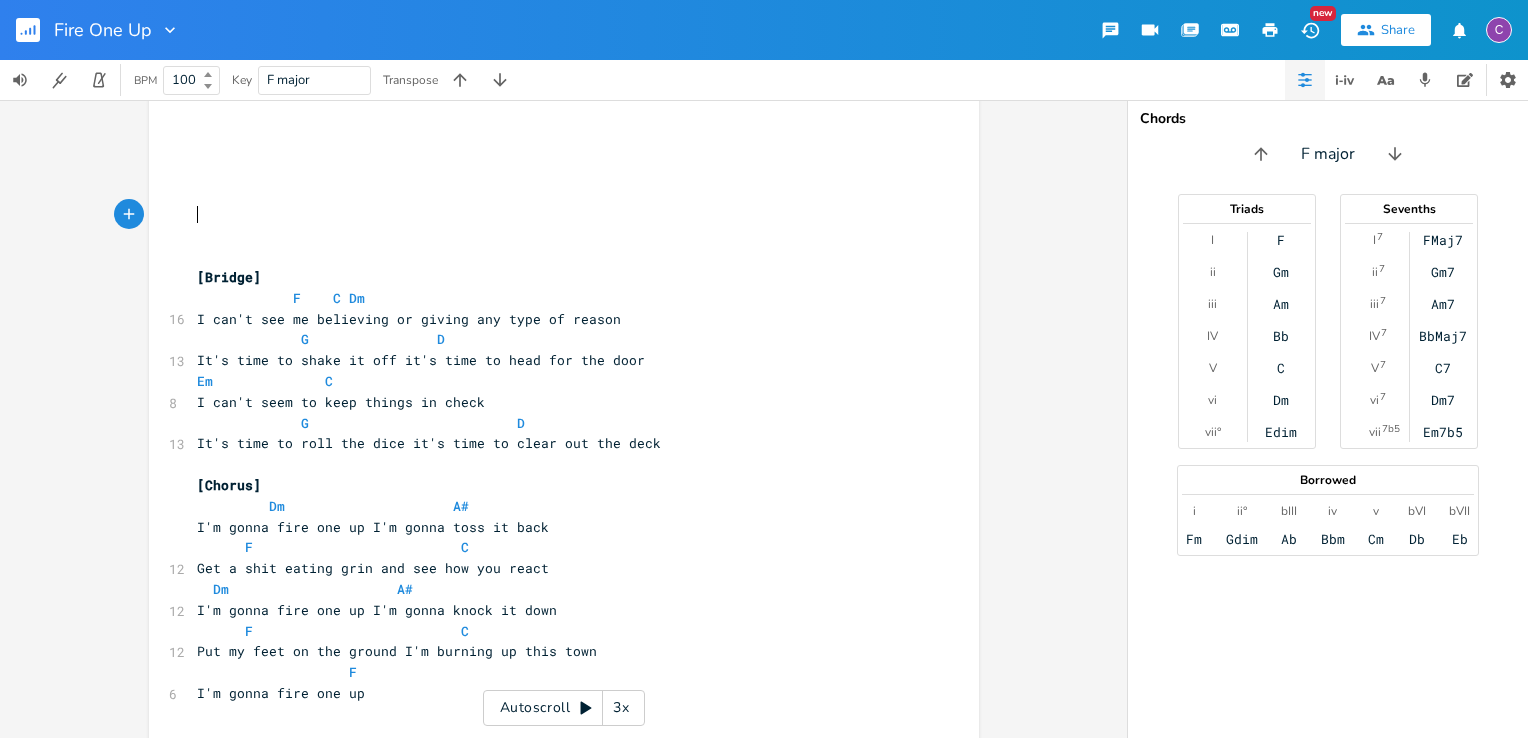 drag, startPoint x: 698, startPoint y: 210, endPoint x: 574, endPoint y: 246, distance: 129.1201 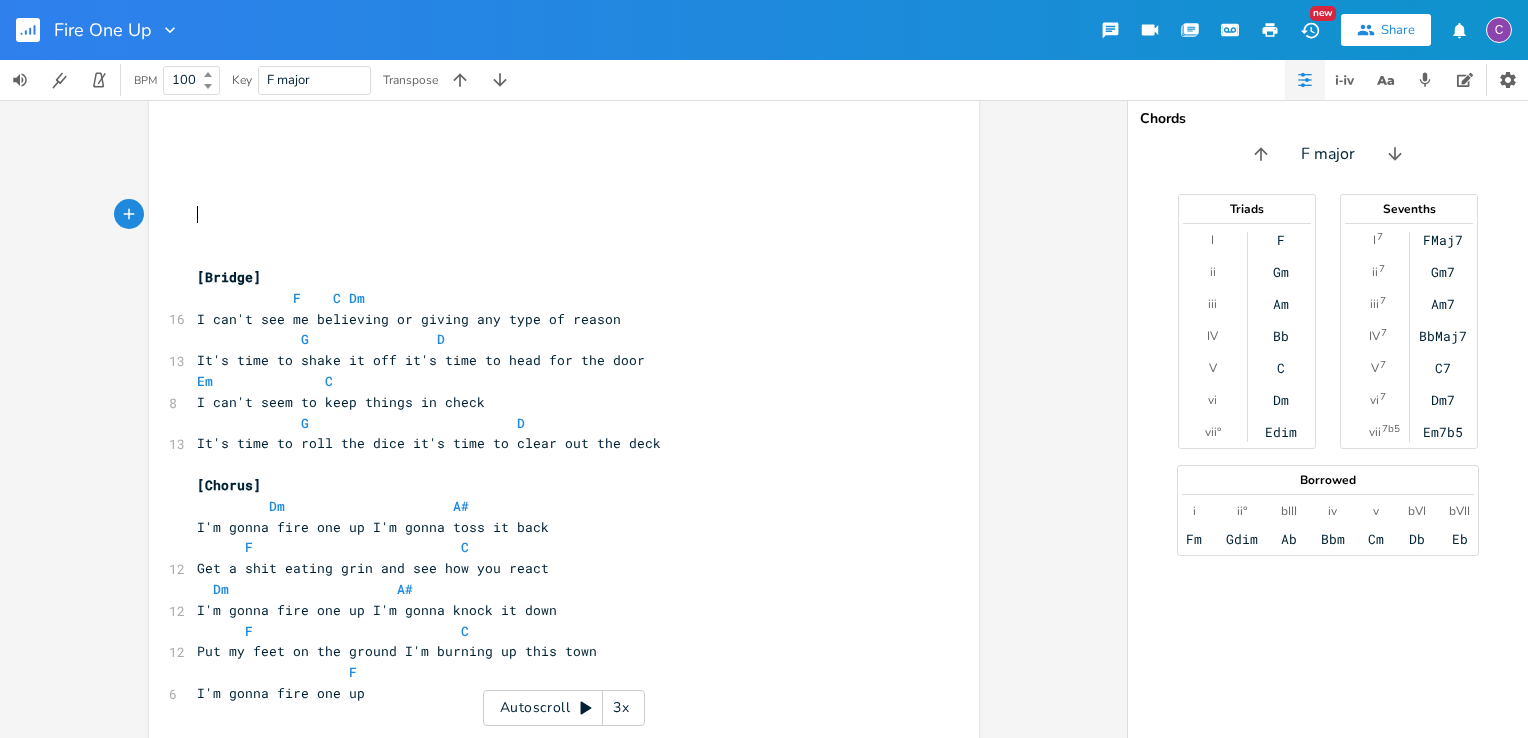 click on "F      C   Dm" at bounding box center [281, 298] 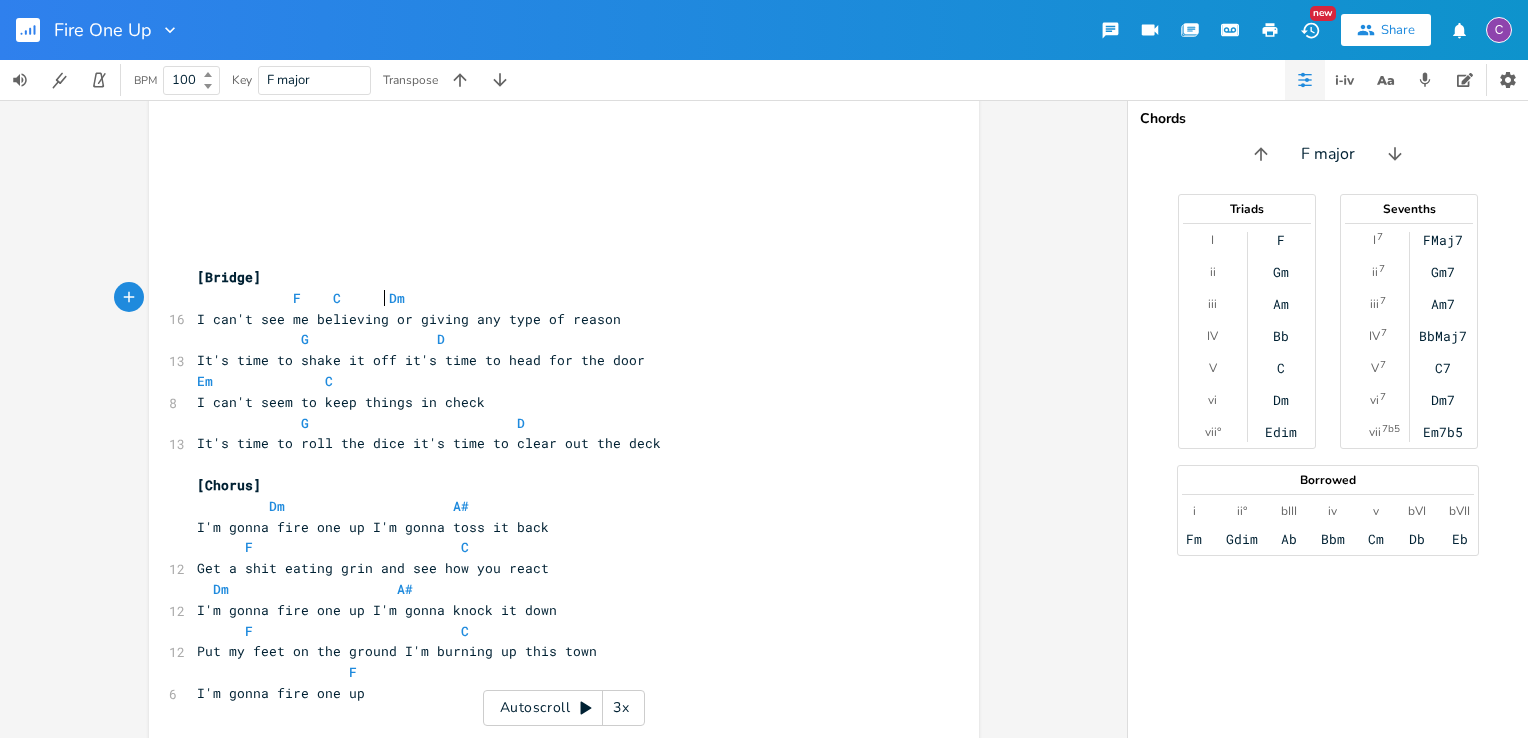 scroll, scrollTop: 0, scrollLeft: 19, axis: horizontal 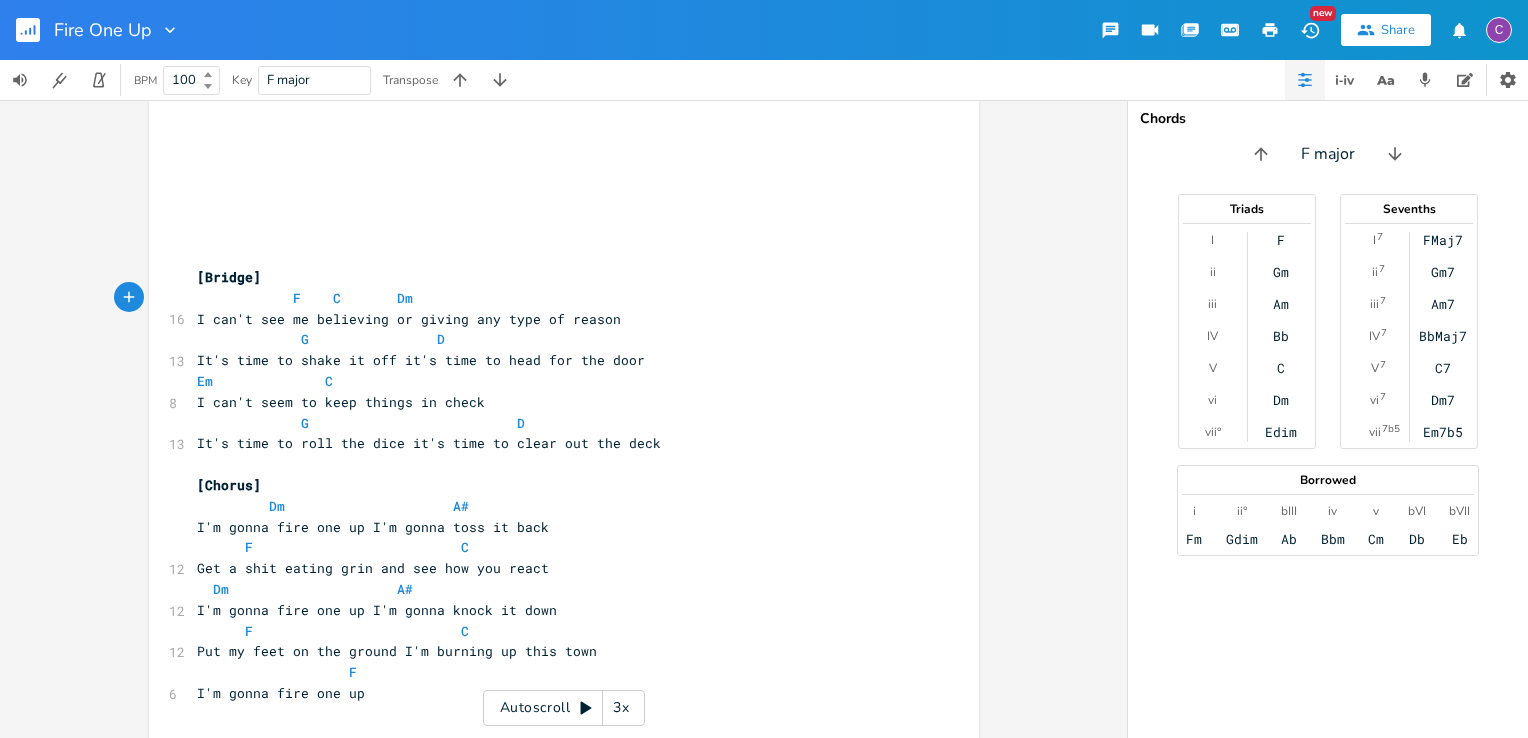 click on "F      C         Dm" at bounding box center (554, 298) 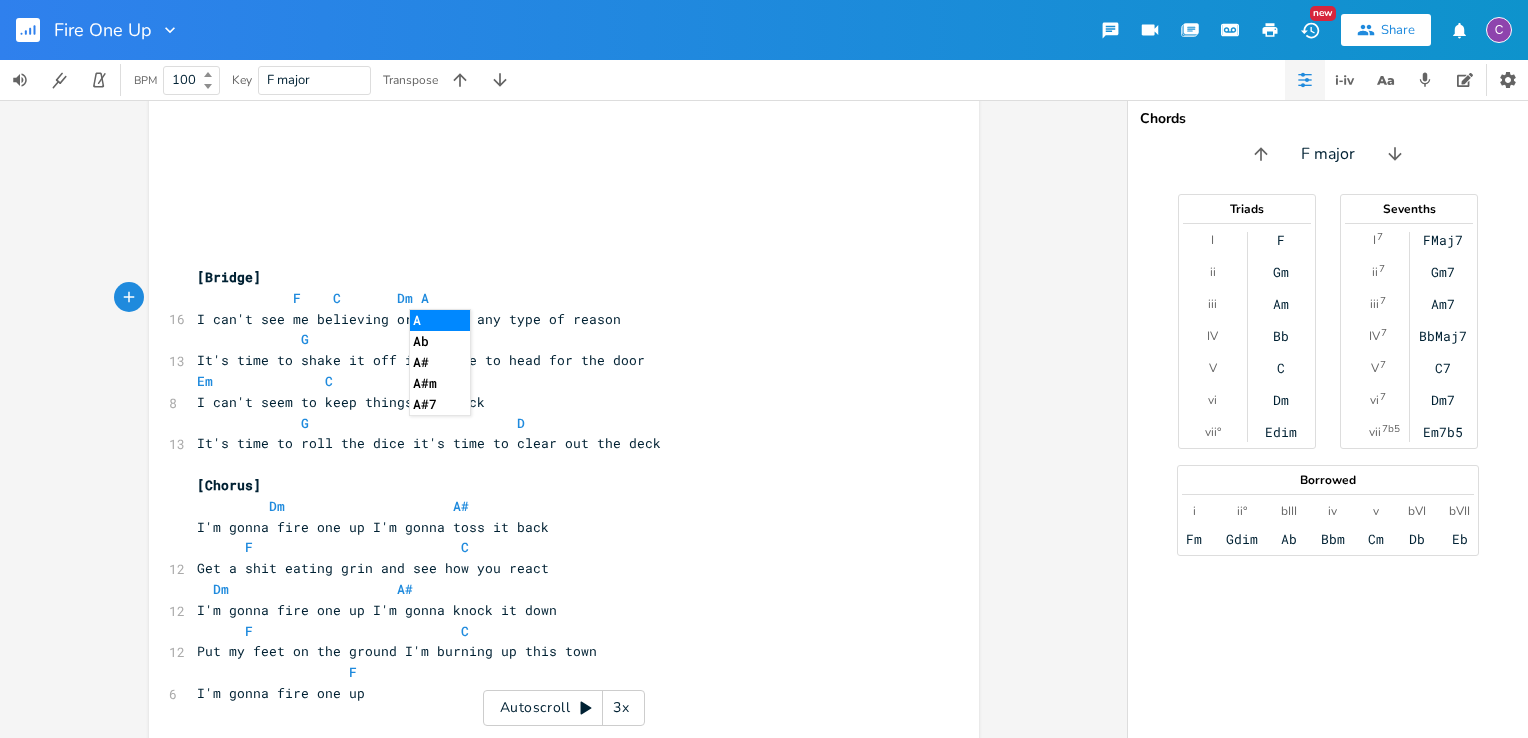 scroll, scrollTop: 0, scrollLeft: 20, axis: horizontal 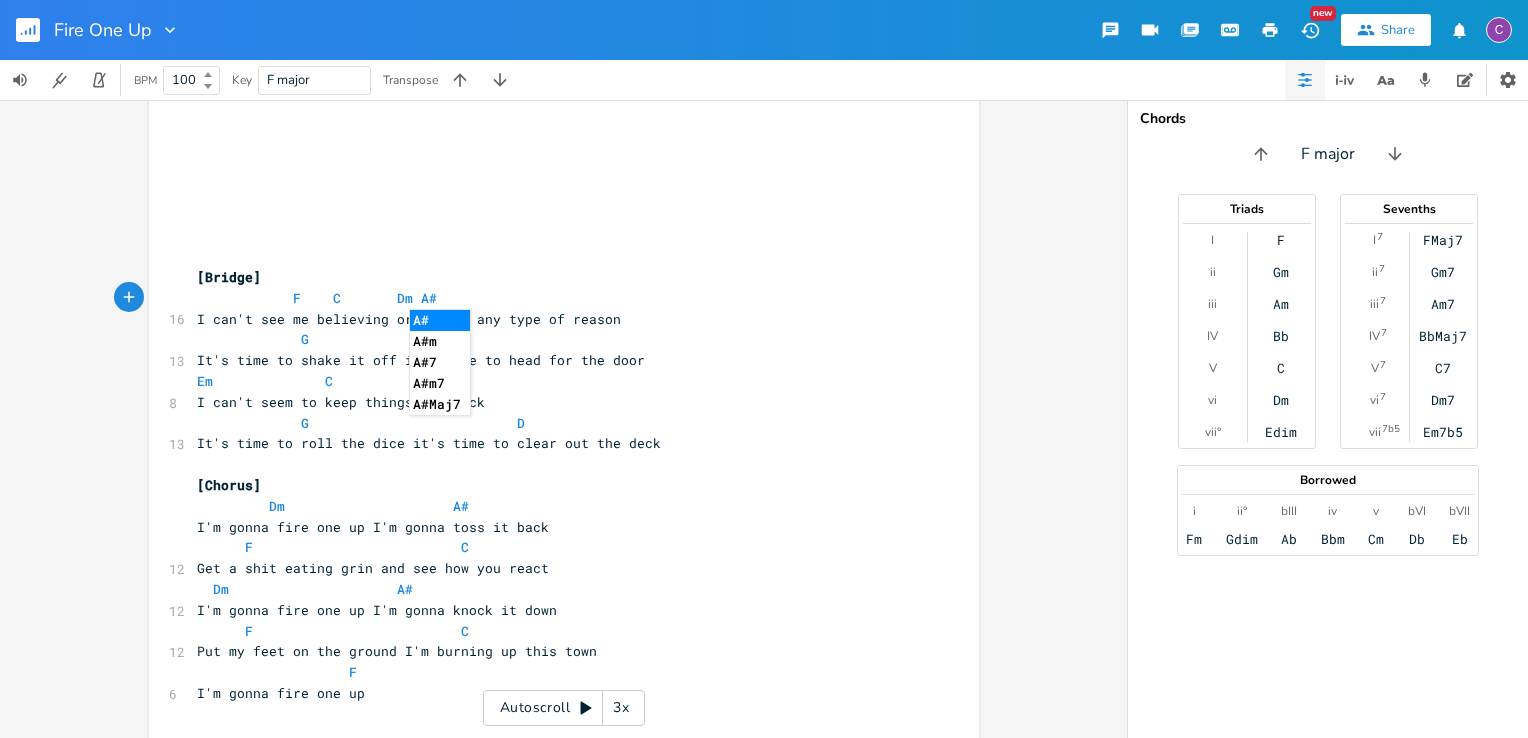 type on "A#" 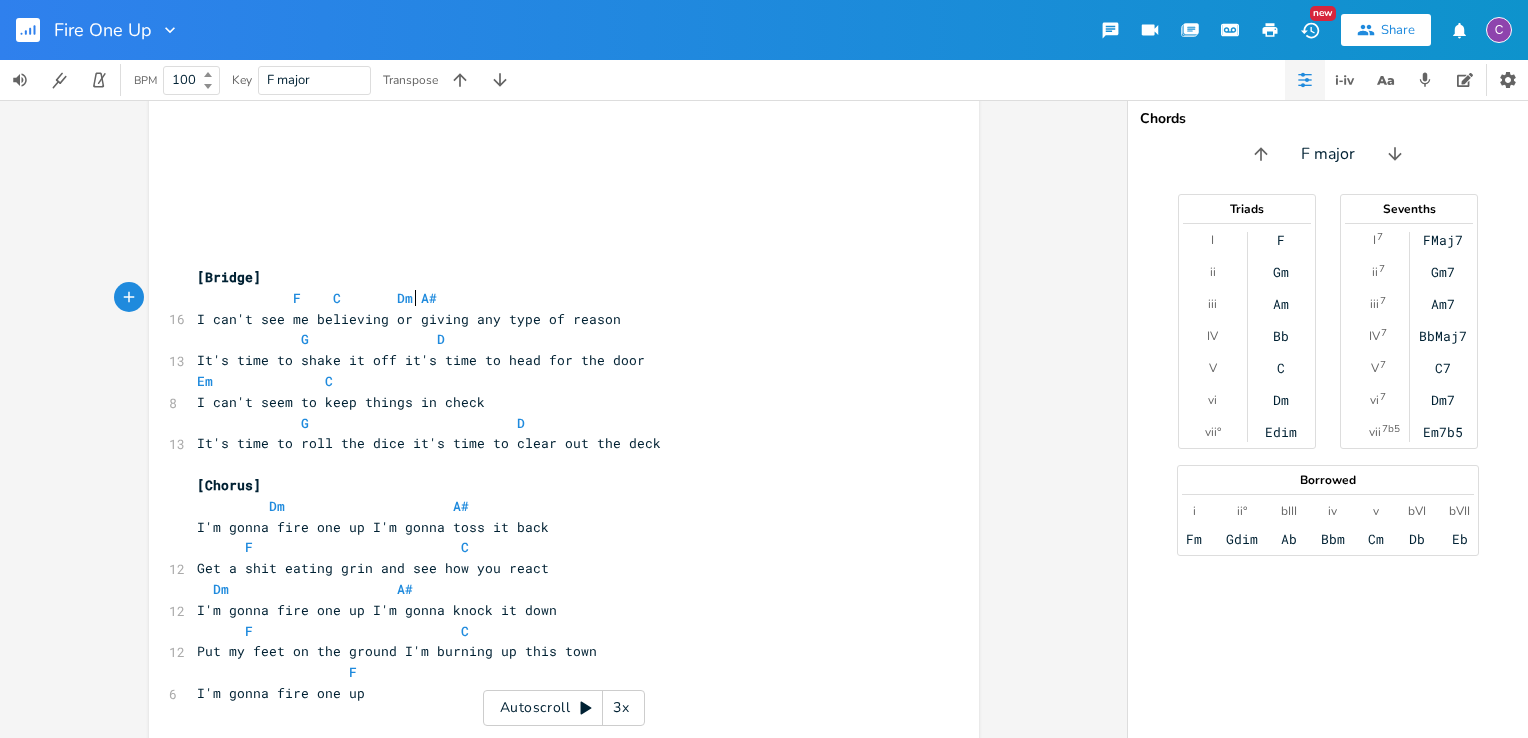 click on "F      C         Dm   A#" at bounding box center [317, 298] 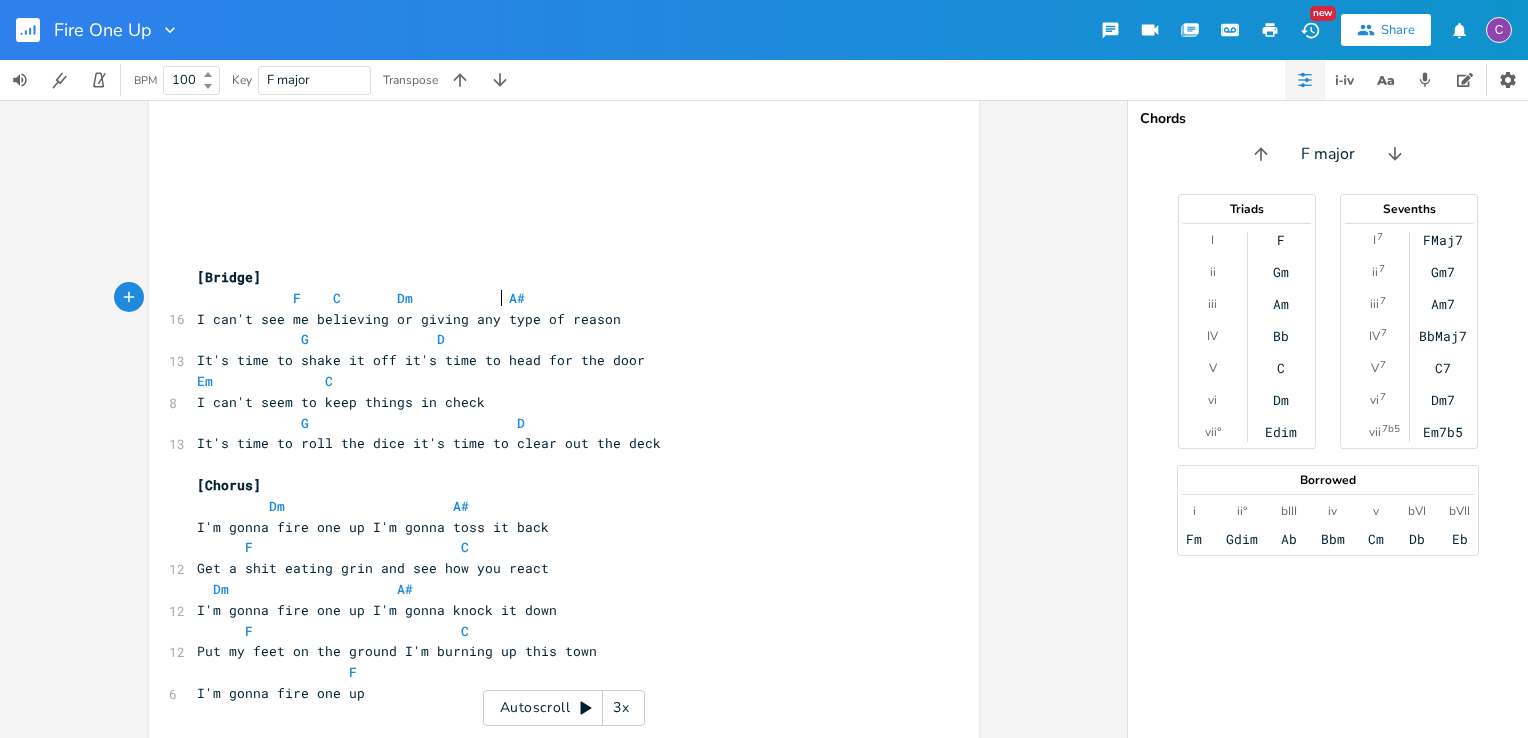 scroll, scrollTop: 0, scrollLeft: 36, axis: horizontal 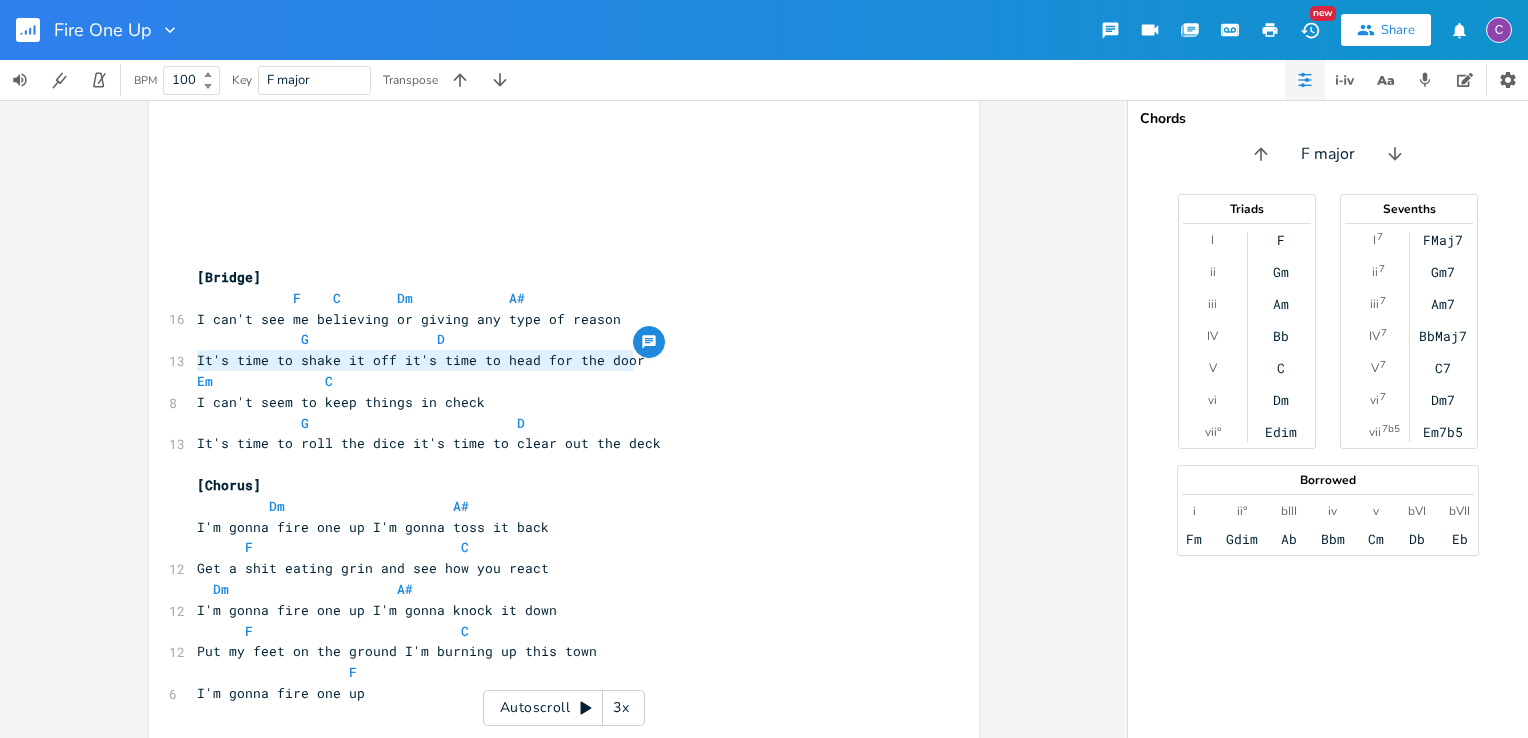 drag, startPoint x: 193, startPoint y: 357, endPoint x: 628, endPoint y: 362, distance: 435.02875 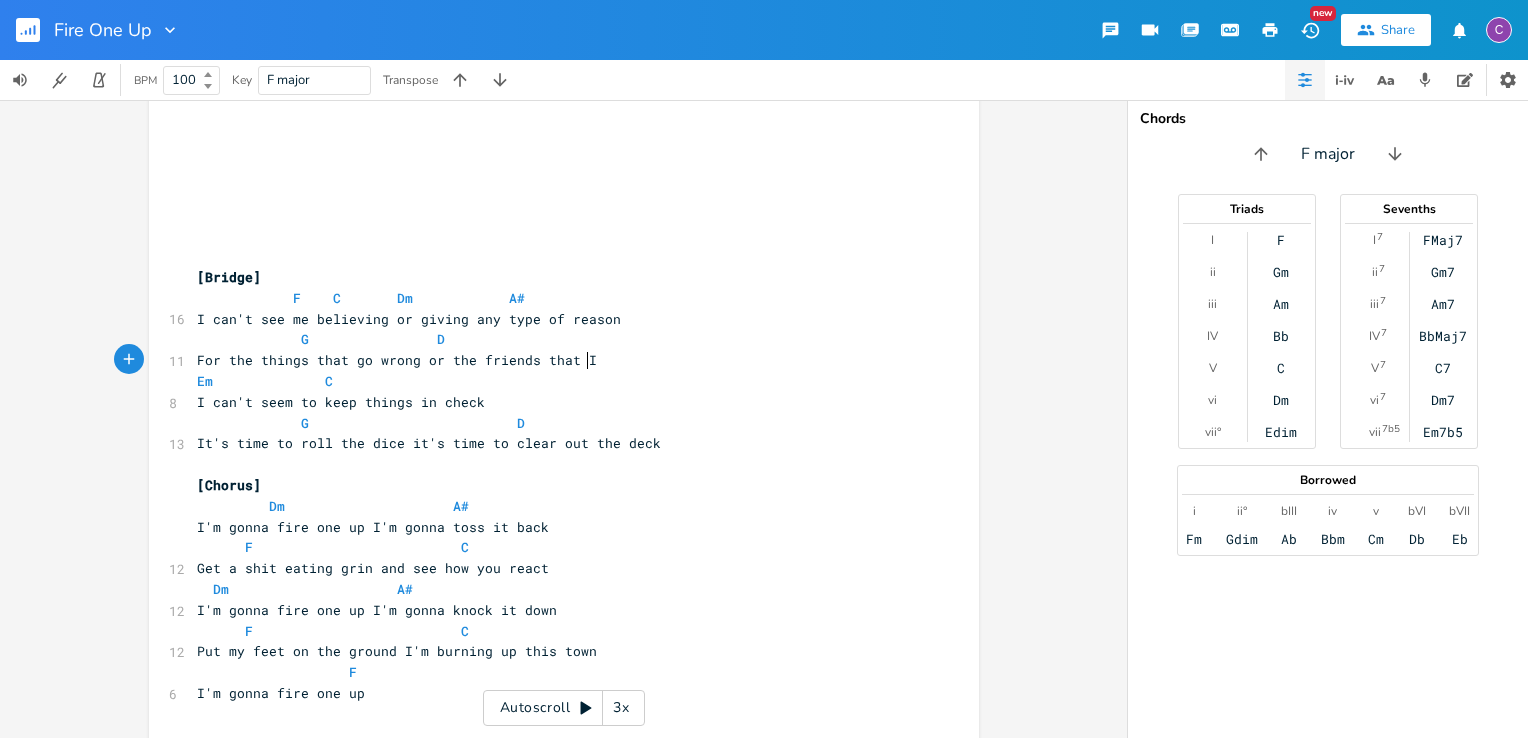 scroll, scrollTop: 0, scrollLeft: 287, axis: horizontal 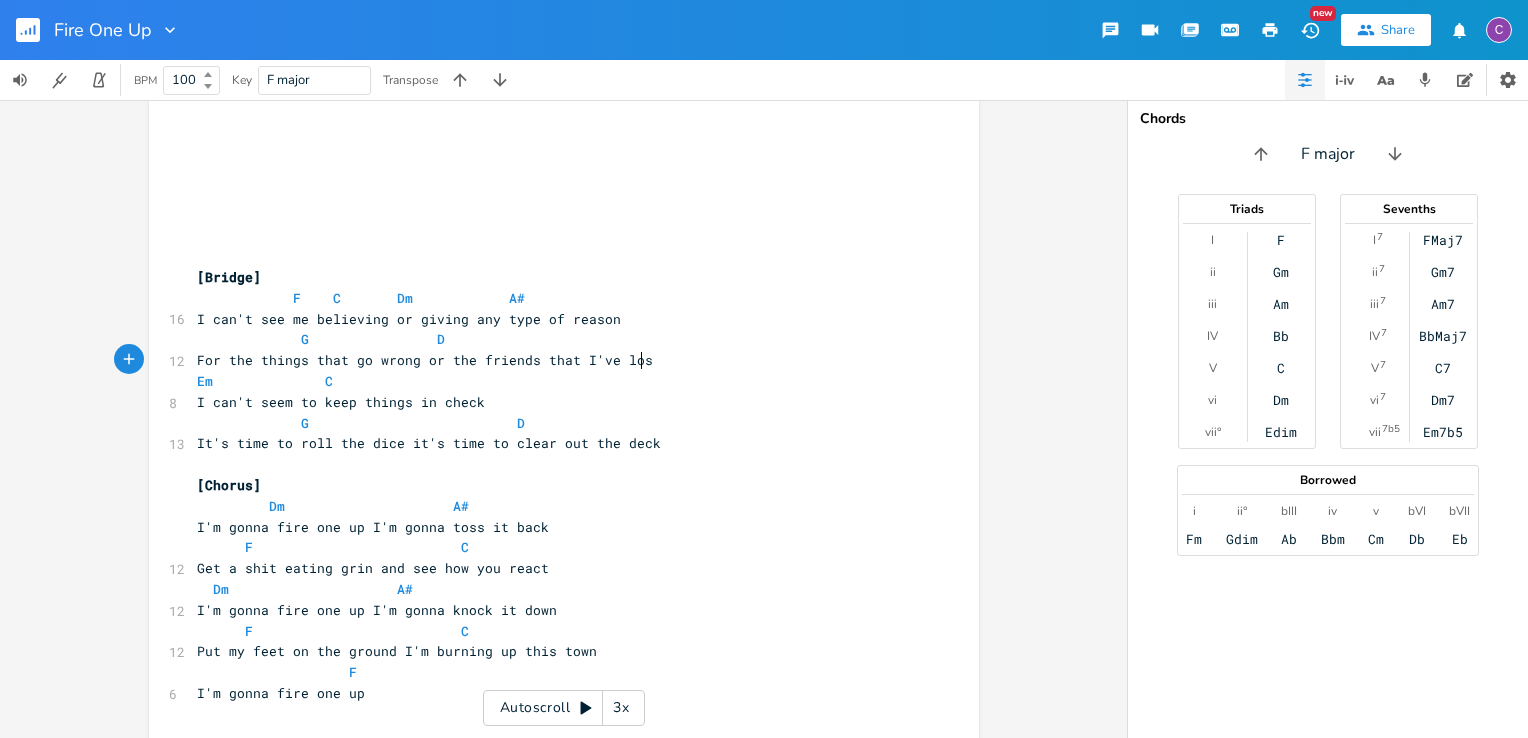 type on "For the things that go wrong or the friends that I've lost" 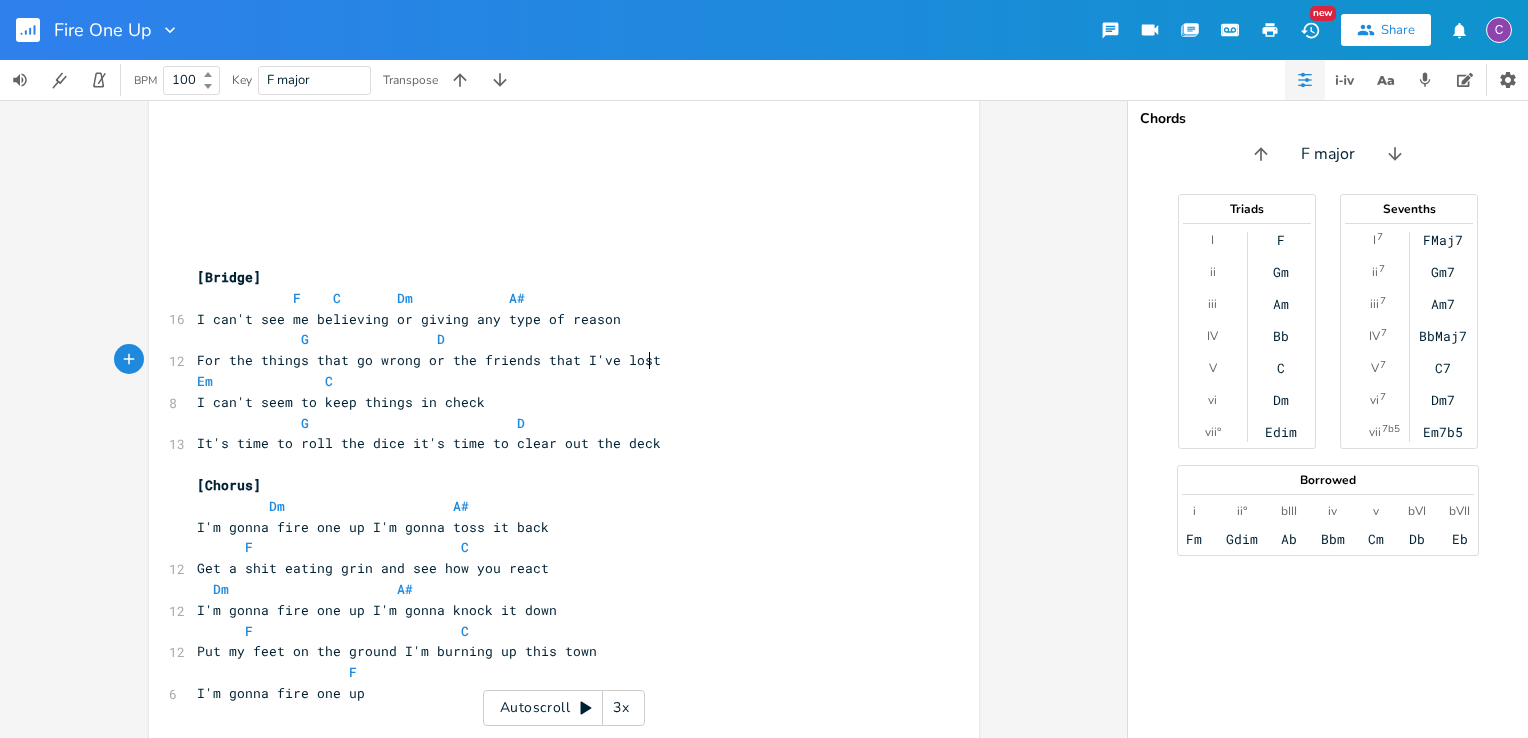 scroll, scrollTop: 0, scrollLeft: 329, axis: horizontal 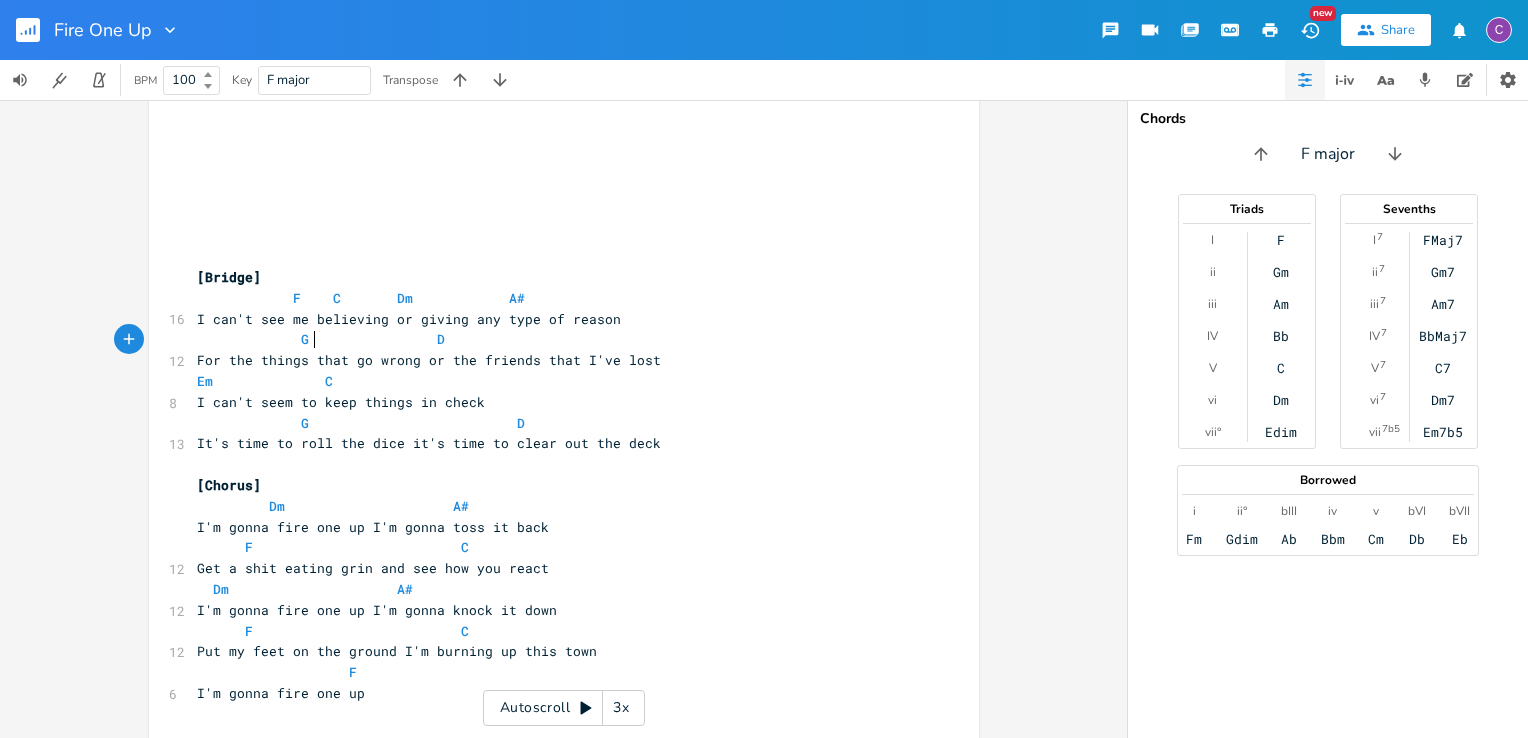 click on "G                  D" at bounding box center (321, 339) 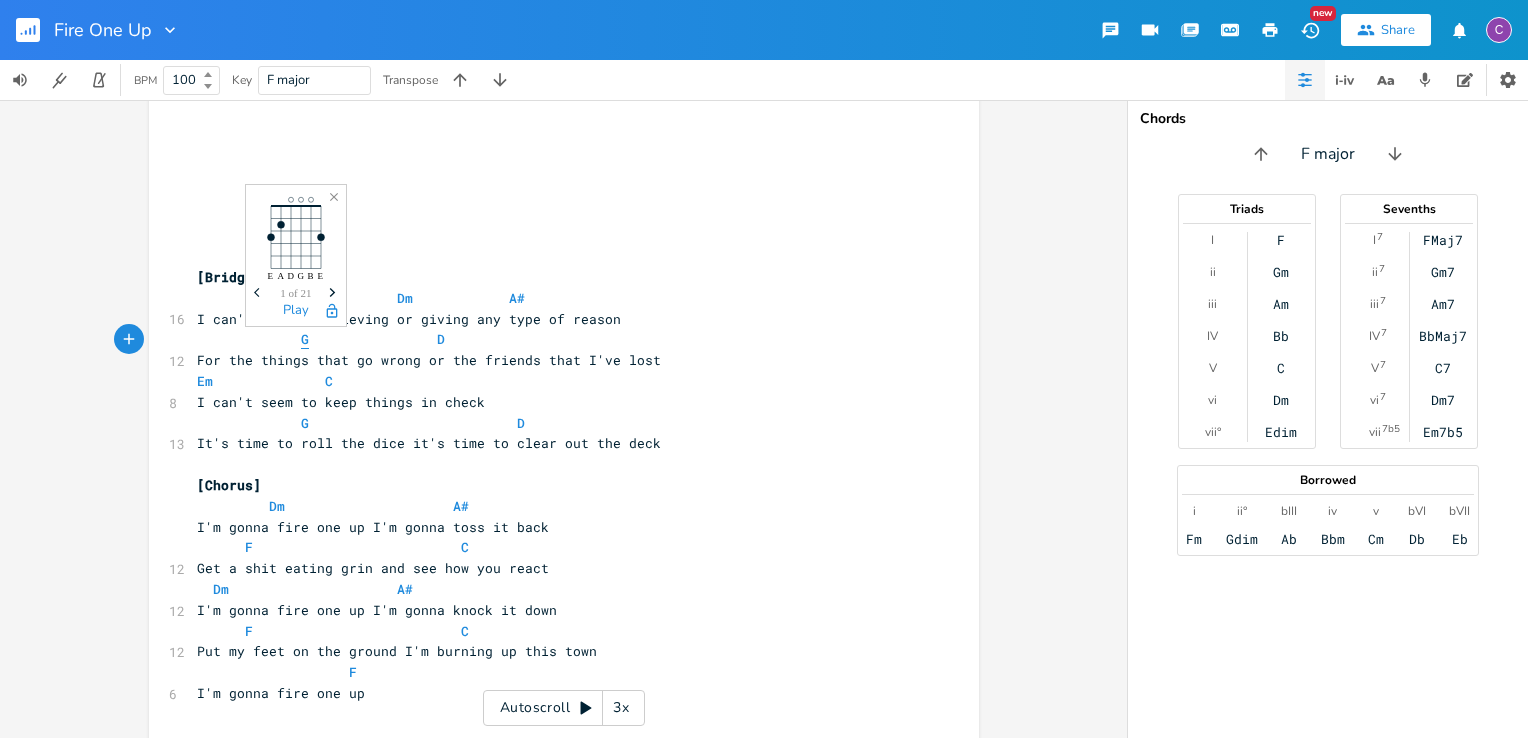 click on "G" at bounding box center [305, 339] 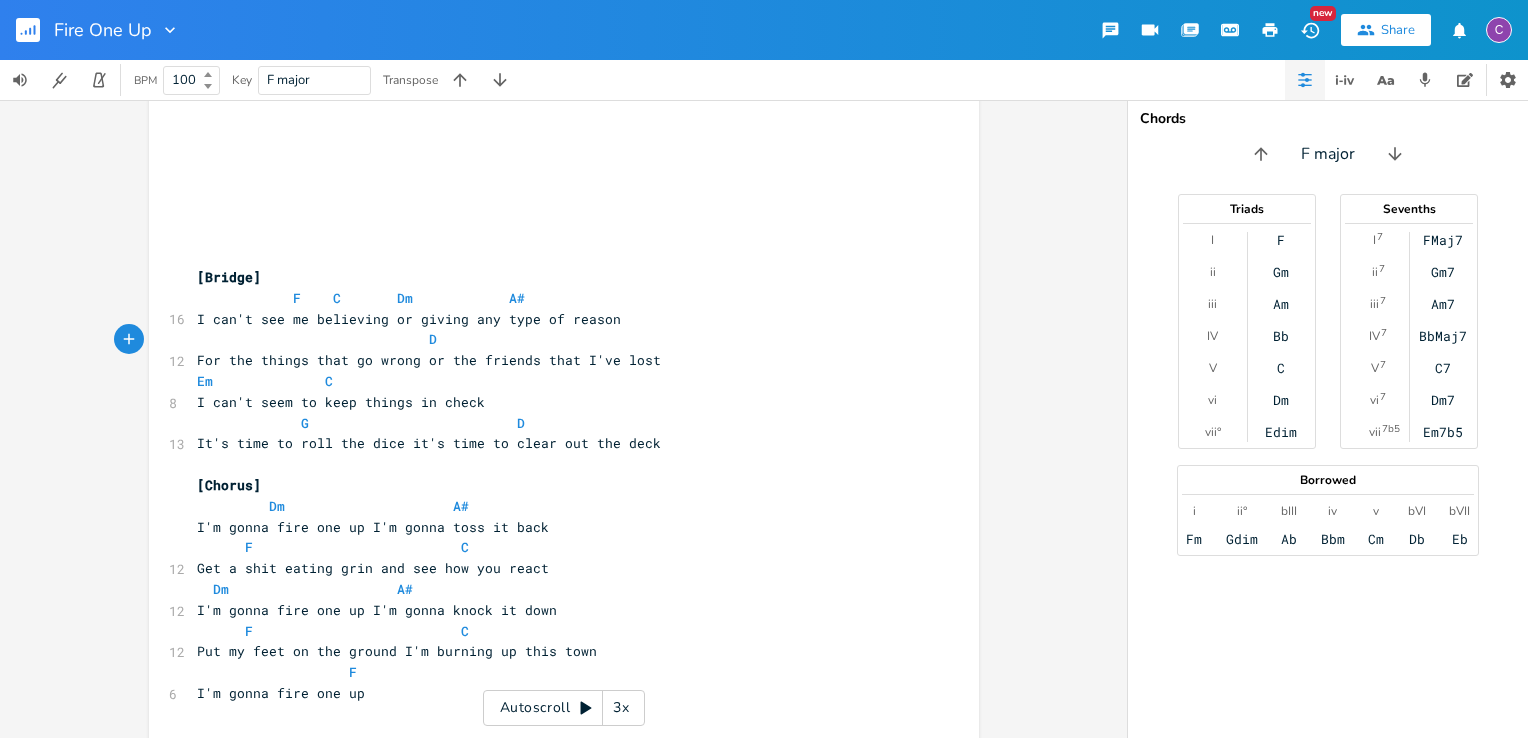 type on "F" 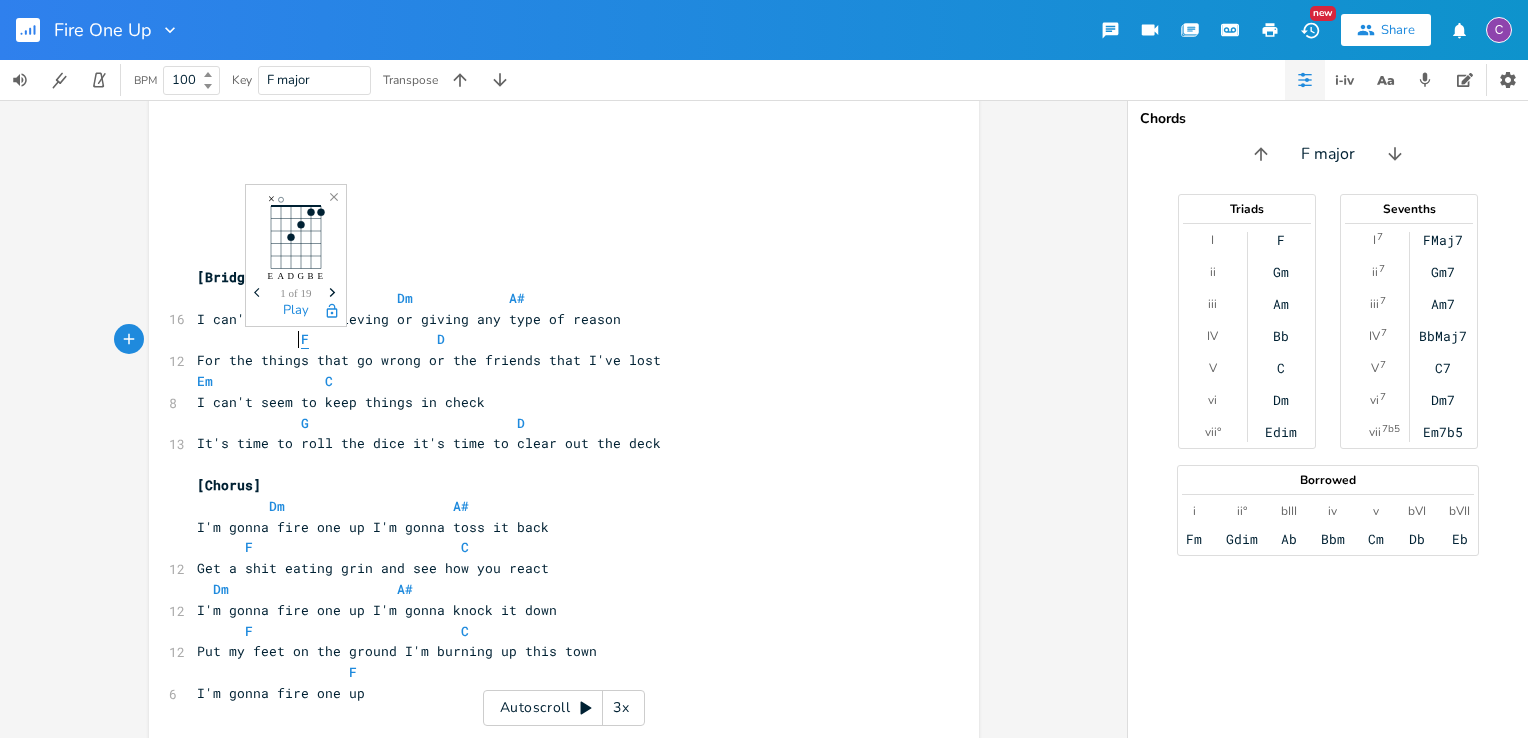 click on "F" at bounding box center (305, 339) 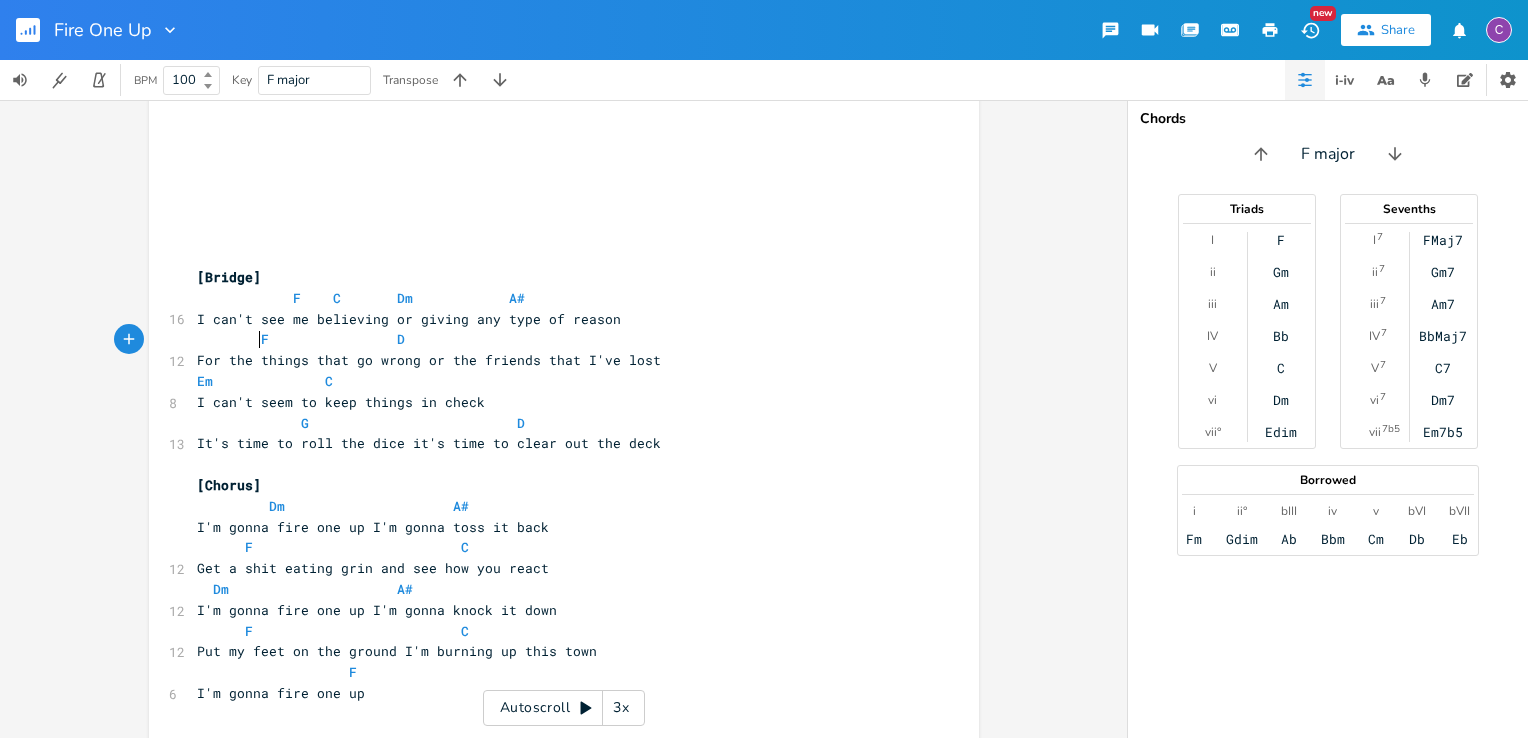 click on "F                  D" at bounding box center (554, 339) 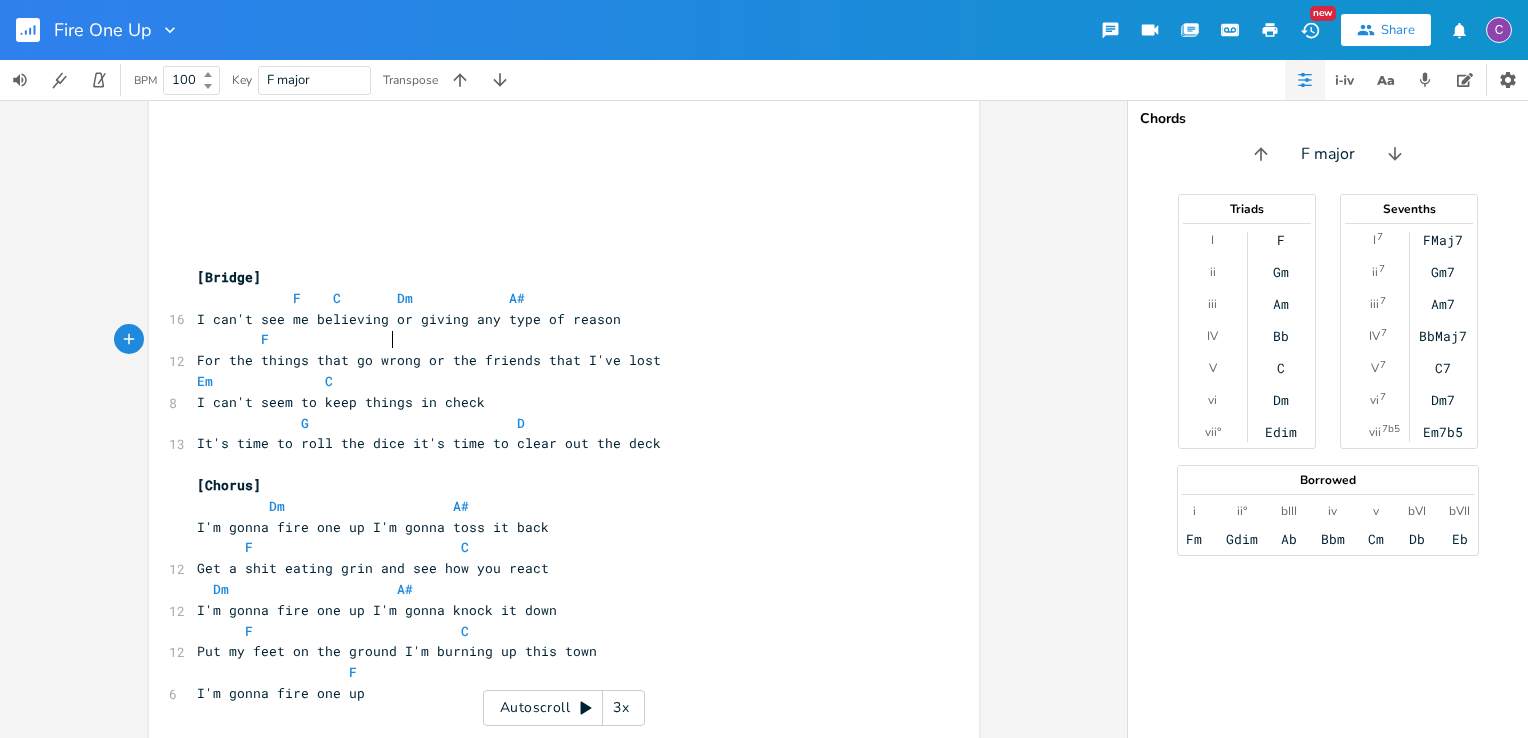 type on "C" 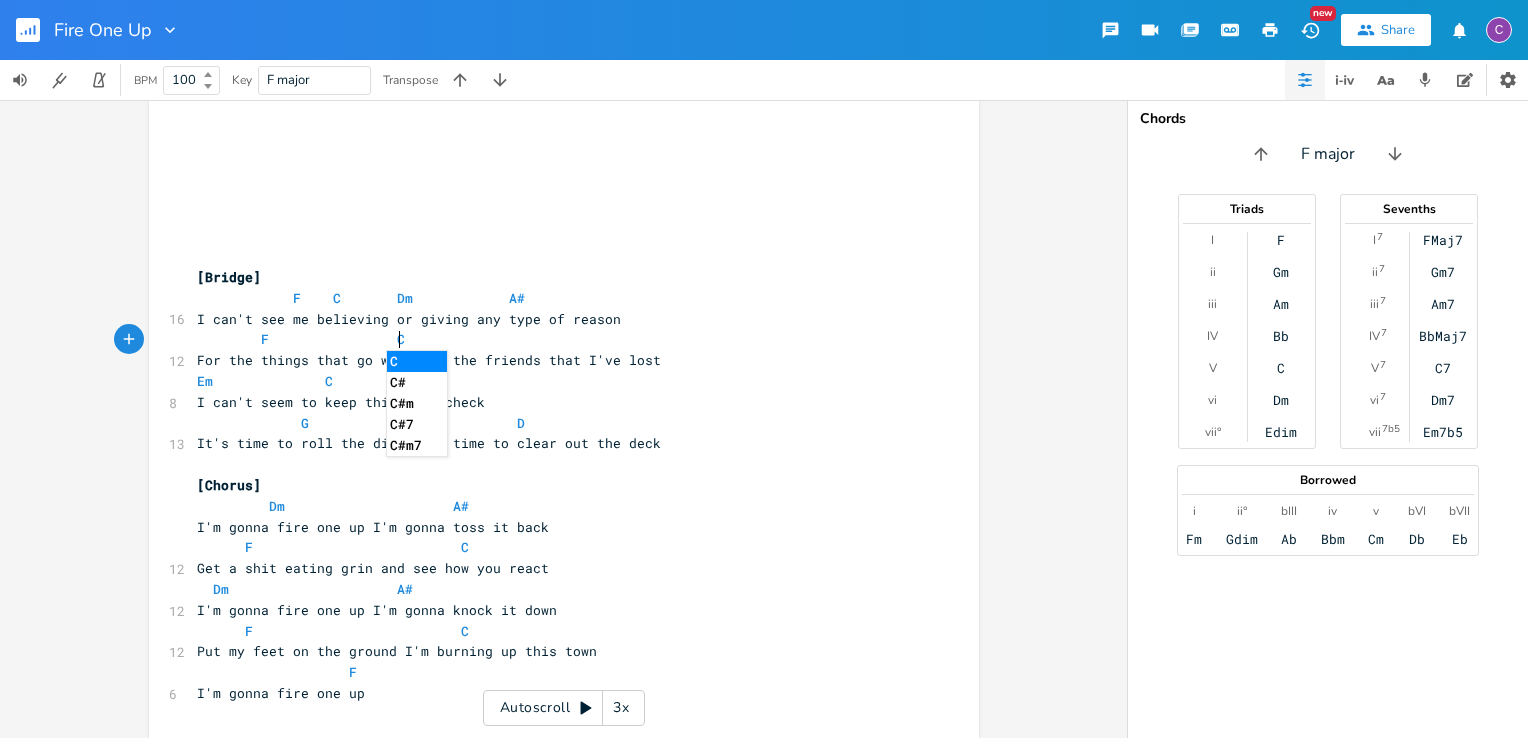 click on "F                  C" at bounding box center [301, 339] 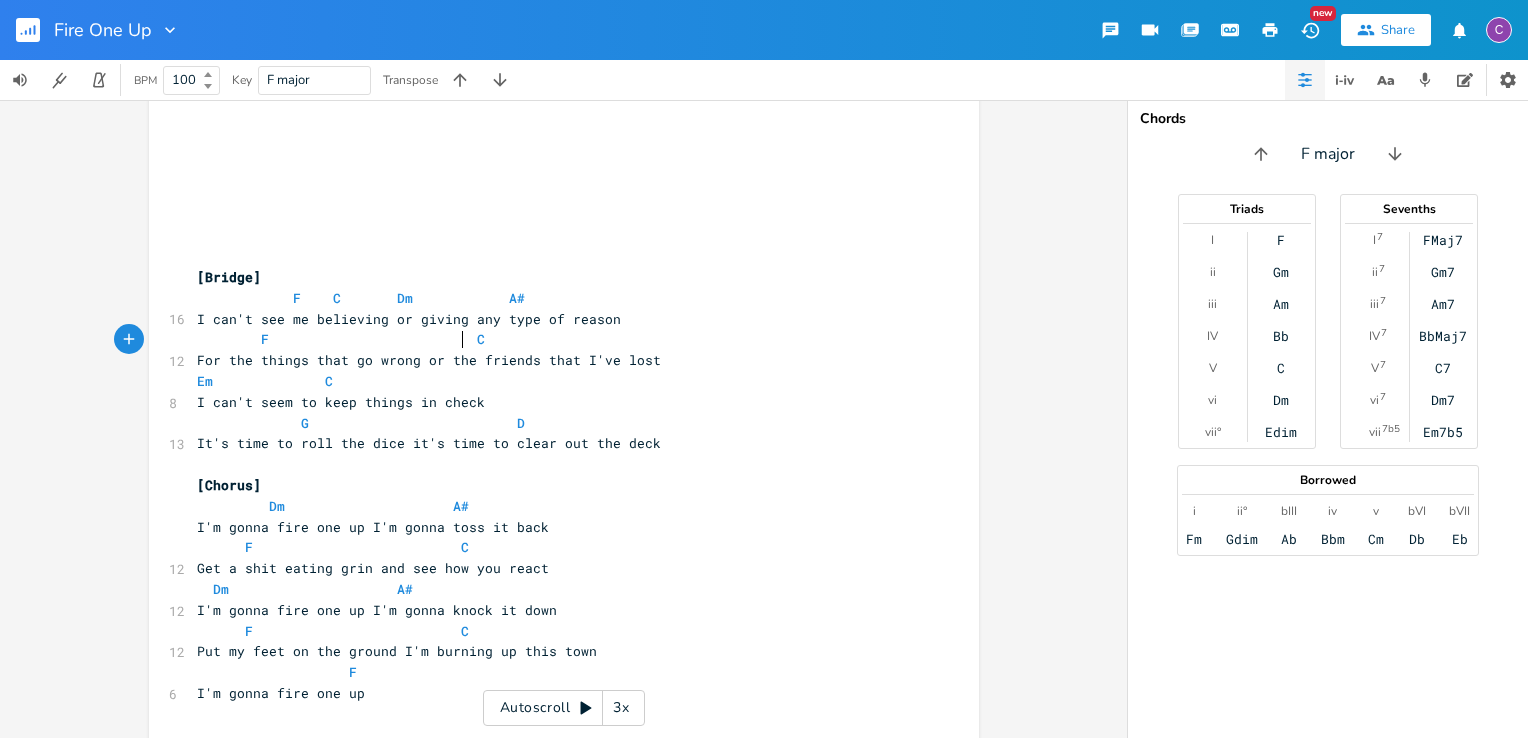 scroll, scrollTop: 0, scrollLeft: 36, axis: horizontal 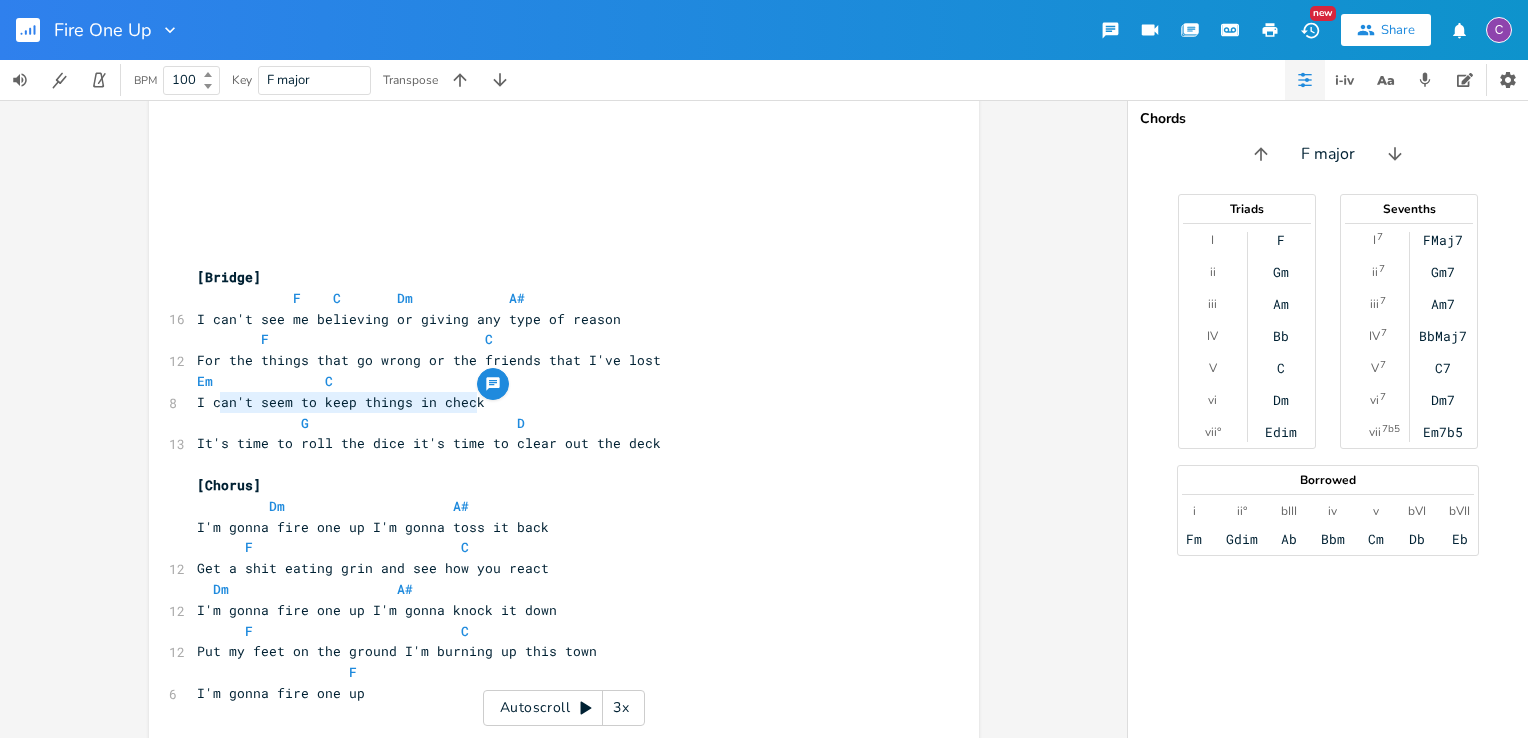 drag, startPoint x: 217, startPoint y: 400, endPoint x: 479, endPoint y: 400, distance: 262 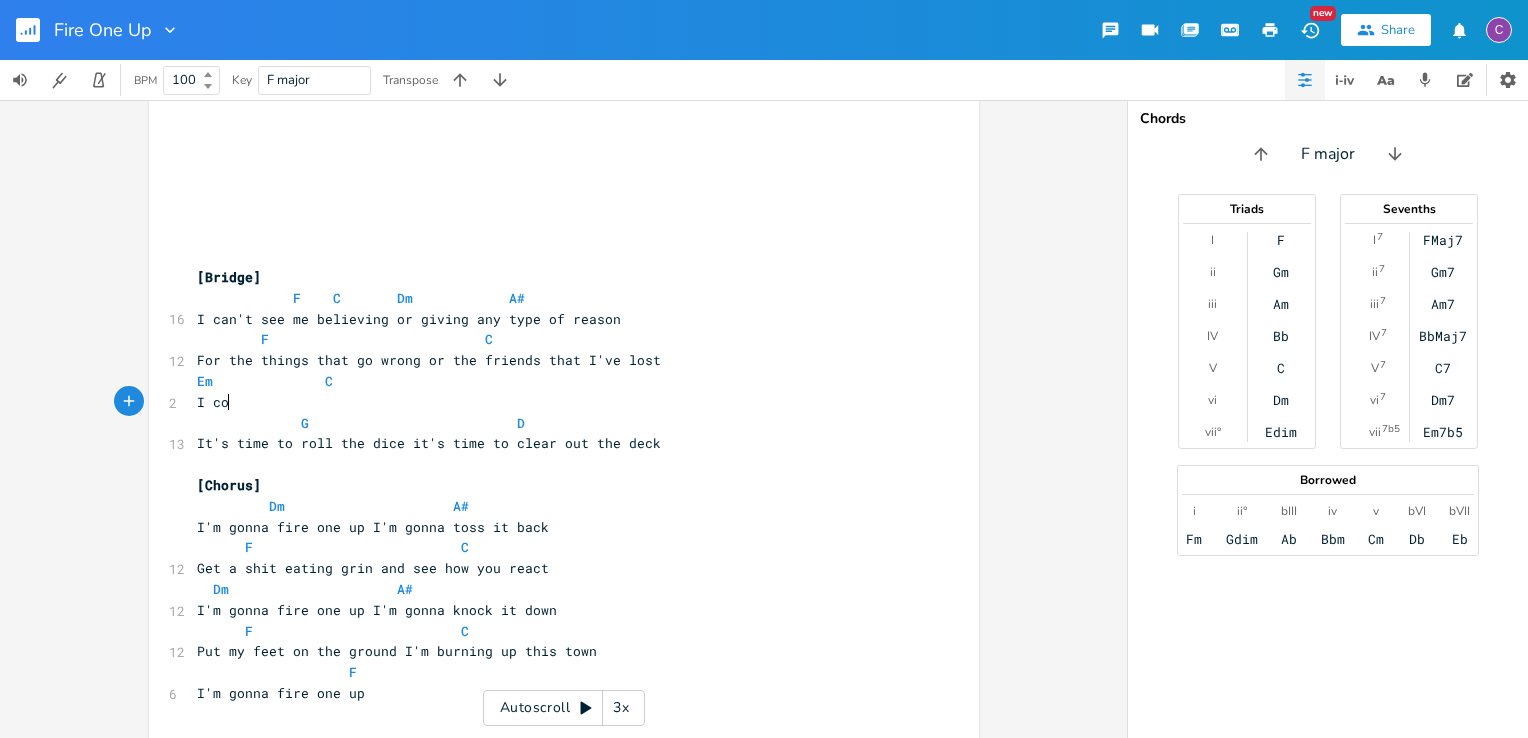 scroll, scrollTop: 0, scrollLeft: 8, axis: horizontal 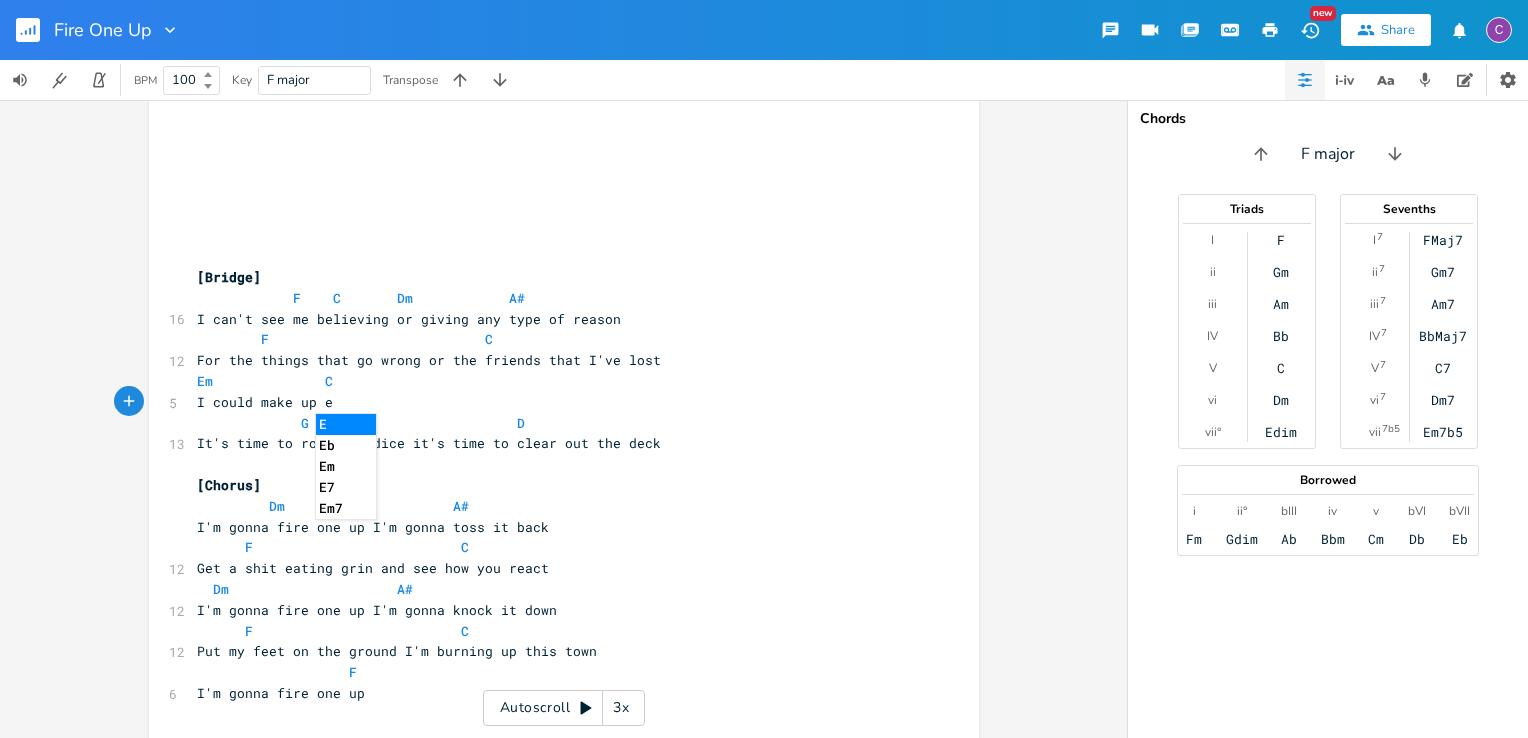 type on "ould make up es" 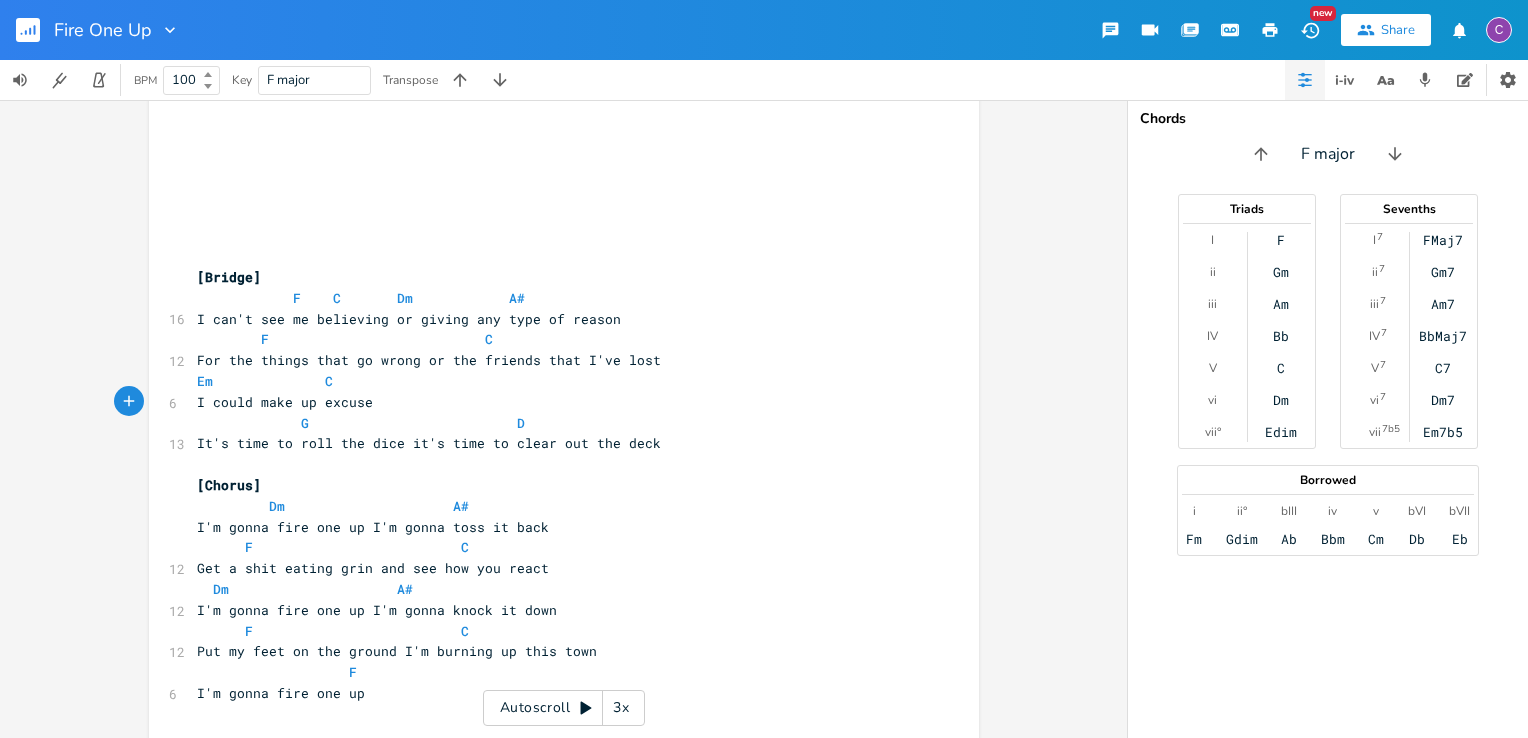 scroll, scrollTop: 0, scrollLeft: 39, axis: horizontal 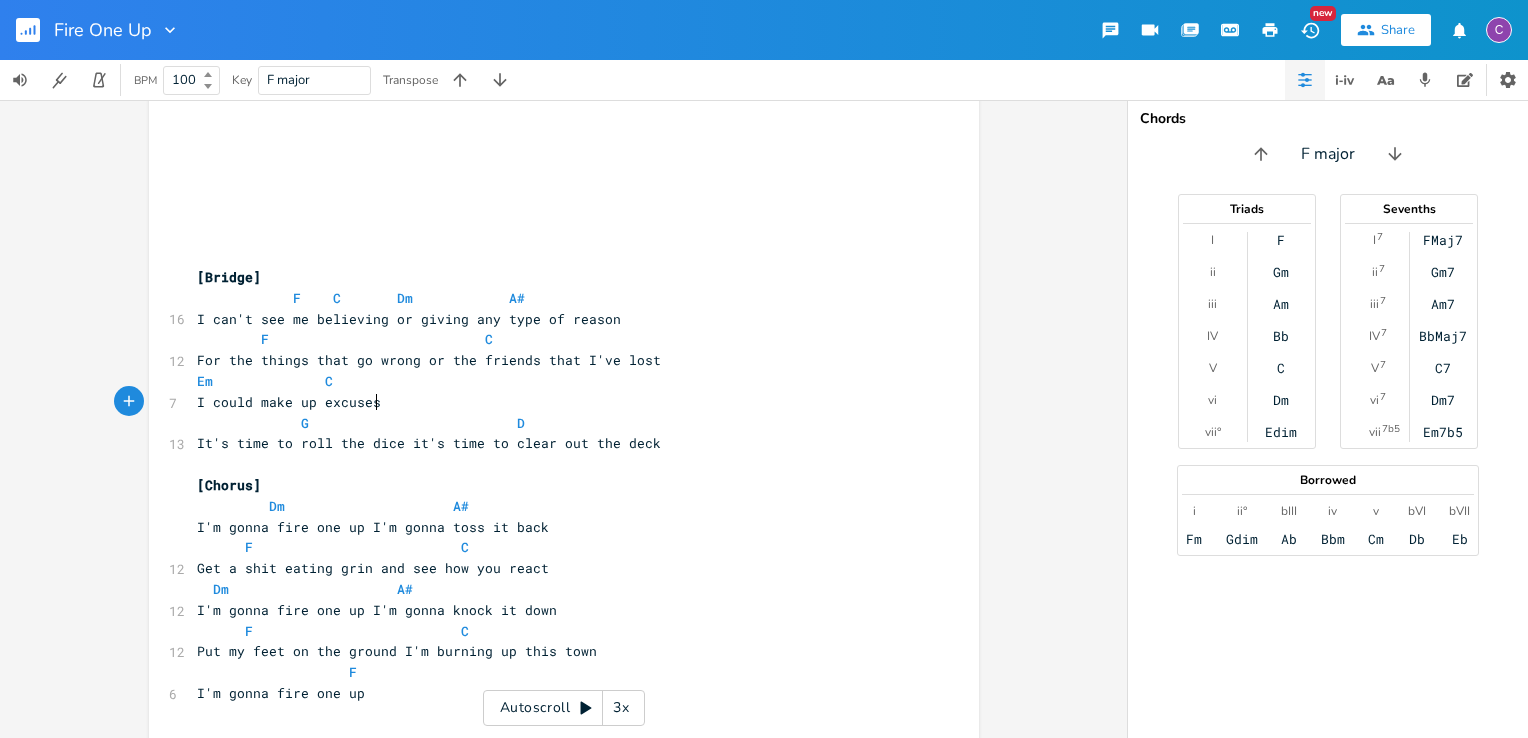 type on "xcuses" 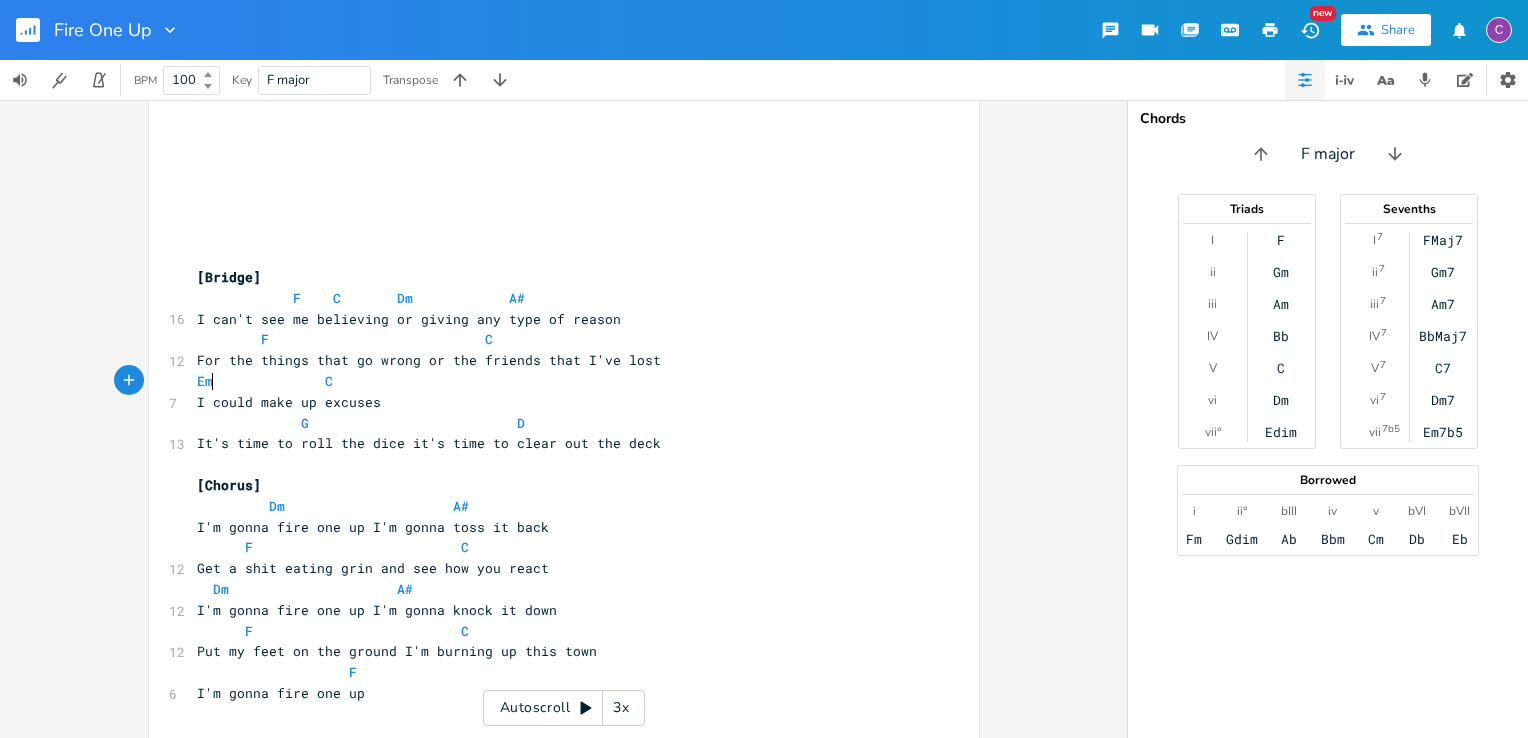 click on "Em                C" at bounding box center [265, 381] 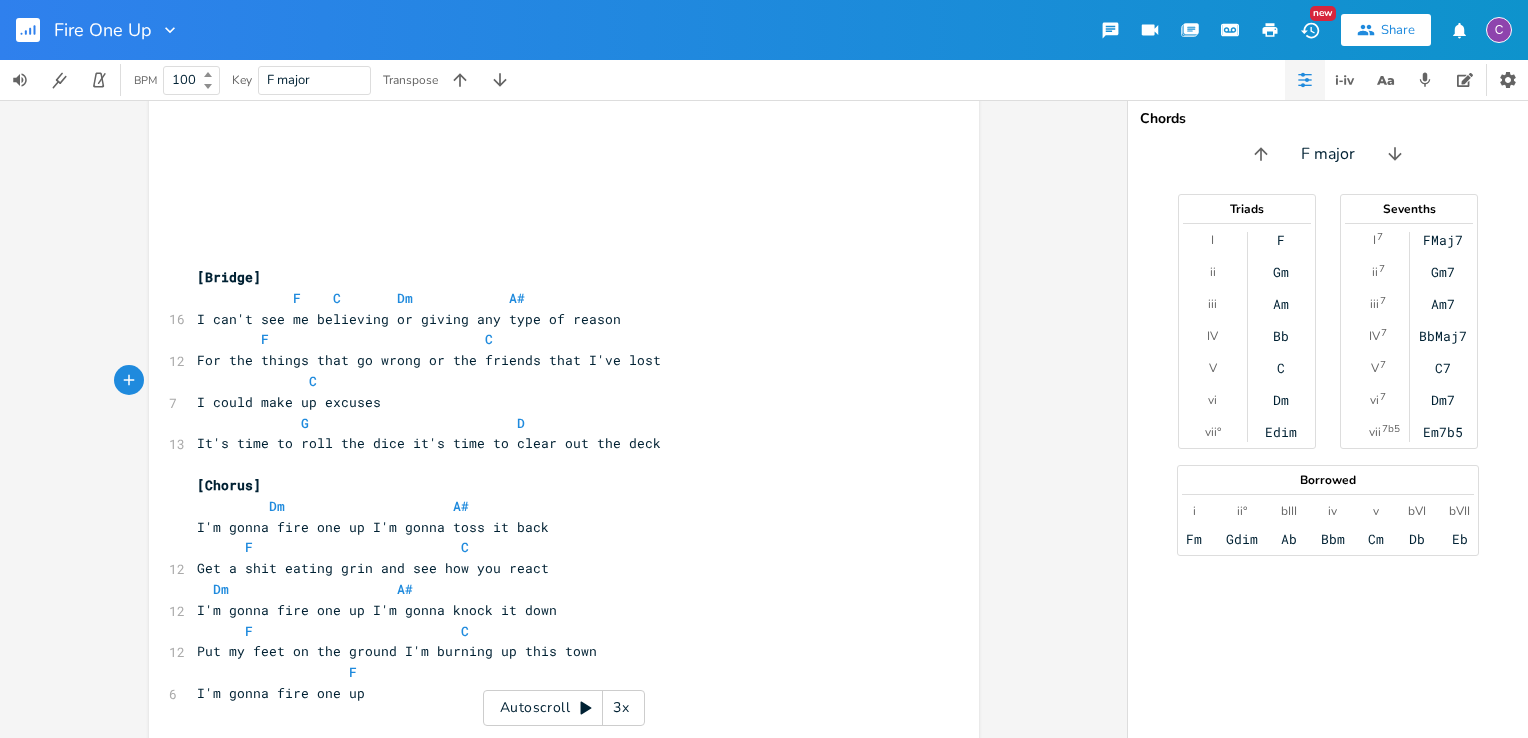 scroll, scrollTop: 0, scrollLeft: 10, axis: horizontal 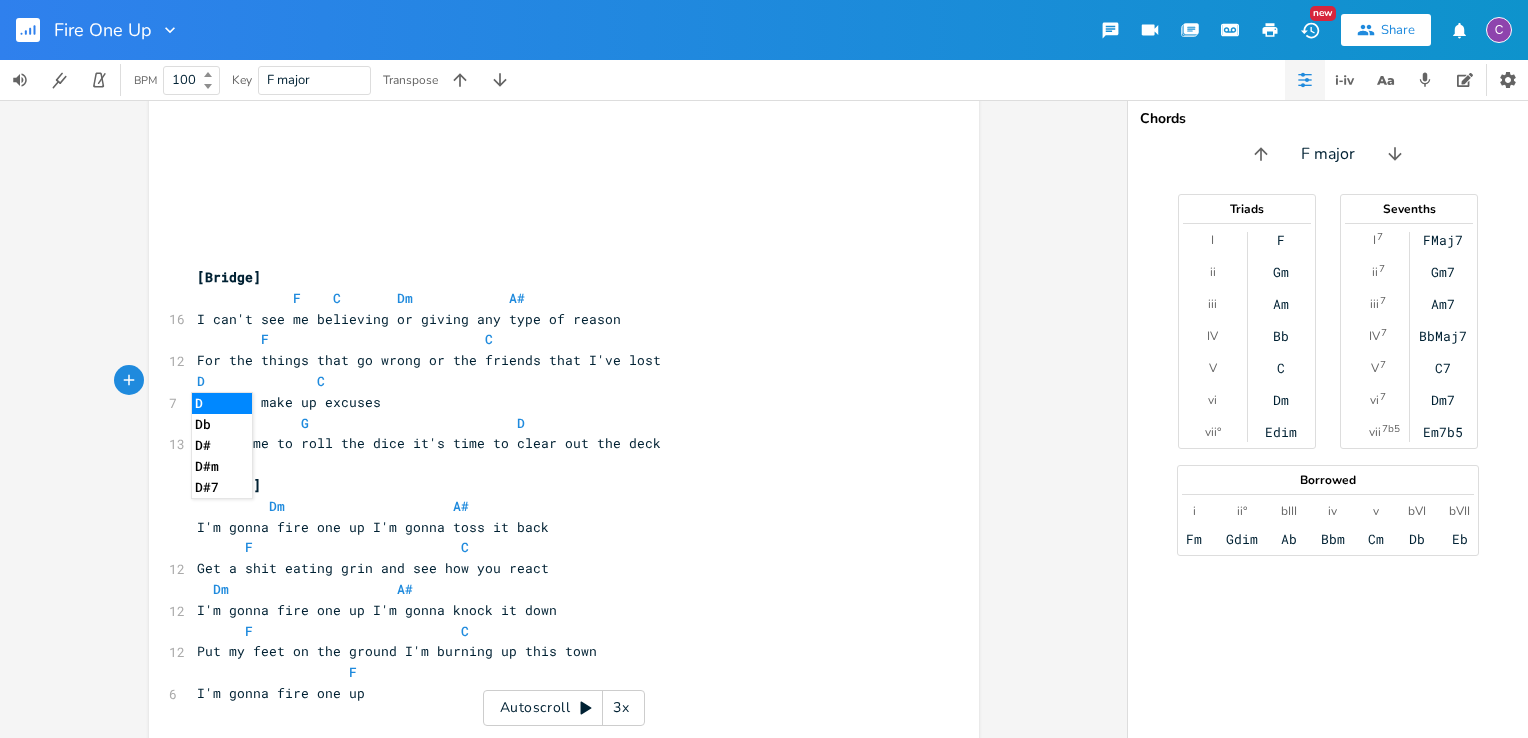 type on "Dm" 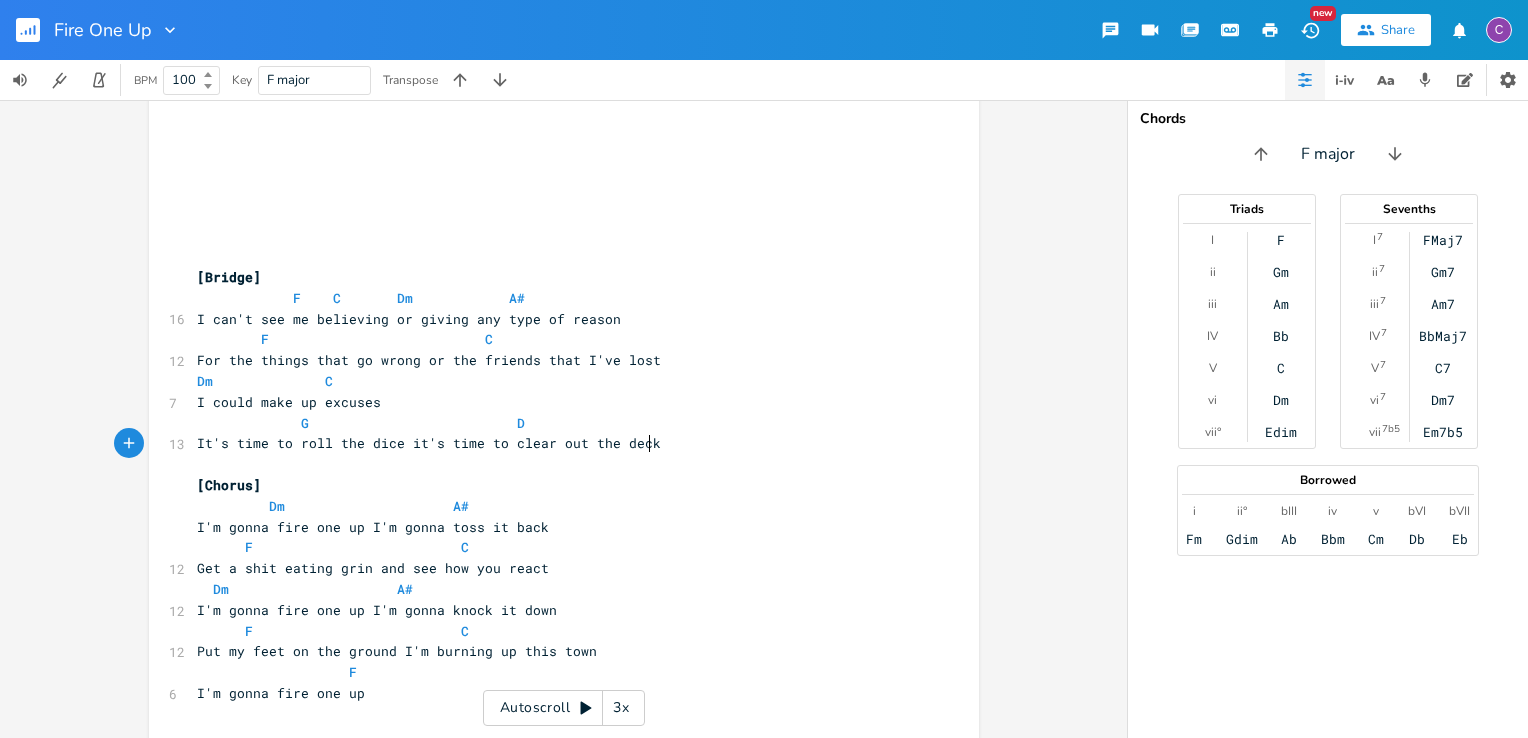 click on "It's time to roll the dice it's time to clear out the deck" at bounding box center [554, 443] 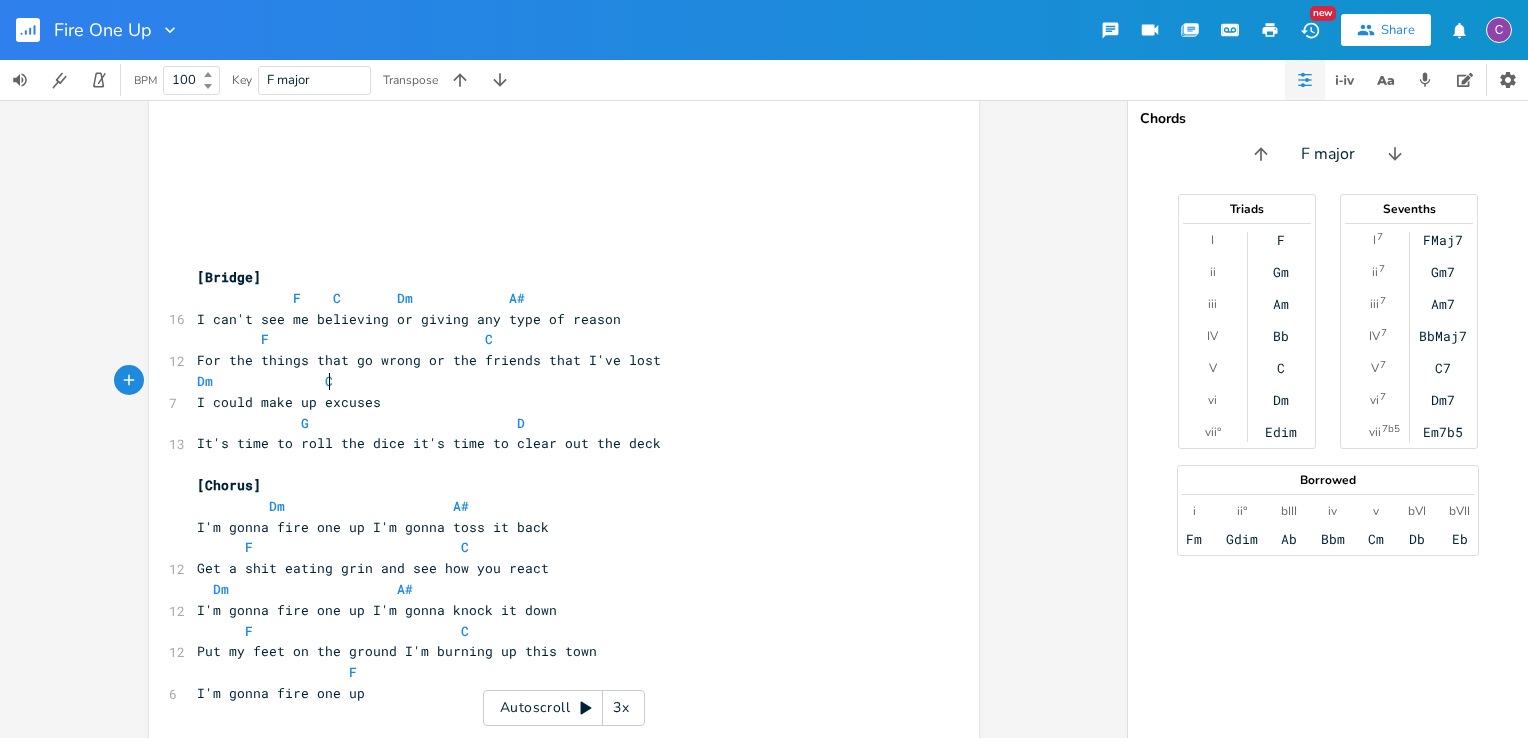 click on "Dm                C" at bounding box center (554, 381) 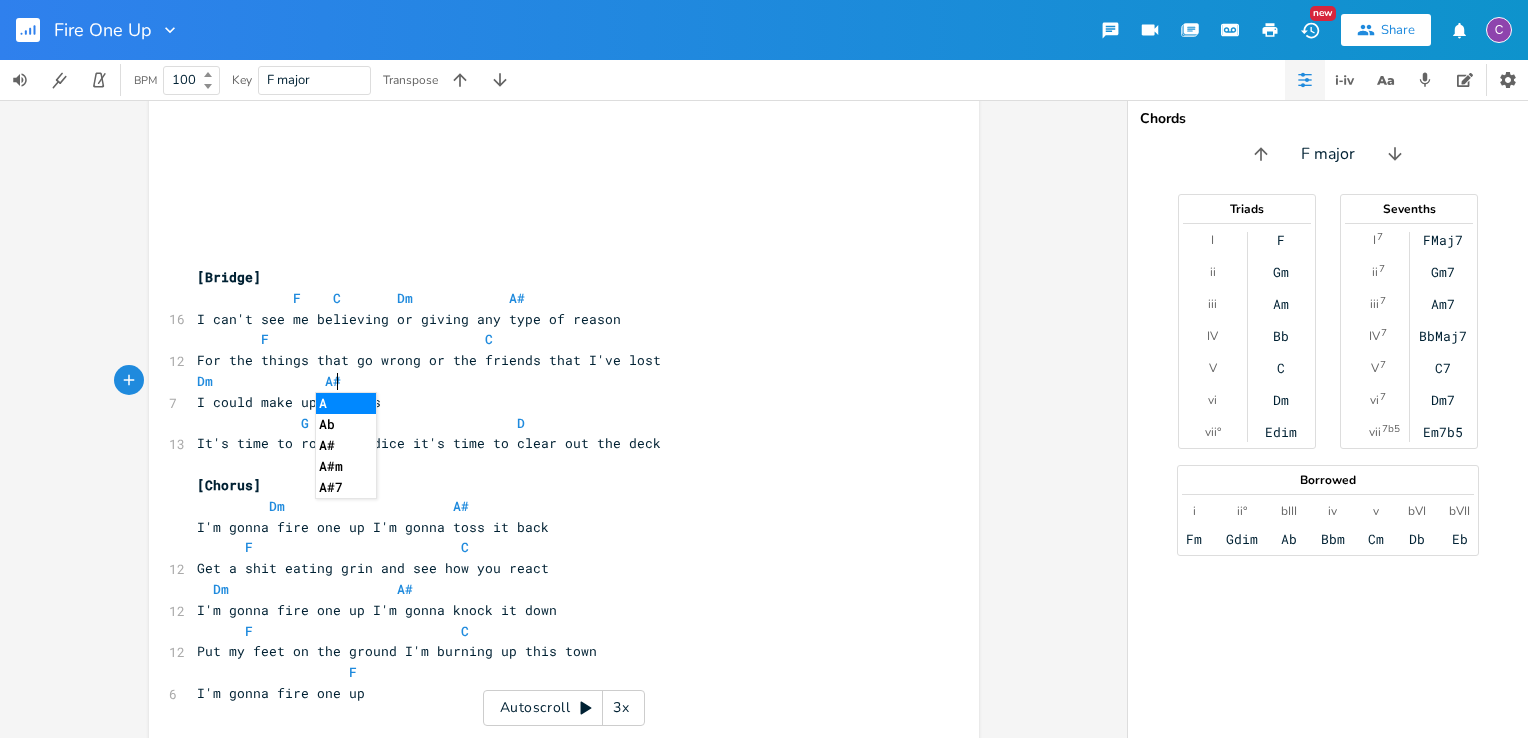 scroll, scrollTop: 0, scrollLeft: 16, axis: horizontal 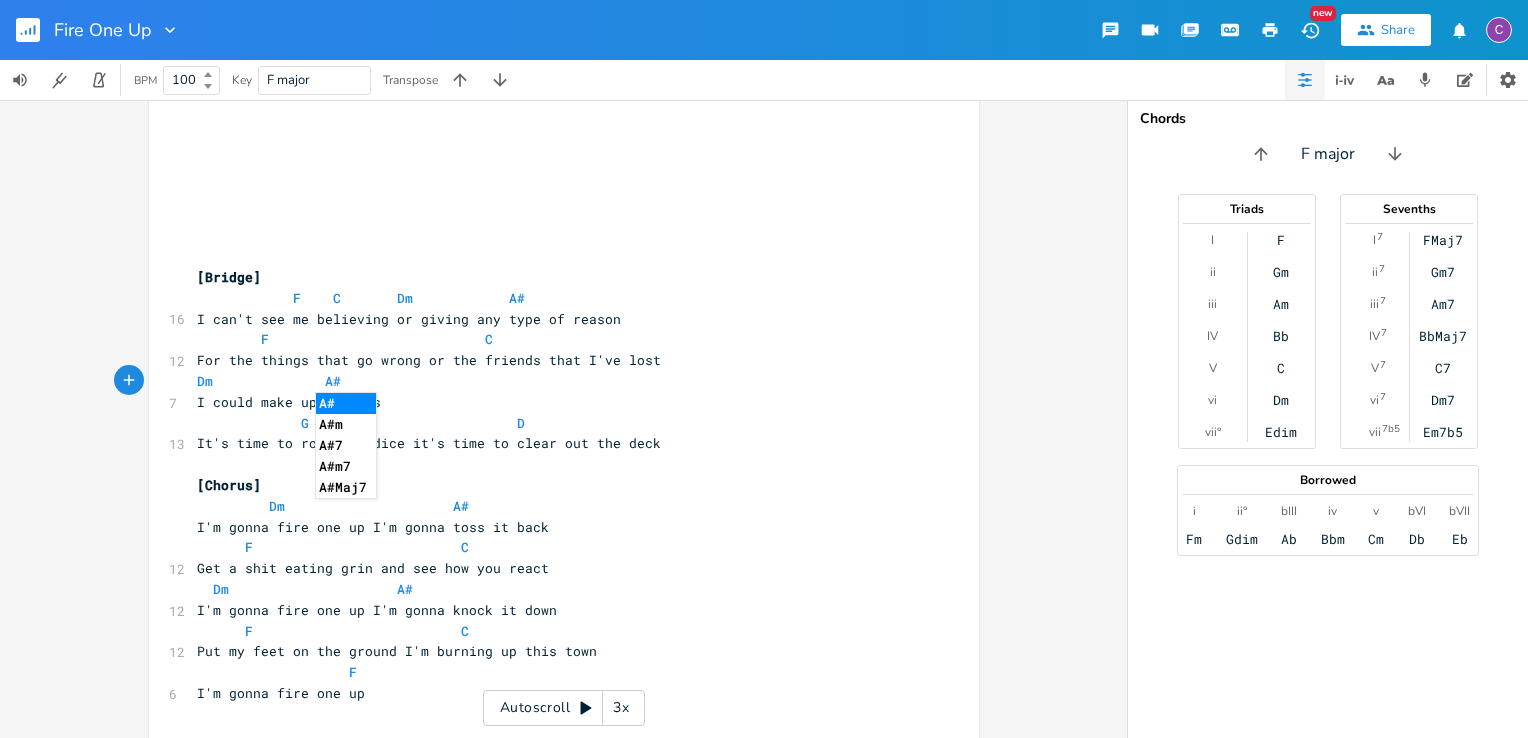 type on "A#" 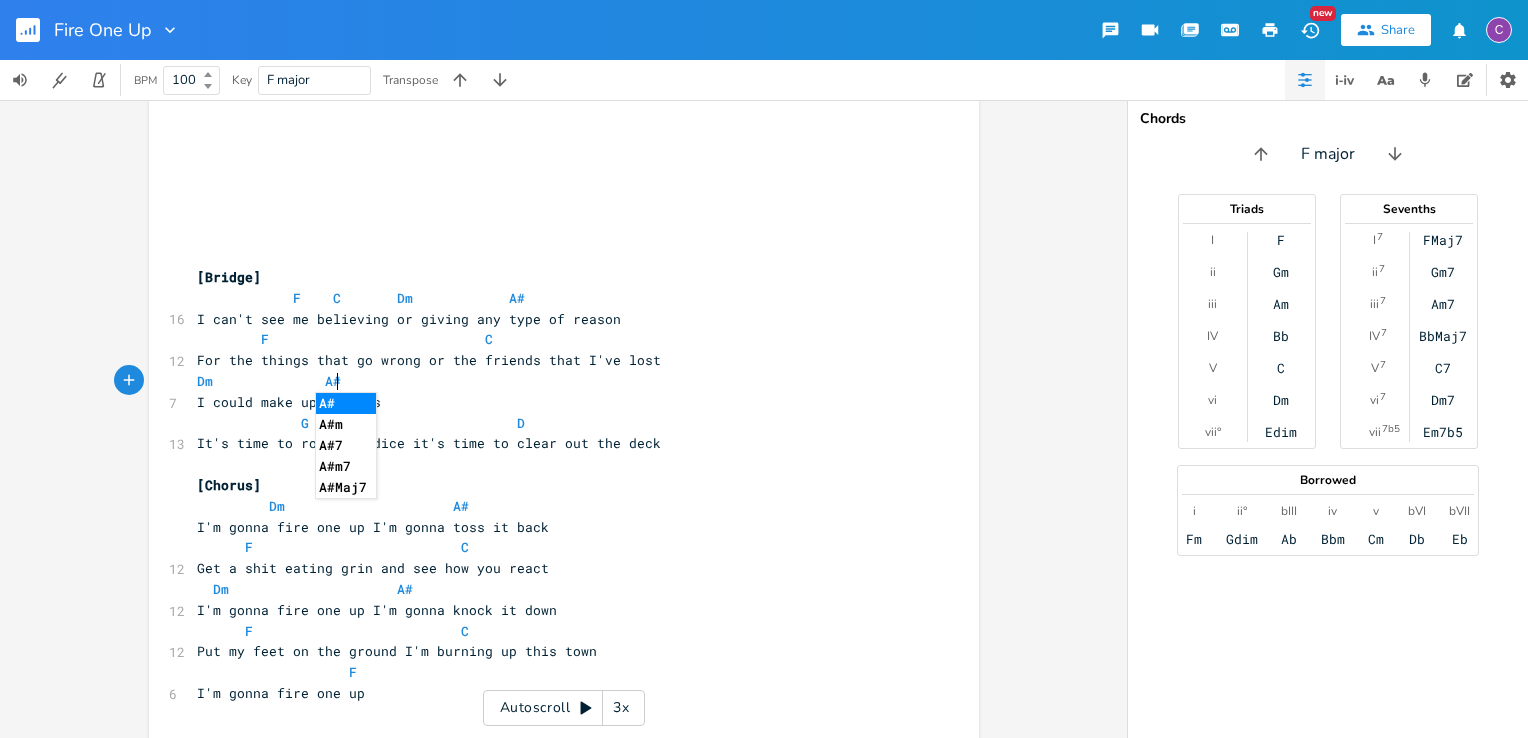 click on "A#" at bounding box center [346, 403] 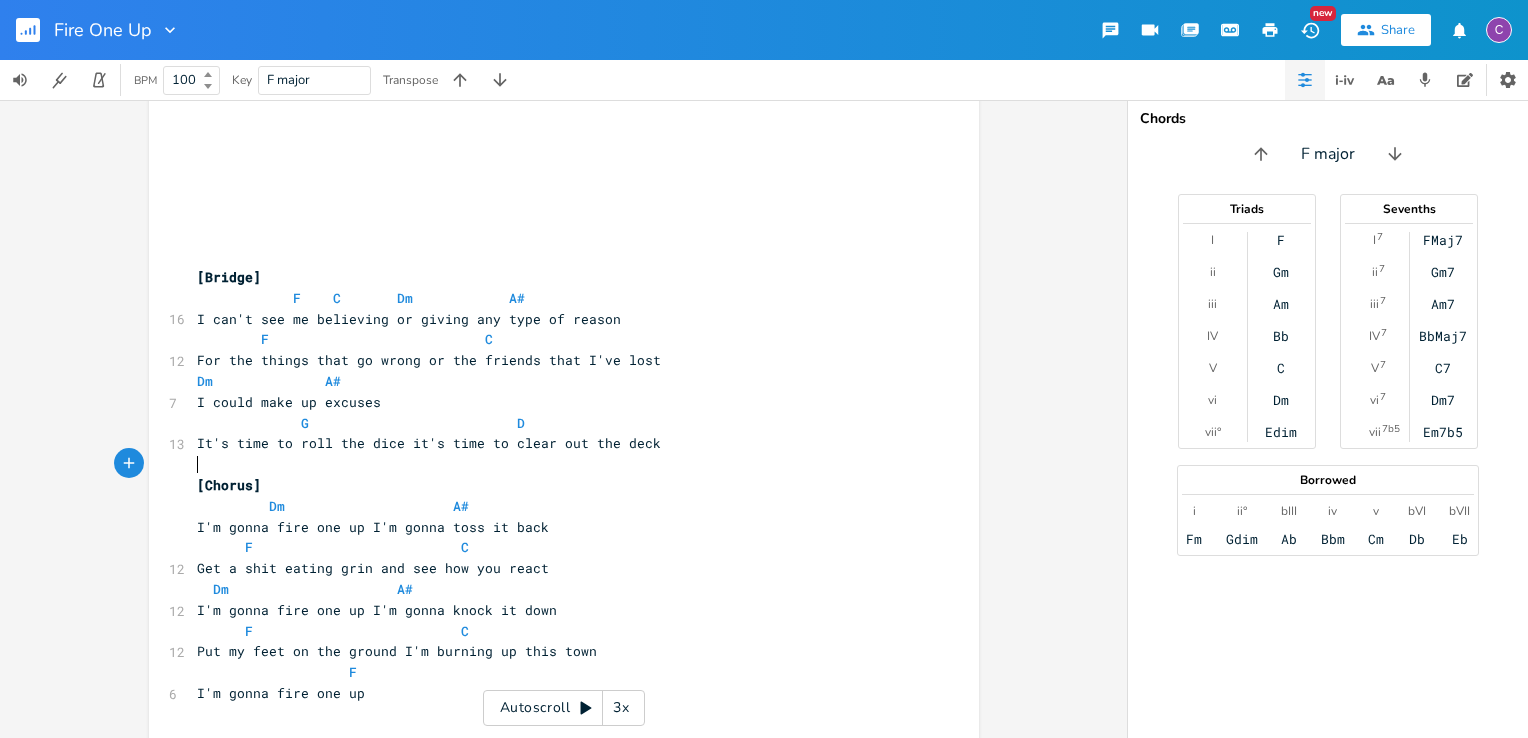 click on "​" at bounding box center (554, 464) 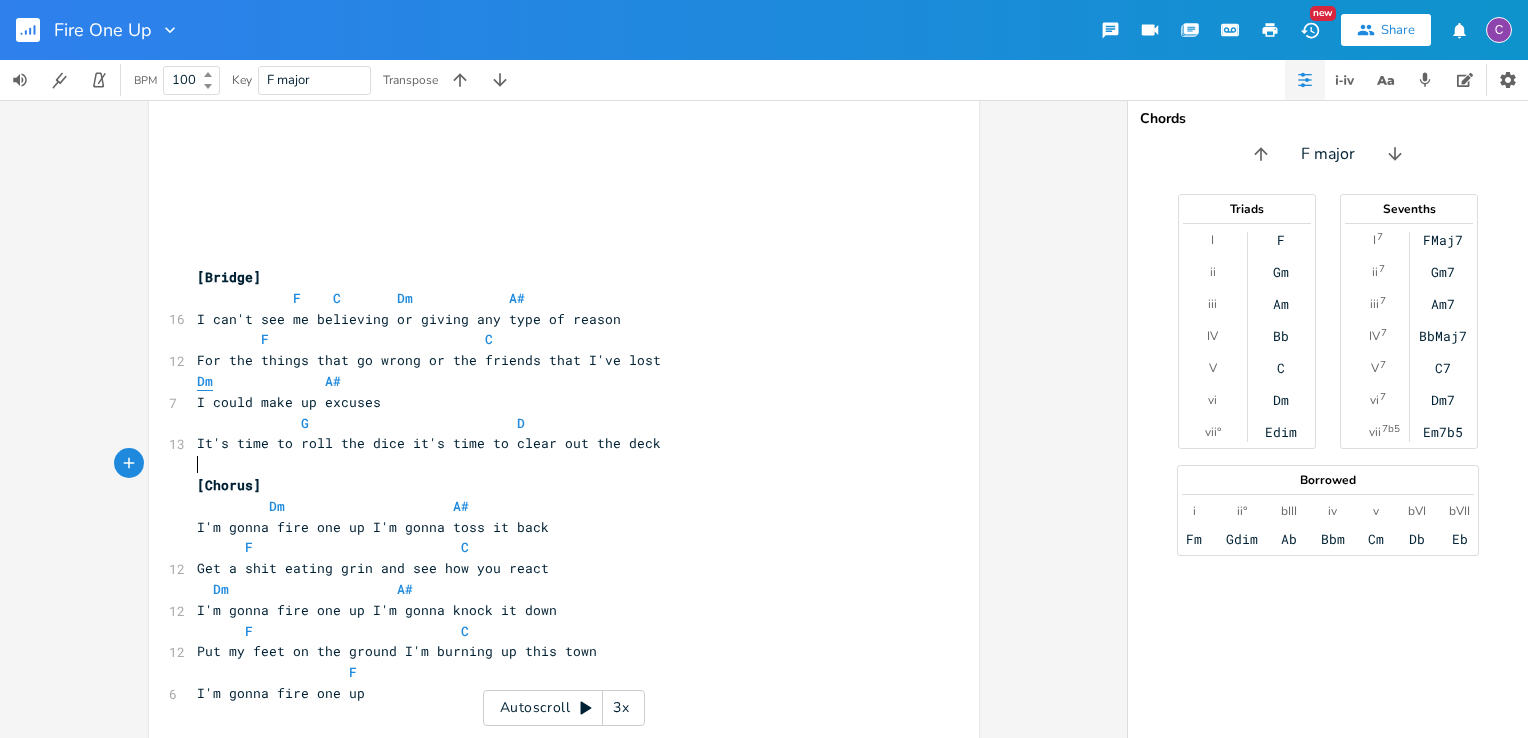 click on "Dm" at bounding box center [205, 381] 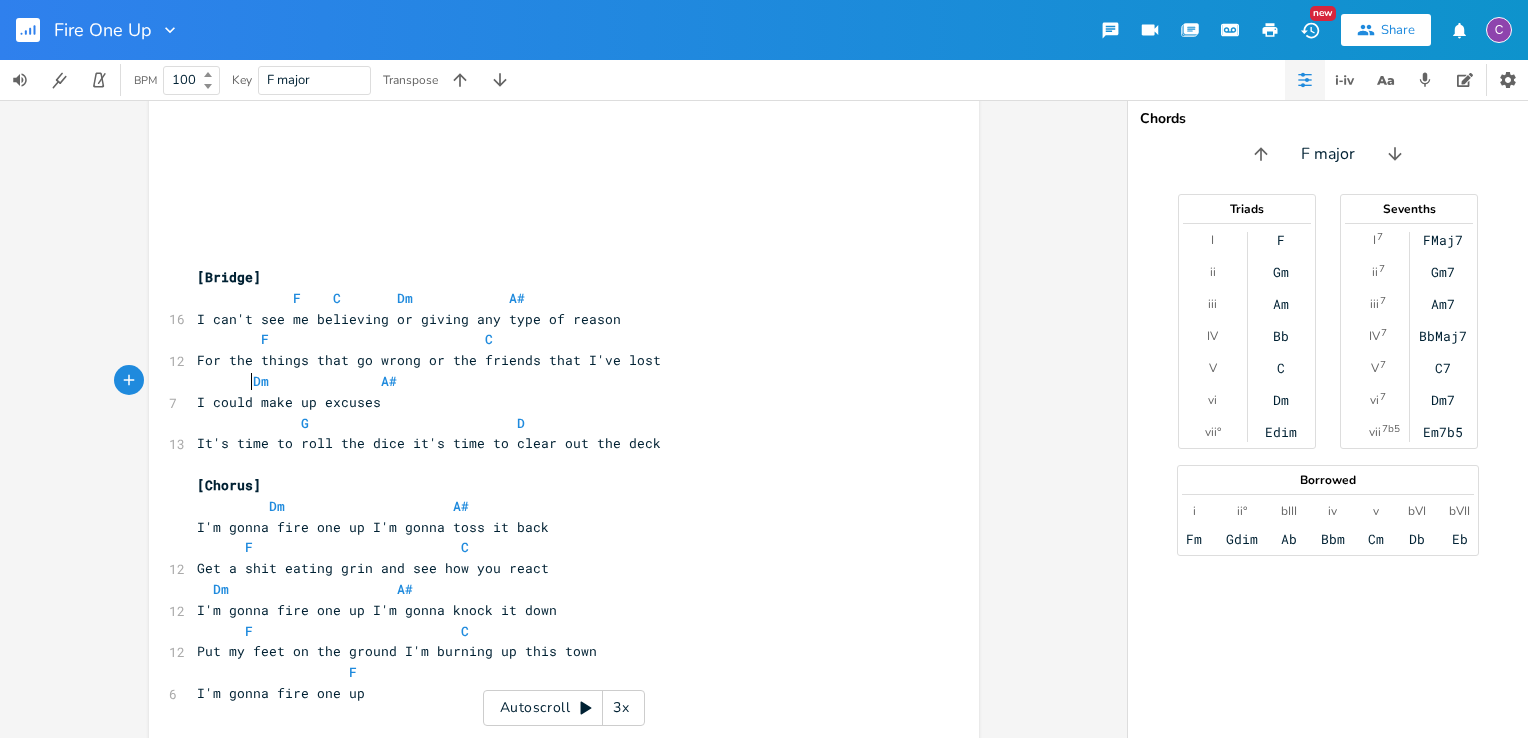 scroll, scrollTop: 0, scrollLeft: 26, axis: horizontal 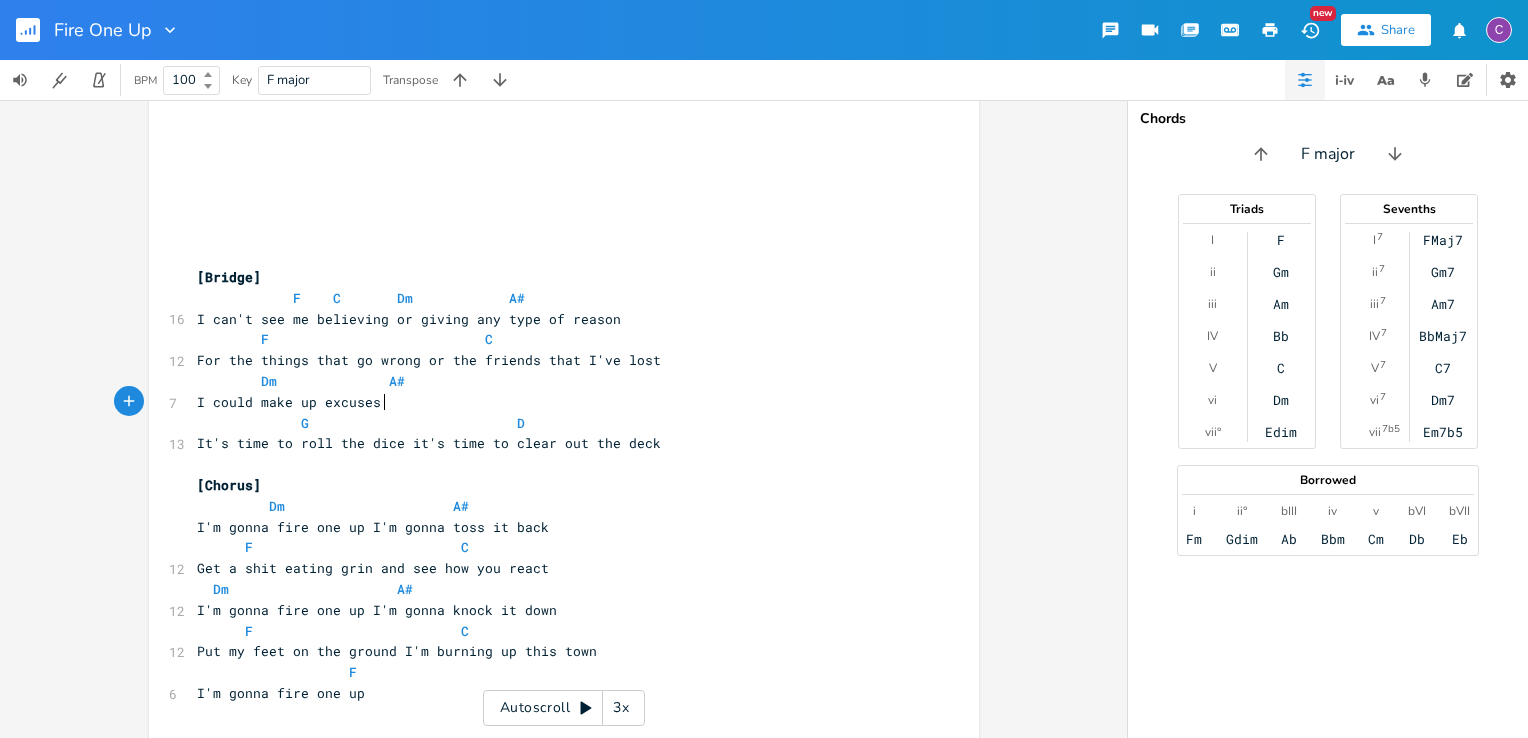 click on "I could make up excuses" at bounding box center [554, 402] 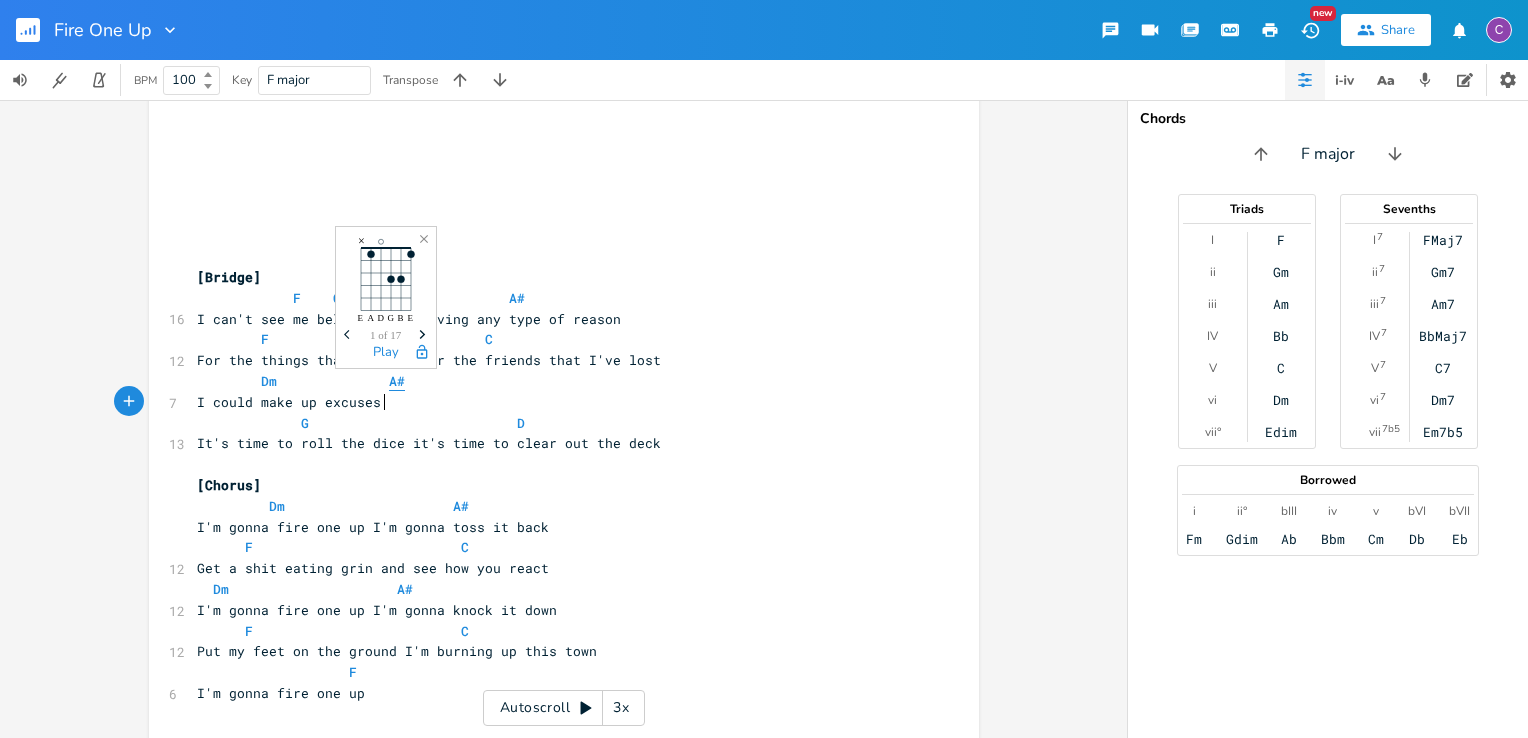 type on "k" 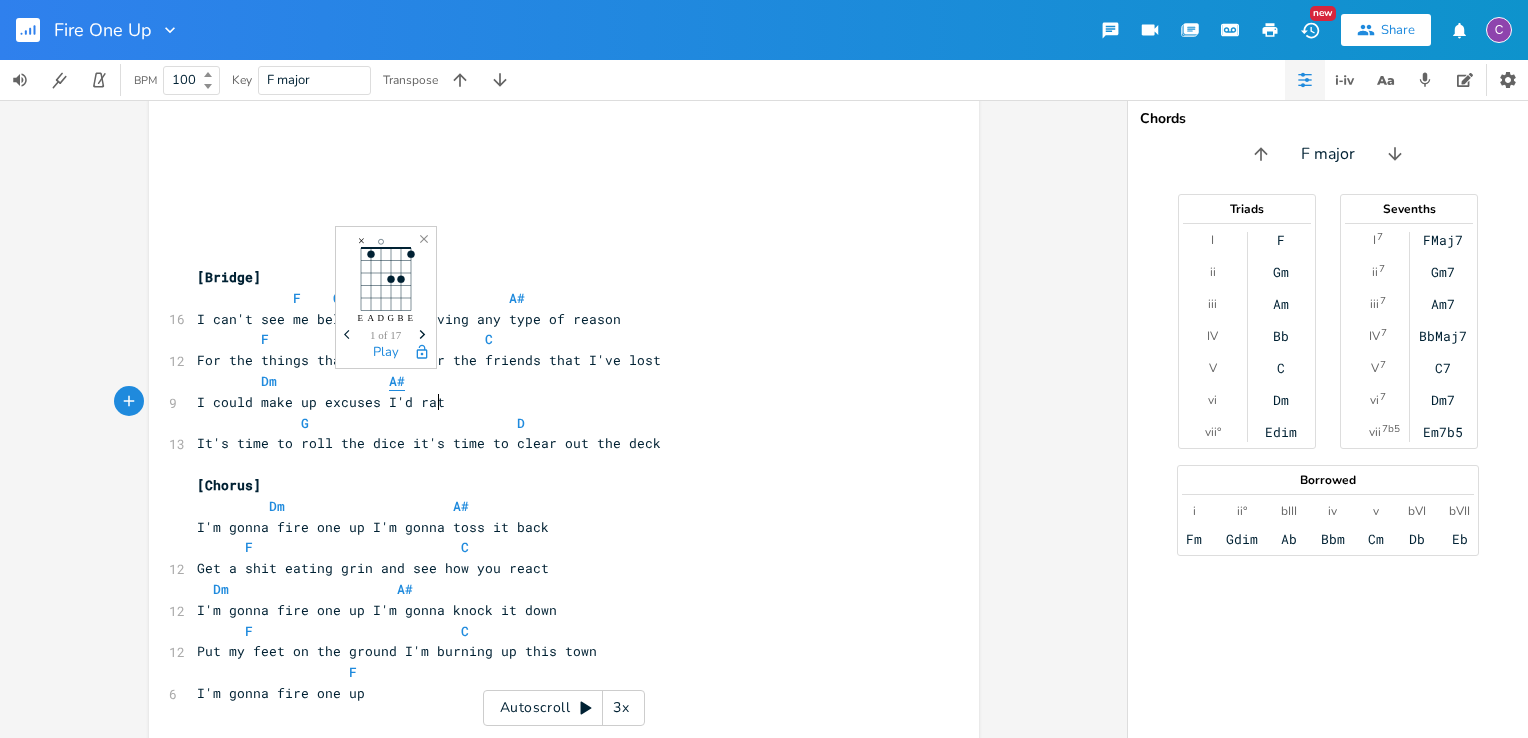 scroll, scrollTop: 0, scrollLeft: 32, axis: horizontal 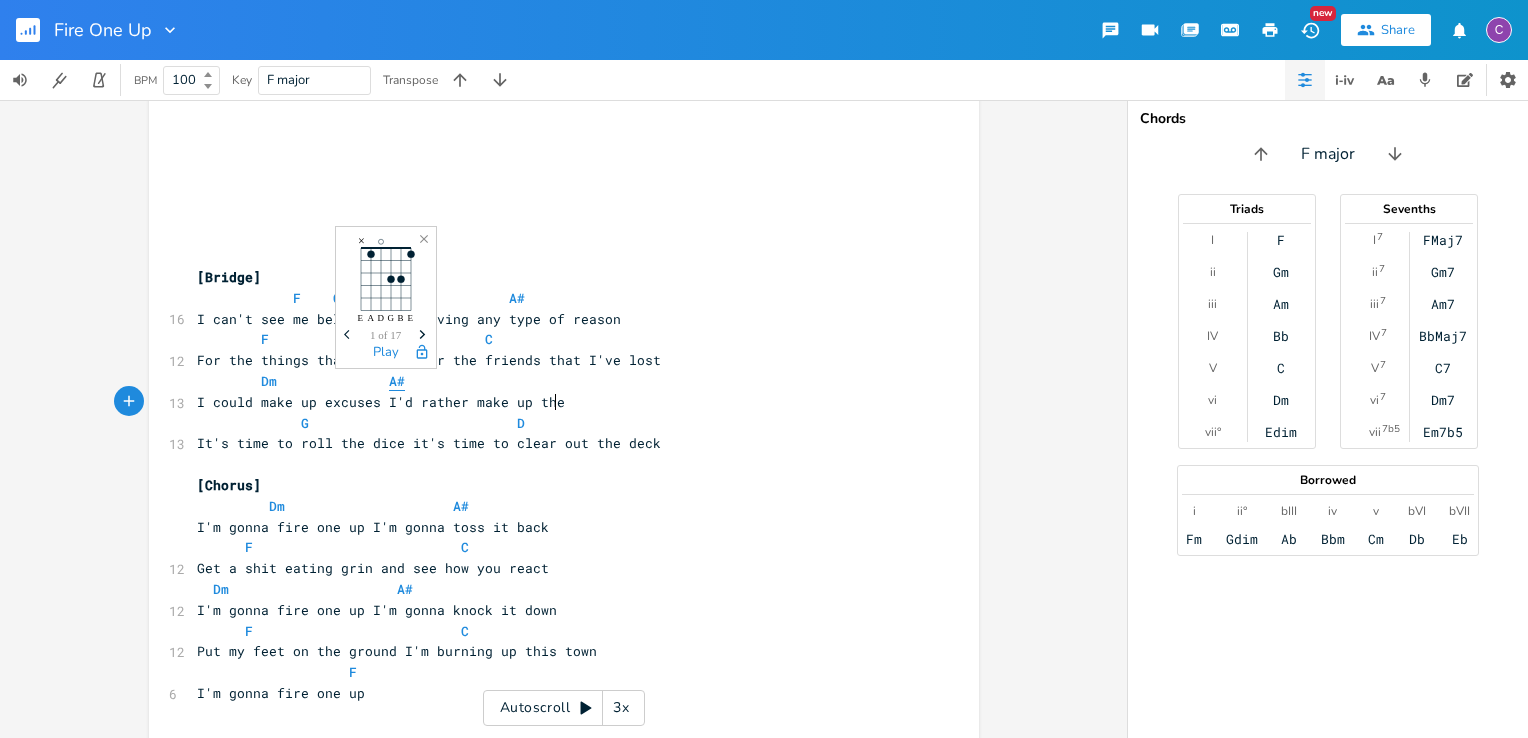 type on "I'd rather make up the" 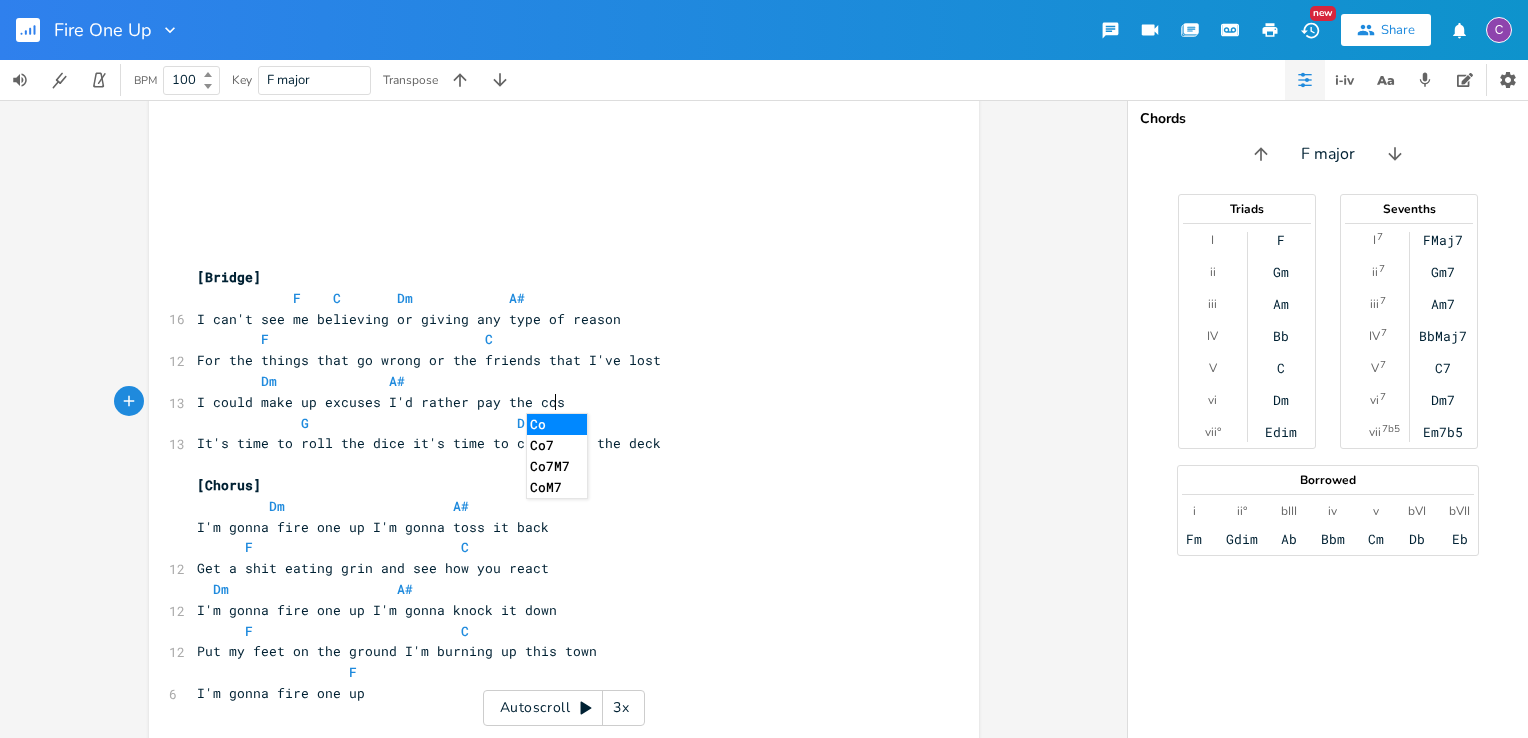 type on "pay the cost" 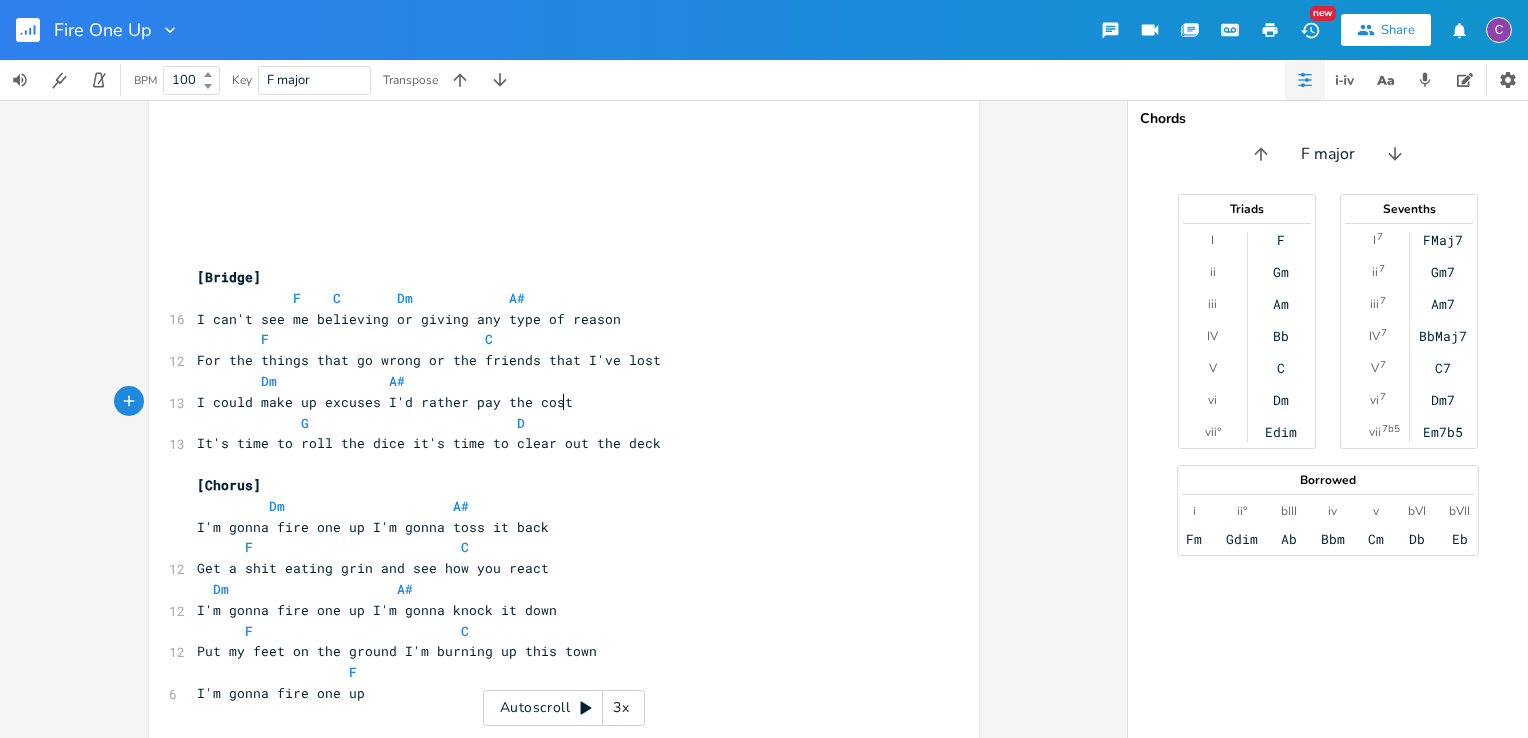 scroll, scrollTop: 0, scrollLeft: 71, axis: horizontal 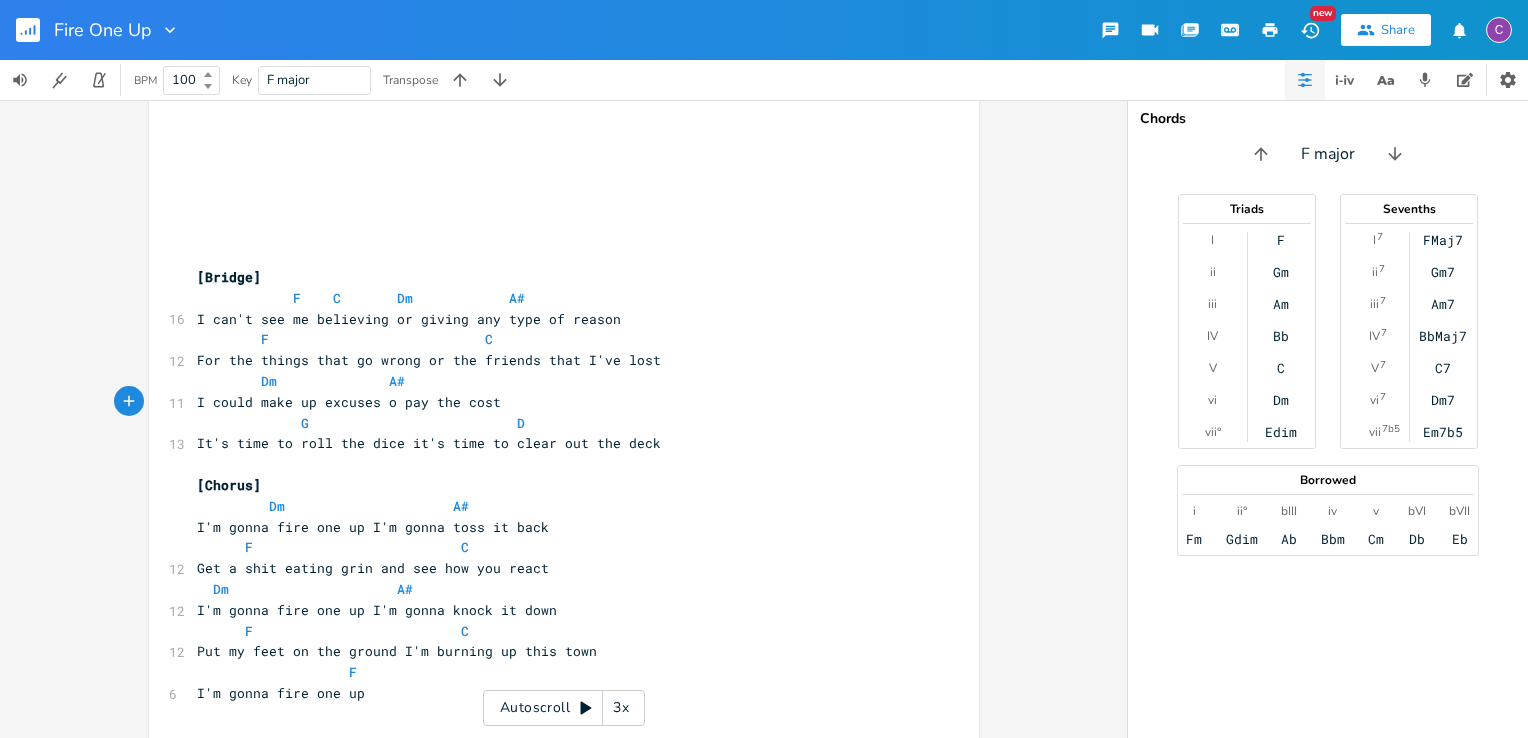 type on "or" 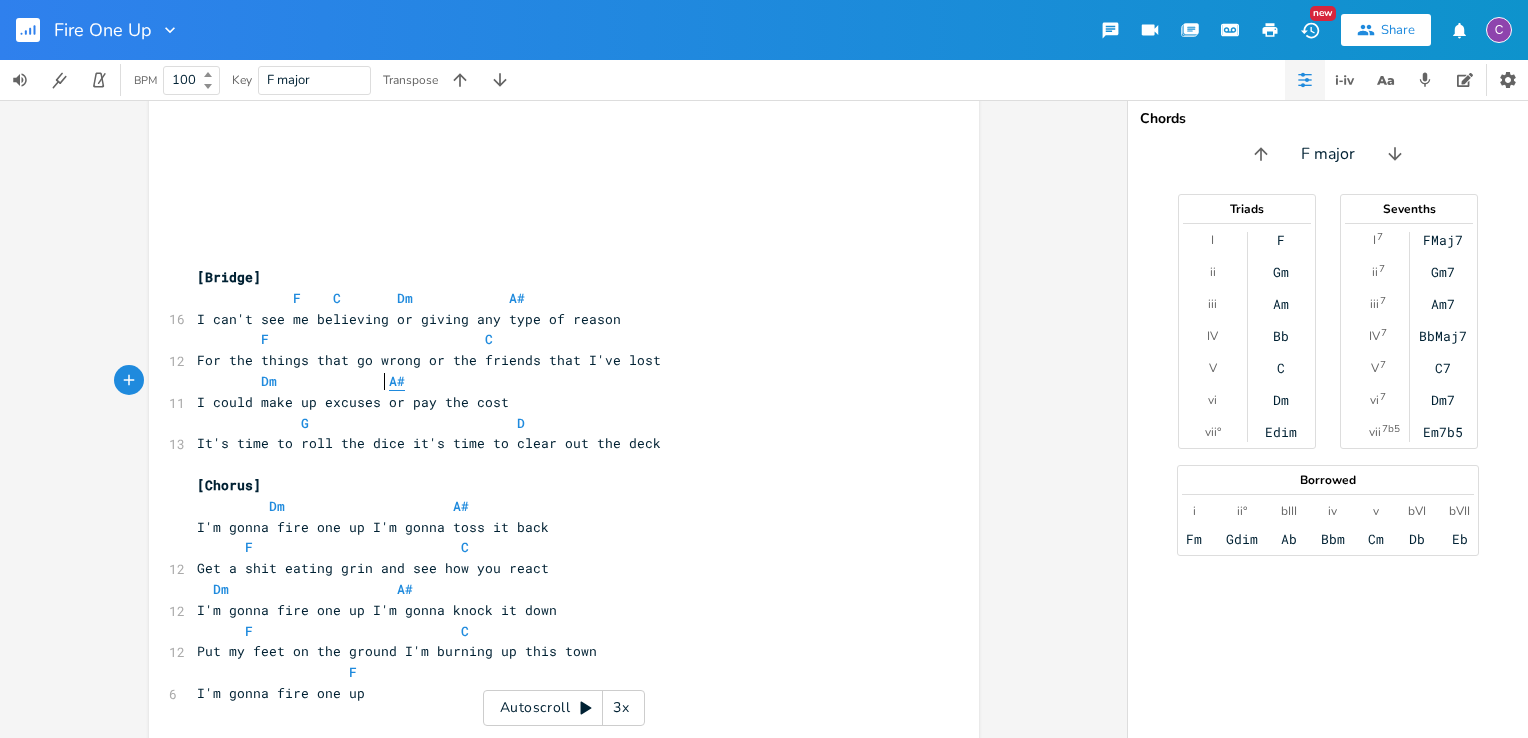 click on "A#" at bounding box center [397, 381] 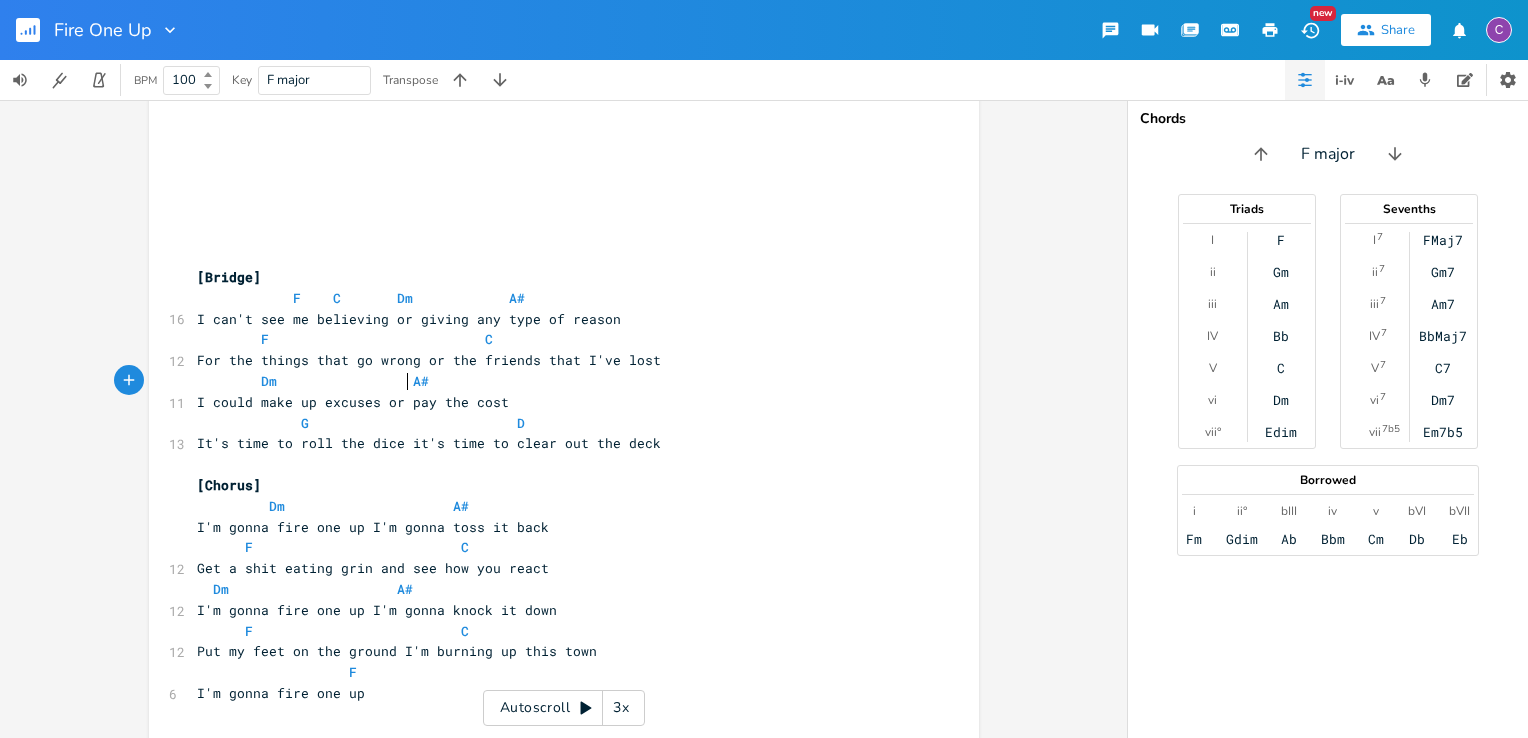 scroll, scrollTop: 0, scrollLeft: 8, axis: horizontal 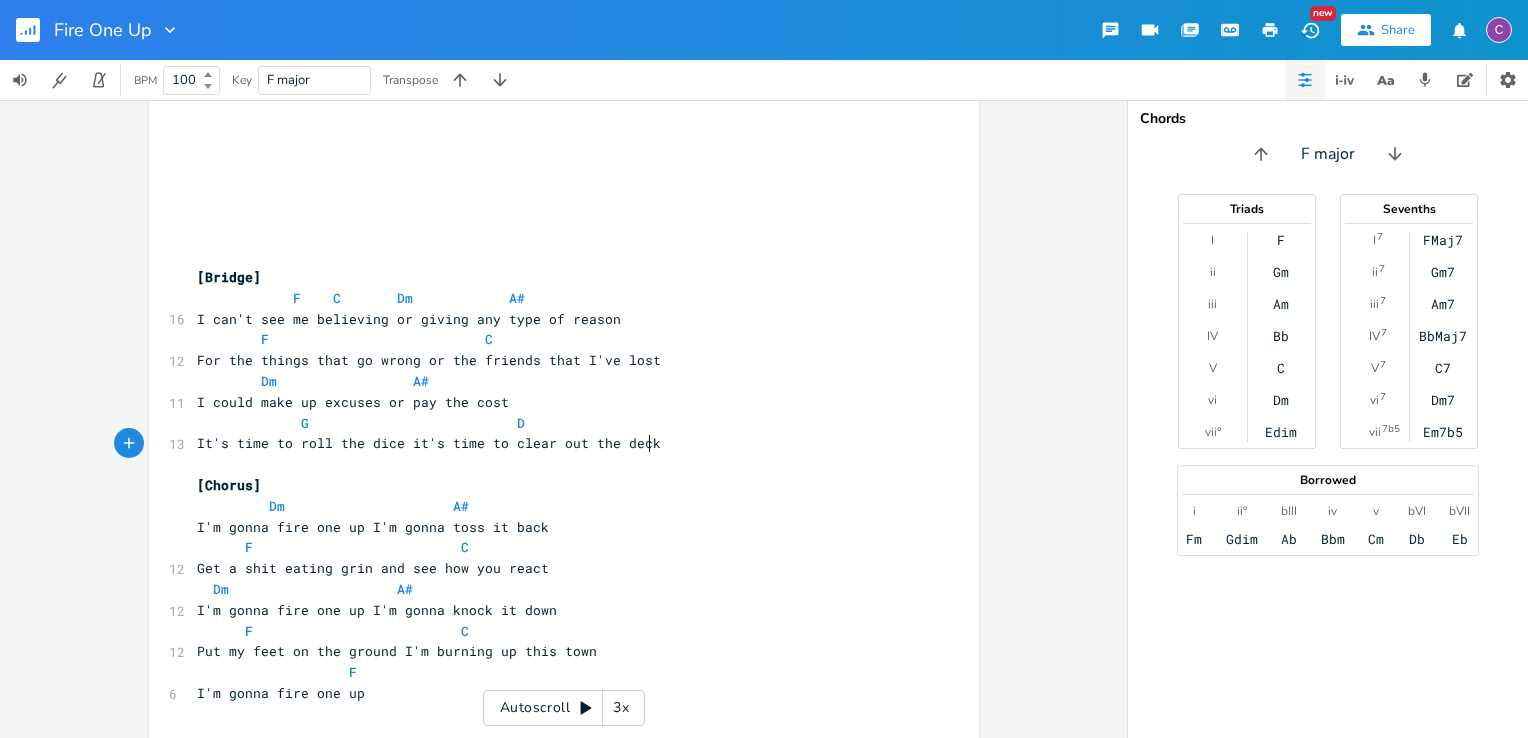 click on "It's time to roll the dice it's time to clear out the deck" at bounding box center [554, 443] 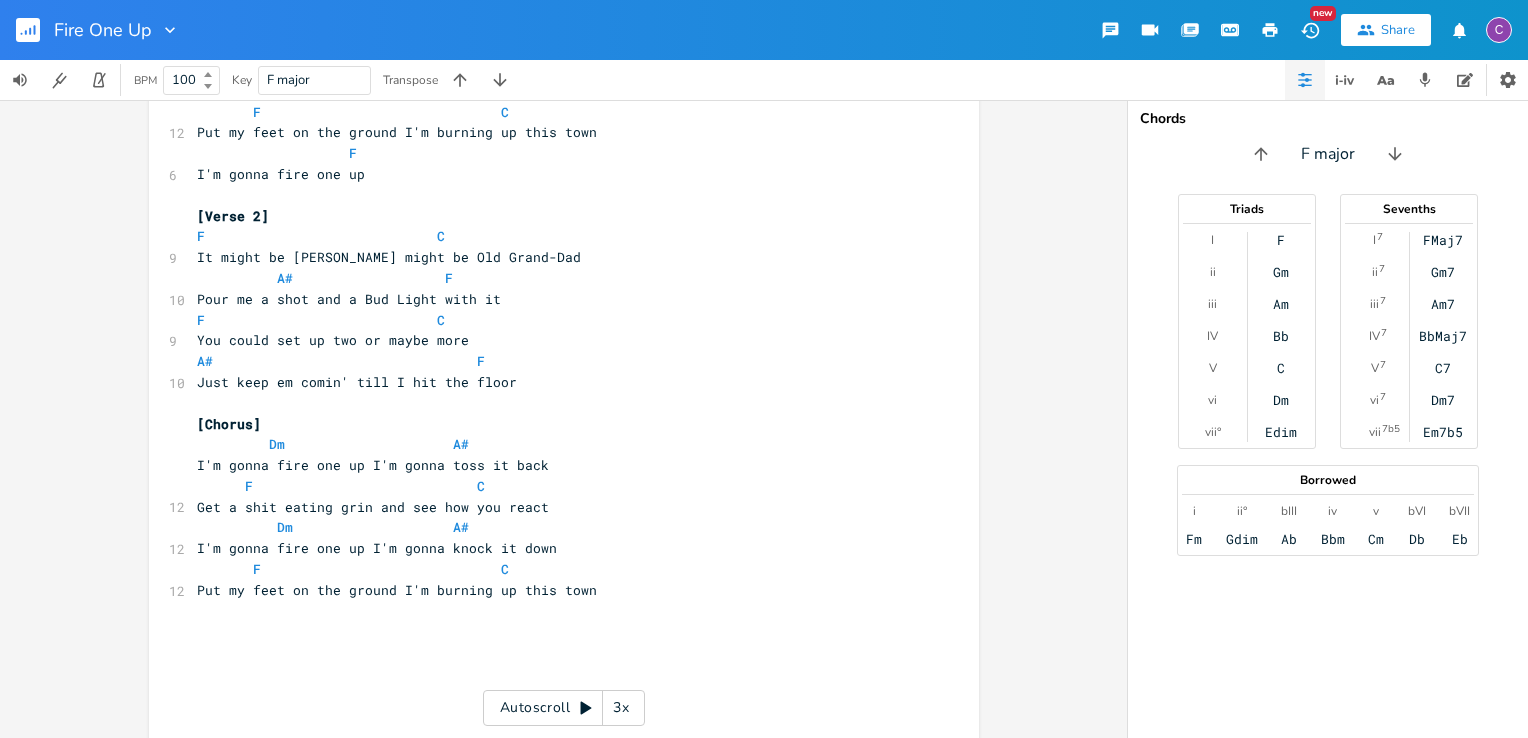 scroll, scrollTop: 0, scrollLeft: 0, axis: both 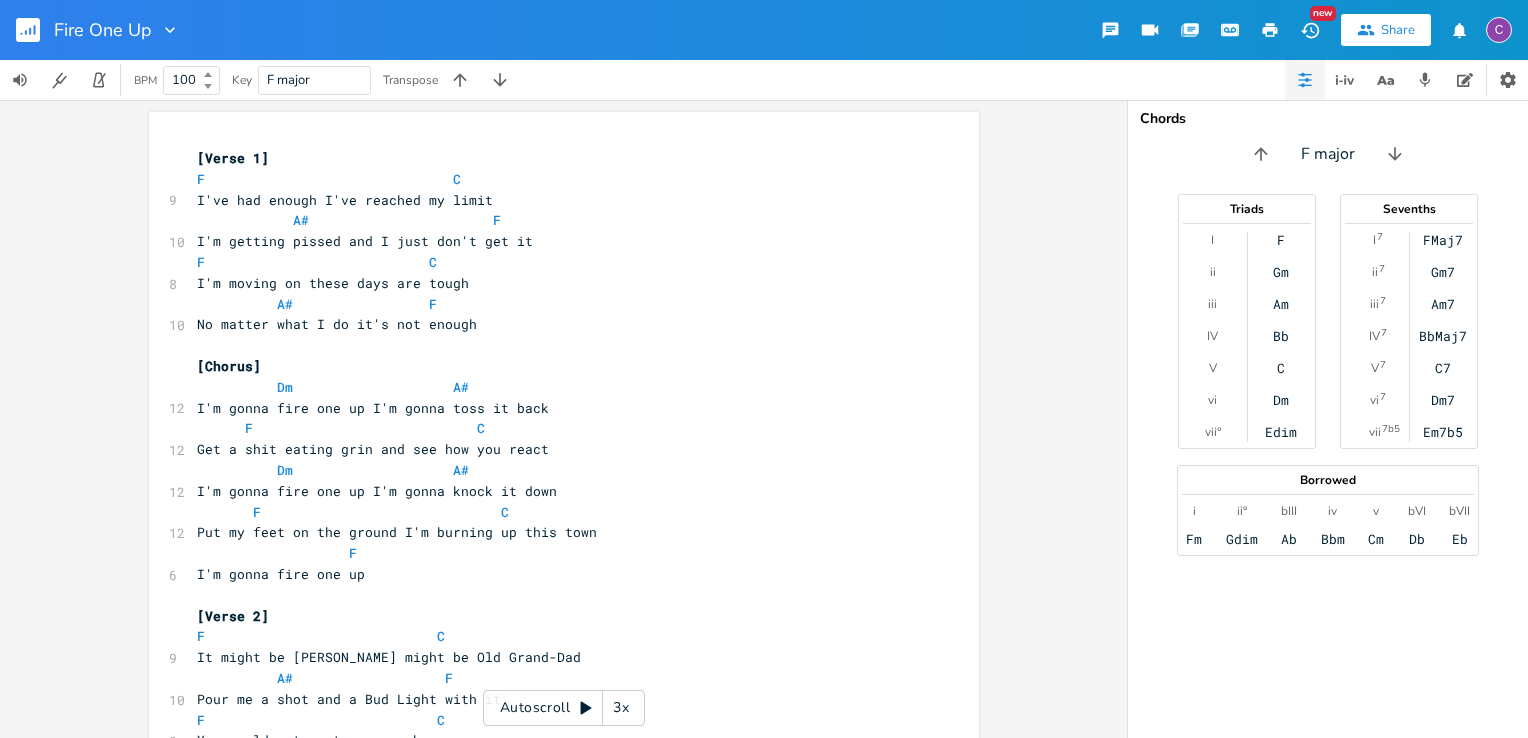 click 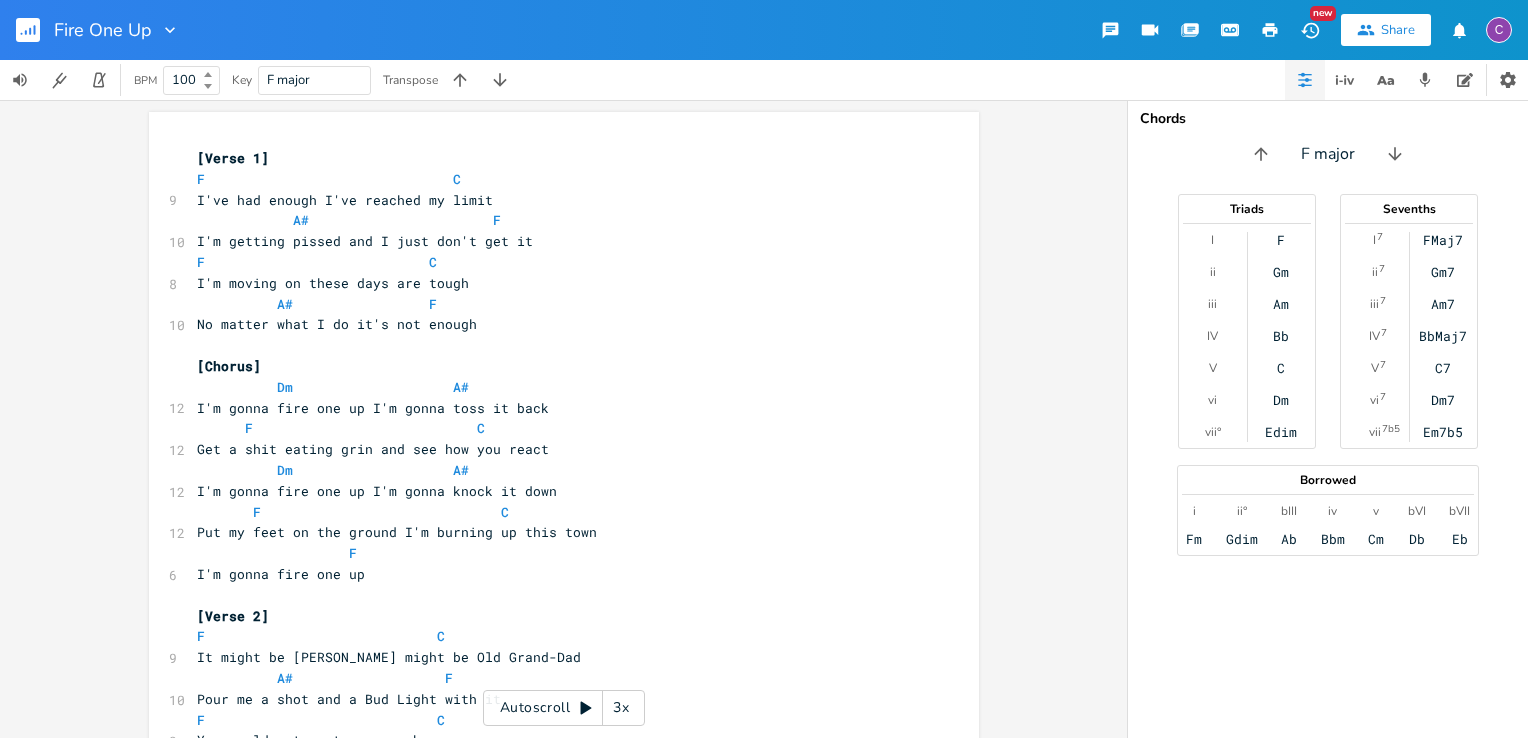 scroll, scrollTop: 0, scrollLeft: 0, axis: both 